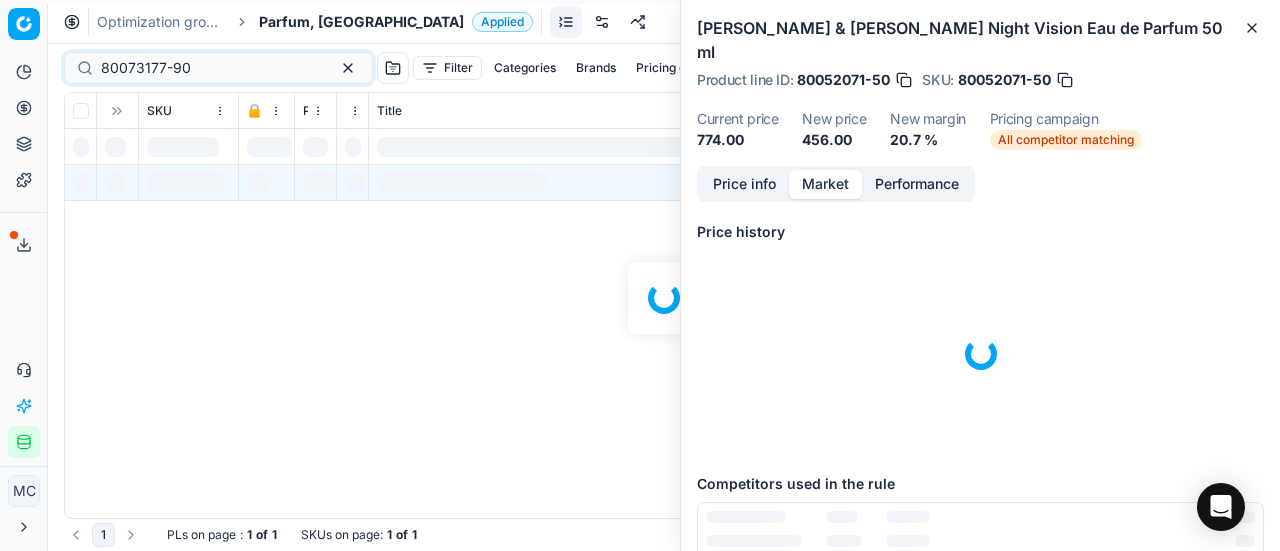 scroll, scrollTop: 0, scrollLeft: 0, axis: both 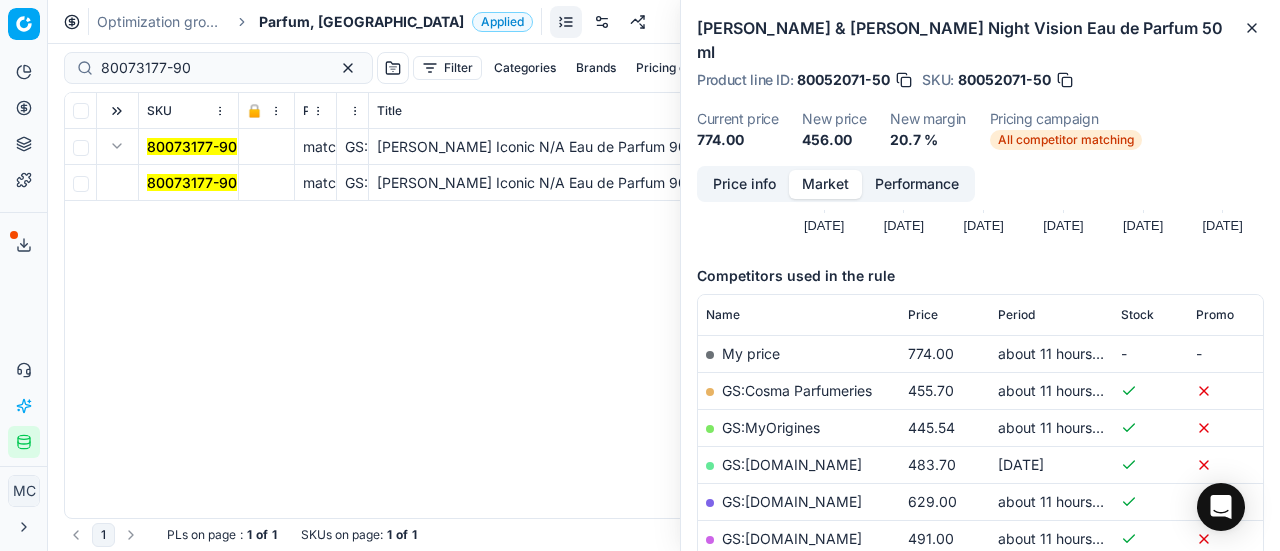 drag, startPoint x: 198, startPoint y: 184, endPoint x: 740, endPoint y: 234, distance: 544.3014 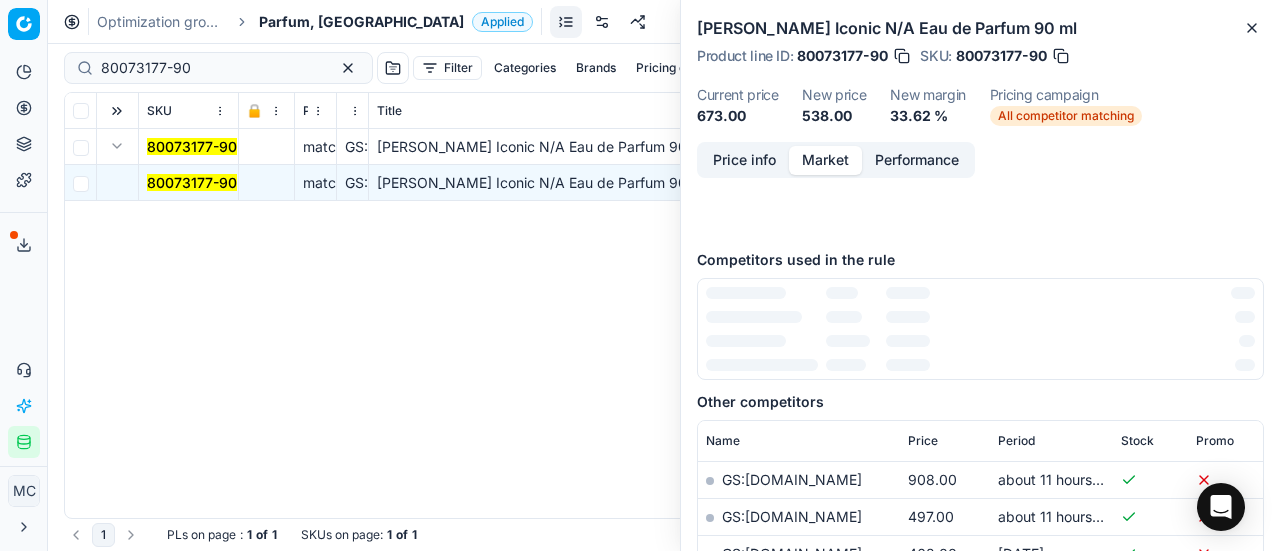 scroll, scrollTop: 0, scrollLeft: 0, axis: both 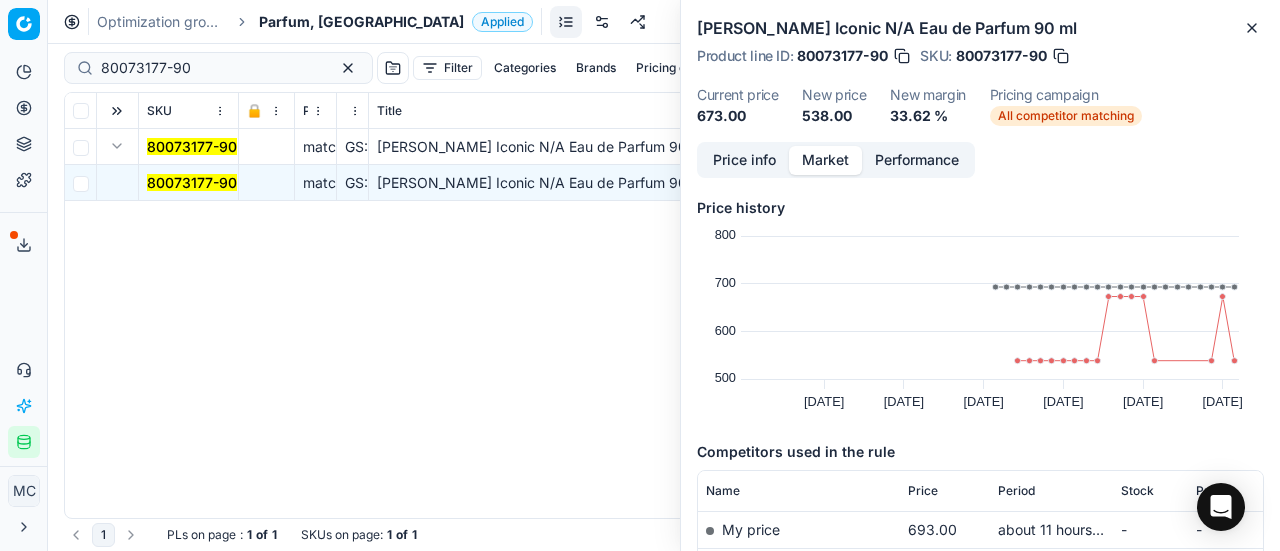 click on "Price info Market Performance" at bounding box center (836, 160) 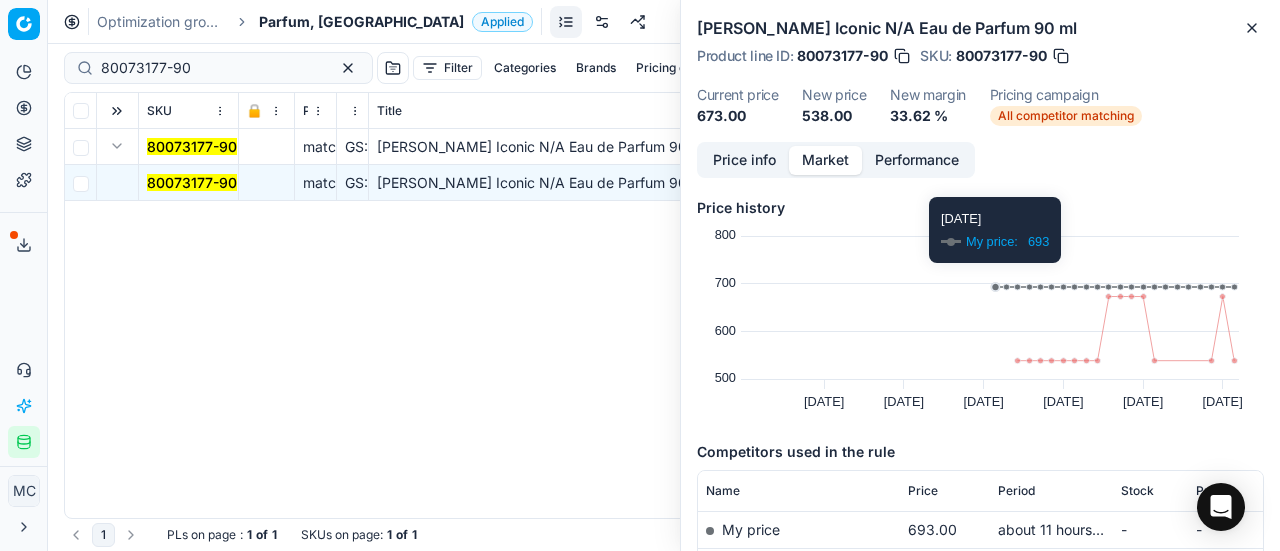 click on "Price info" at bounding box center [744, 160] 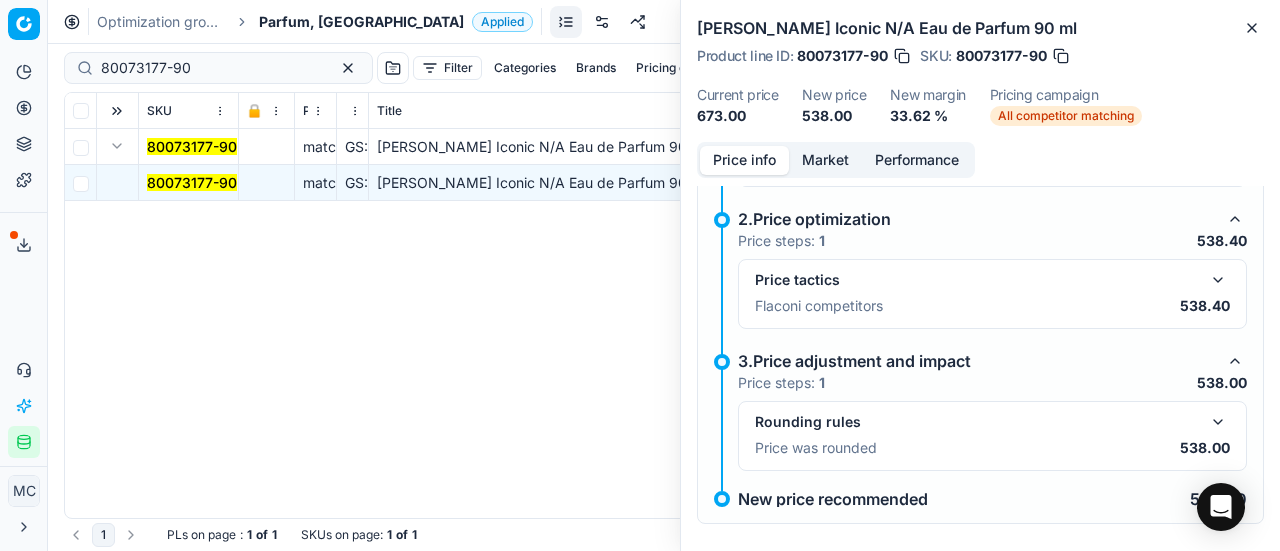 scroll, scrollTop: 156, scrollLeft: 0, axis: vertical 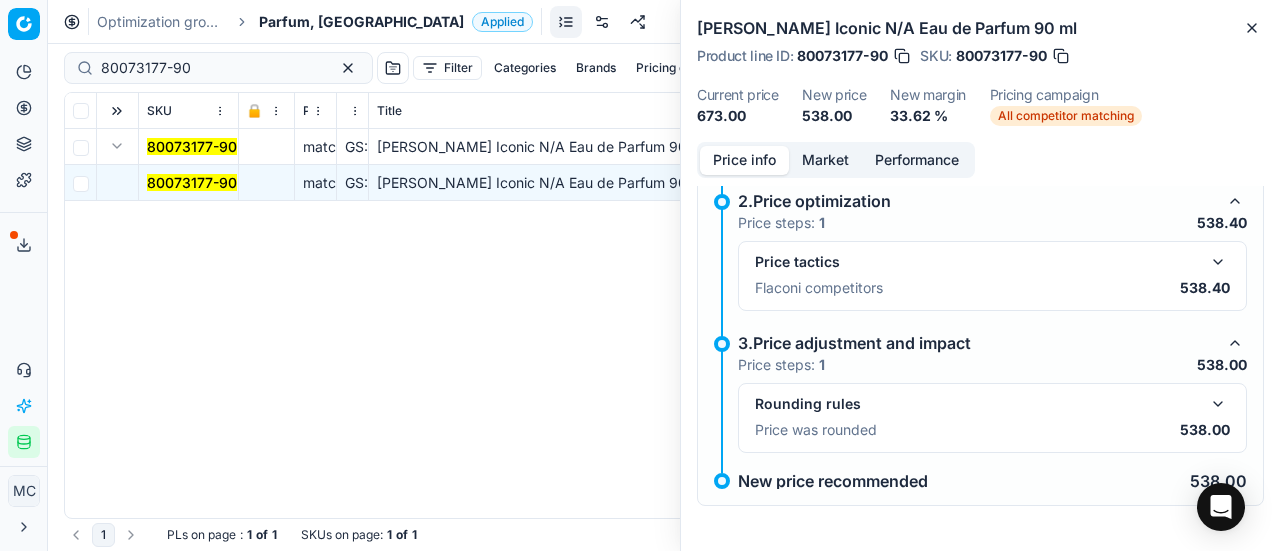 click at bounding box center (1218, 262) 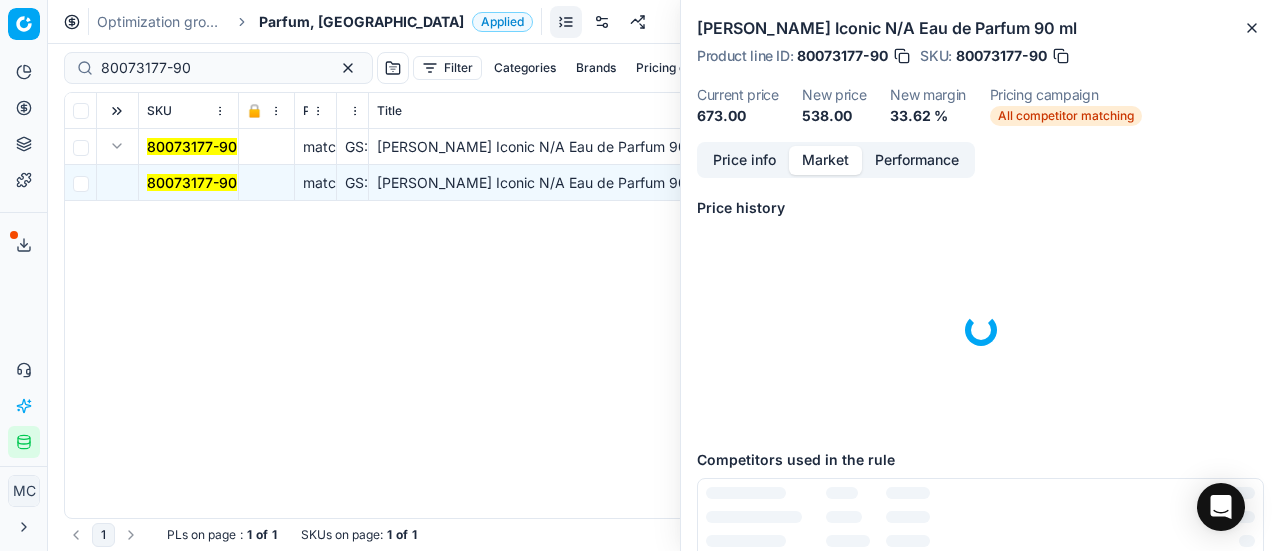 click on "Market" at bounding box center [825, 160] 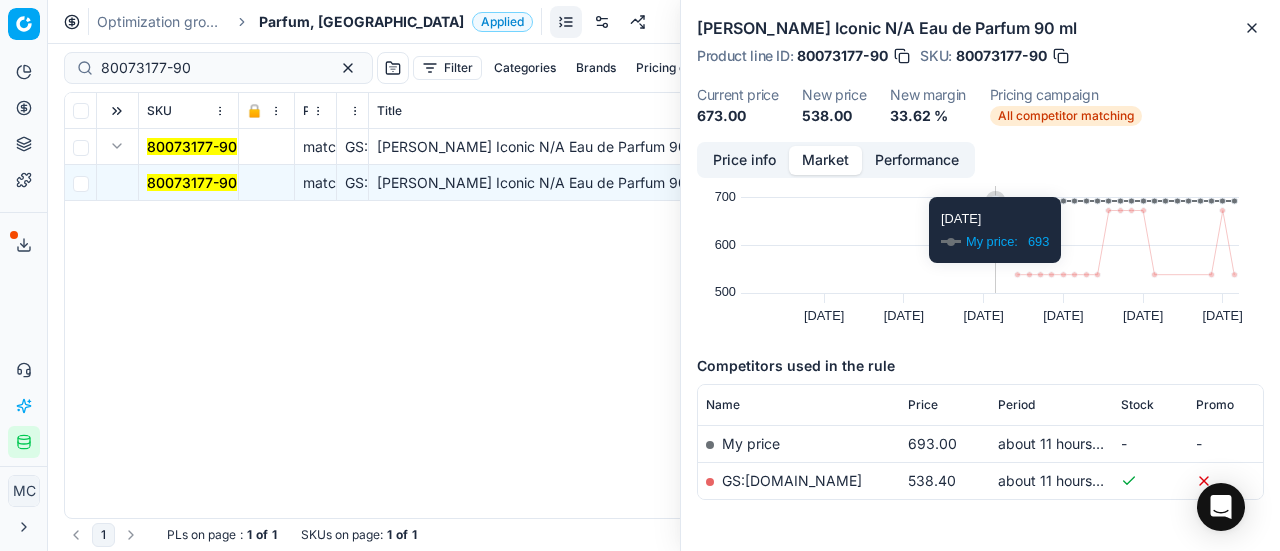 scroll, scrollTop: 153, scrollLeft: 0, axis: vertical 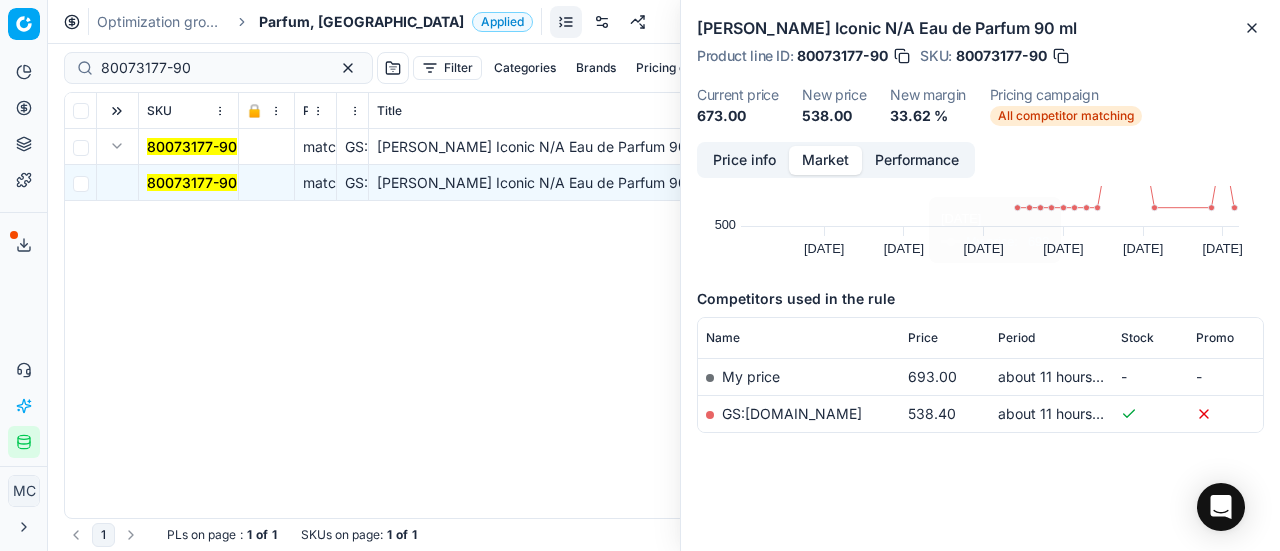 click on "GS:[DOMAIN_NAME]" at bounding box center [792, 413] 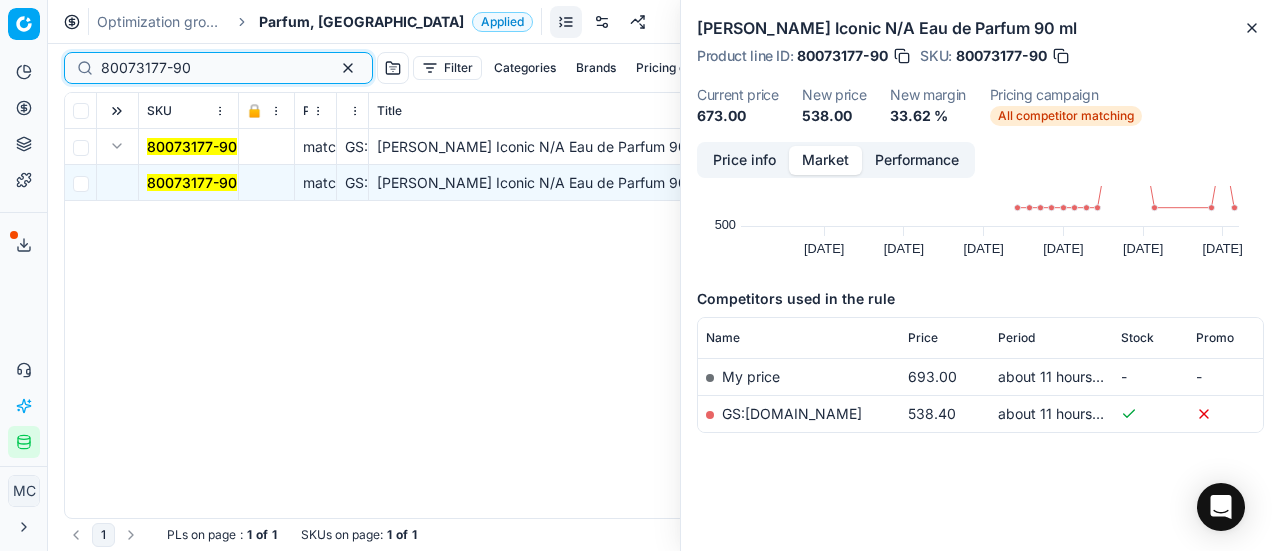 drag, startPoint x: 206, startPoint y: 67, endPoint x: 0, endPoint y: -6, distance: 218.55205 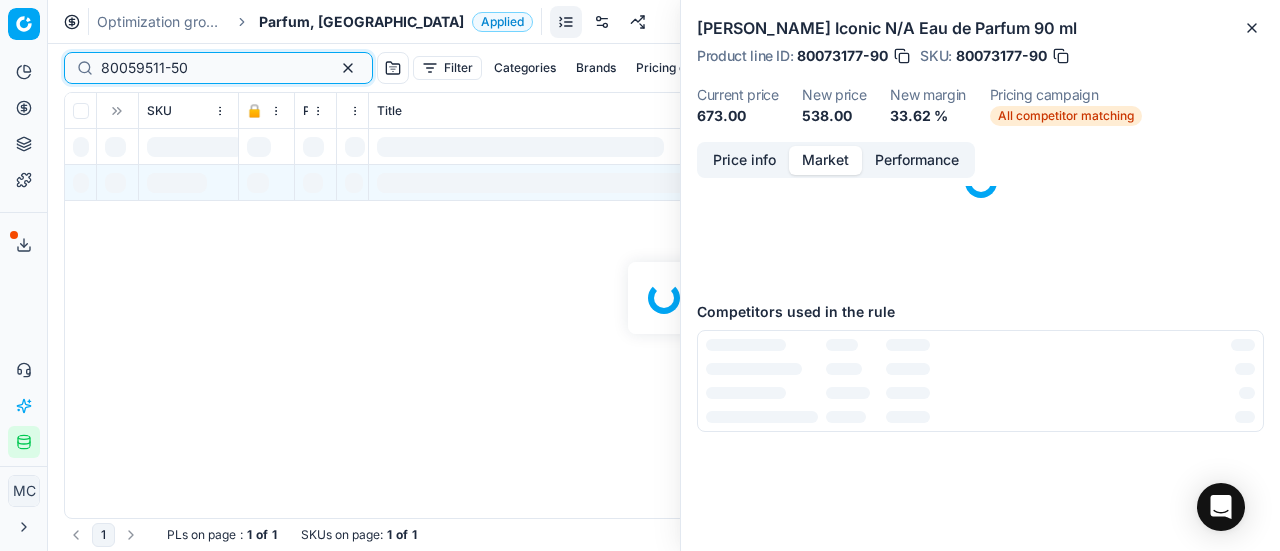 scroll, scrollTop: 0, scrollLeft: 0, axis: both 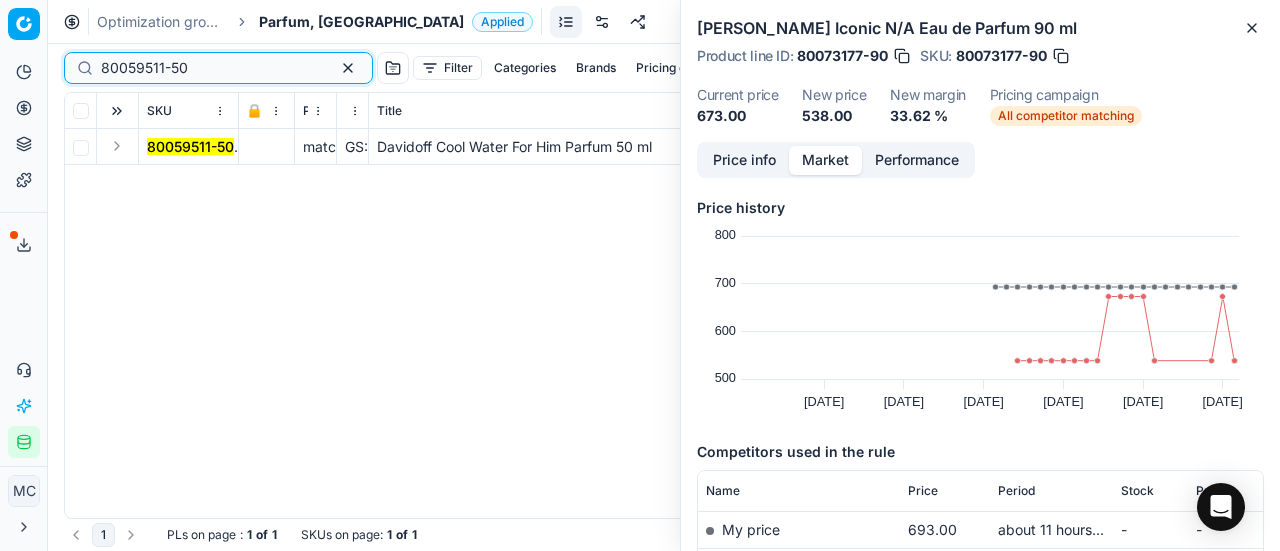 type on "80059511-50" 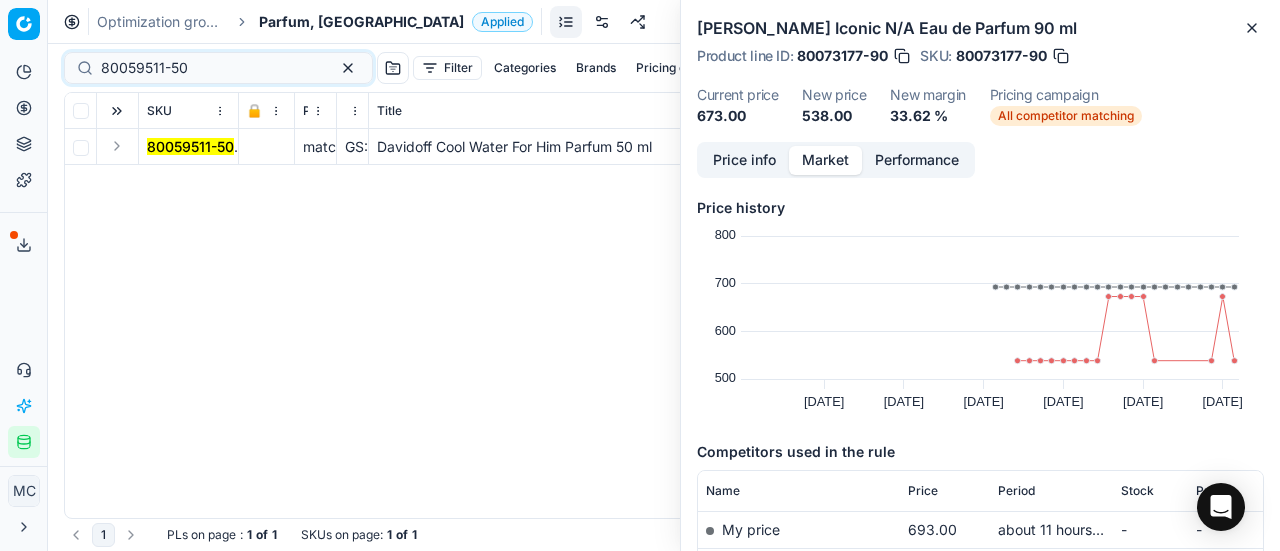 click at bounding box center (117, 146) 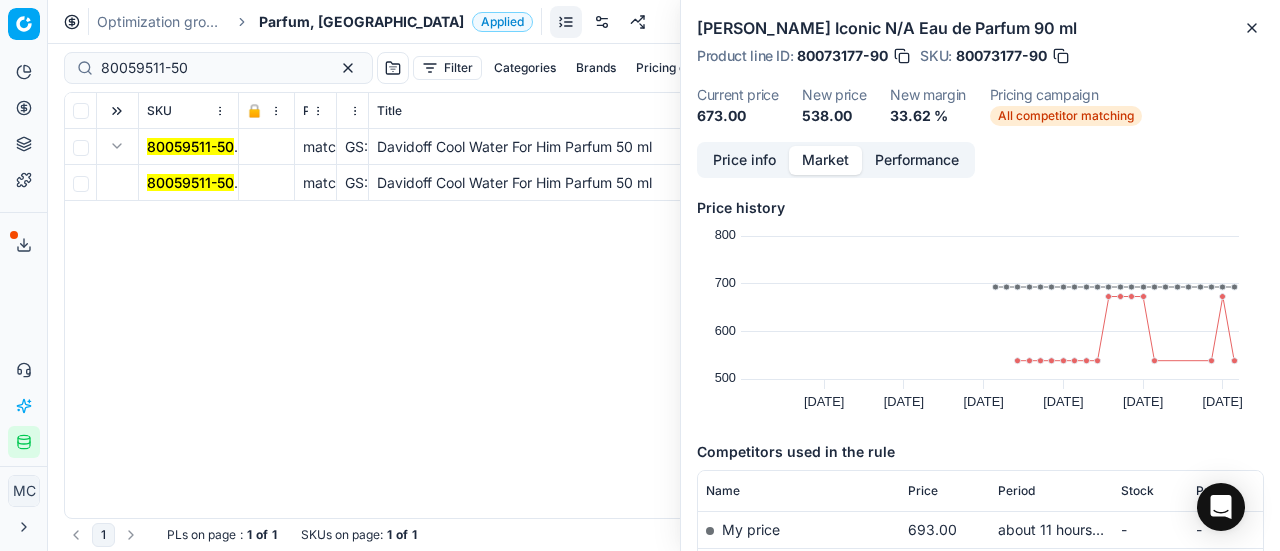 click on "80059511-50" at bounding box center [190, 182] 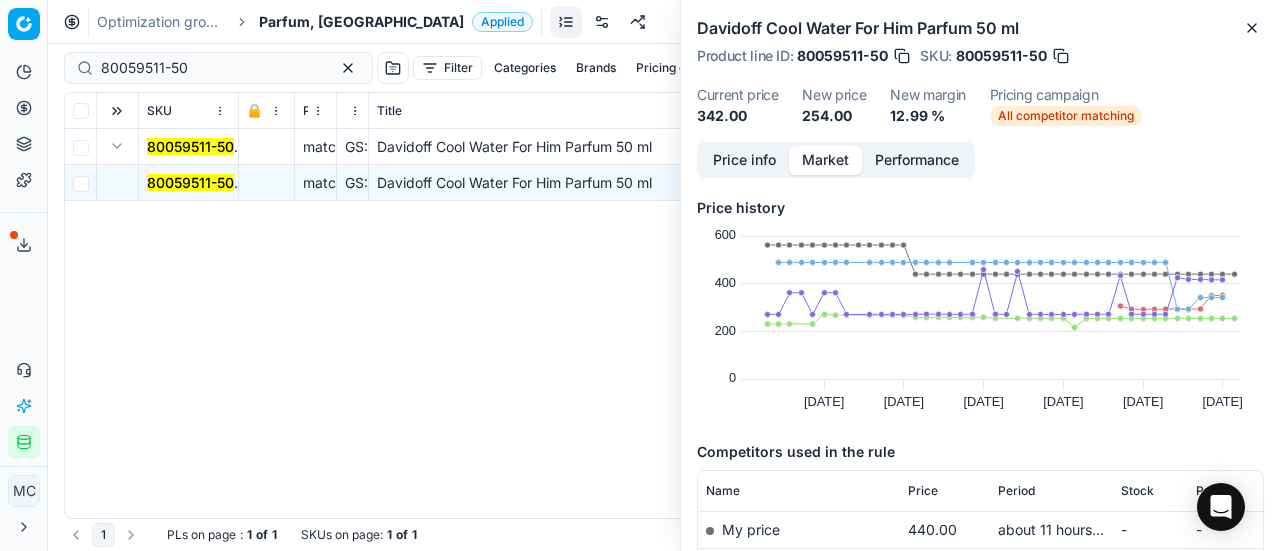 click on "Price info" at bounding box center (744, 160) 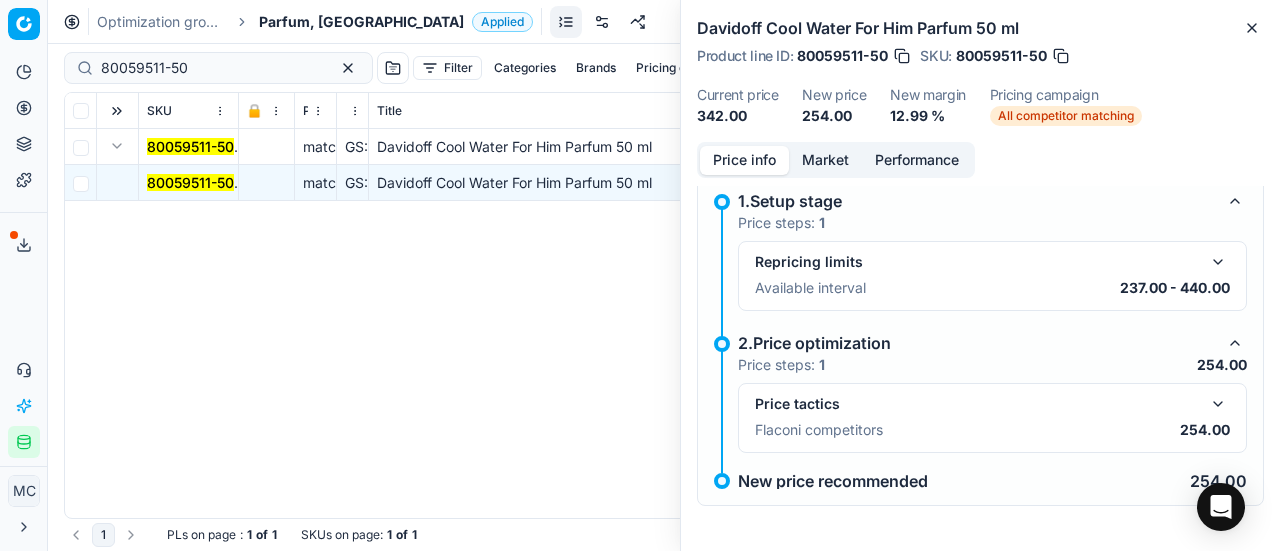 click at bounding box center [1218, 404] 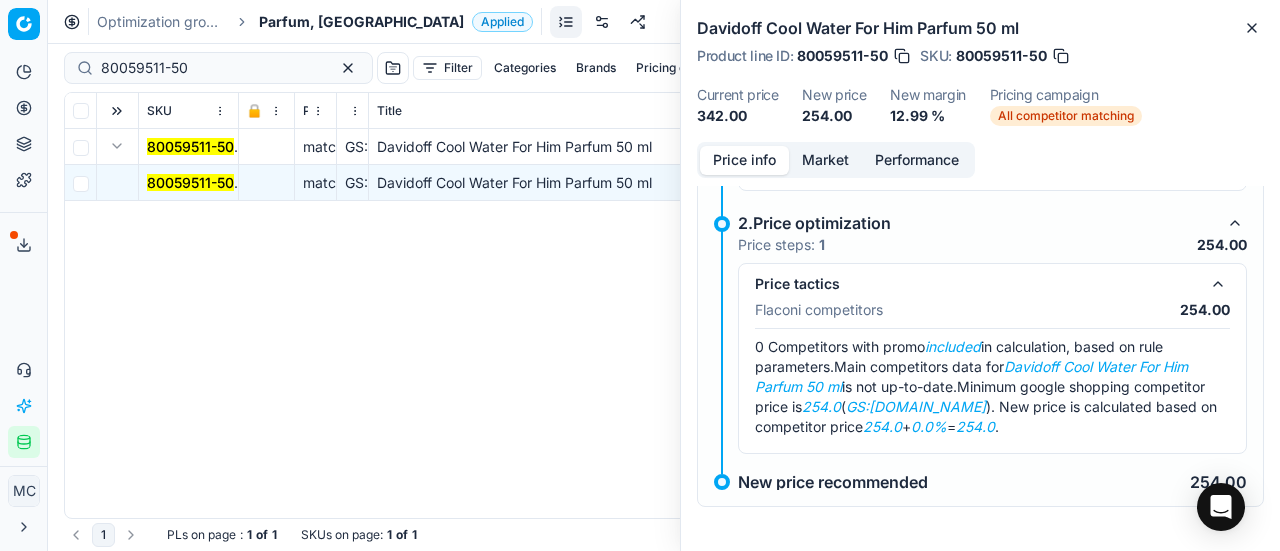 scroll, scrollTop: 135, scrollLeft: 0, axis: vertical 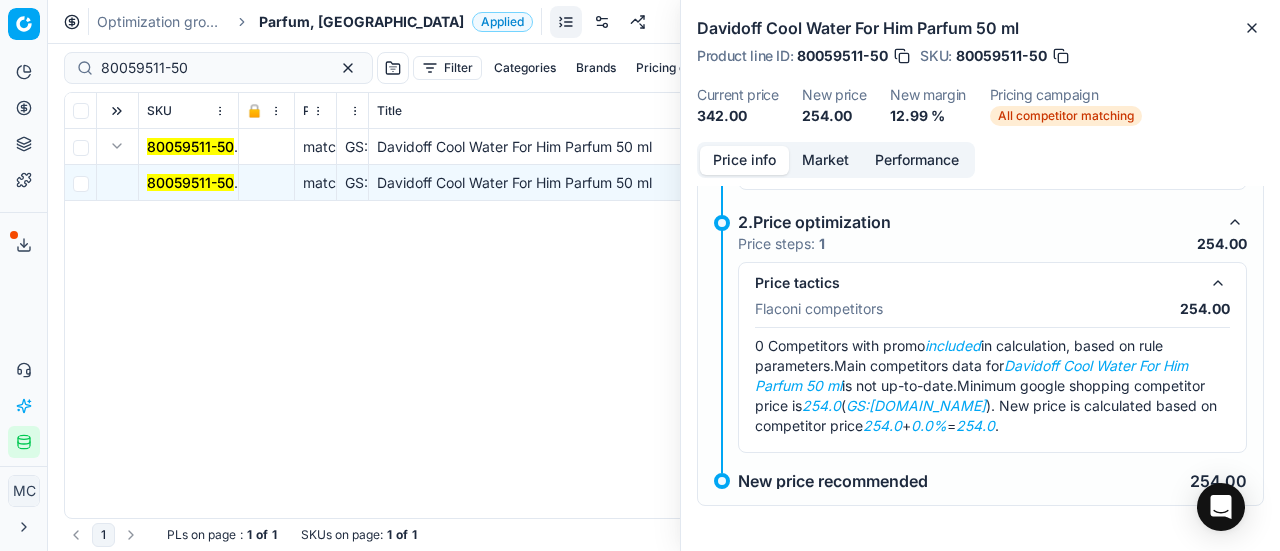 click on "Market" at bounding box center [825, 160] 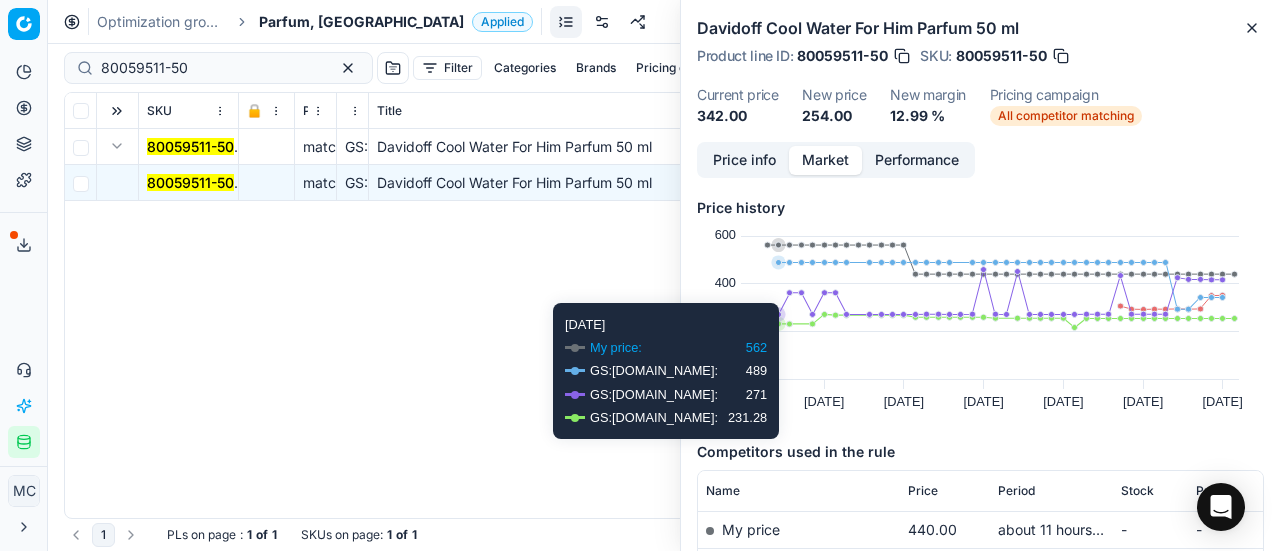 scroll, scrollTop: 300, scrollLeft: 0, axis: vertical 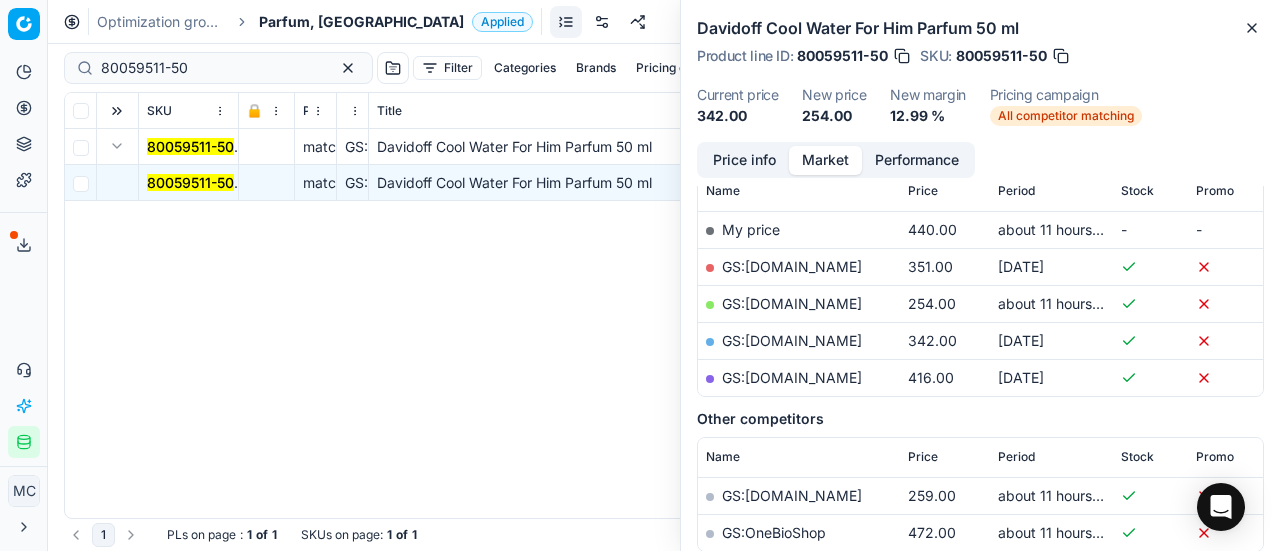 click on "GS:[DOMAIN_NAME]" at bounding box center [792, 303] 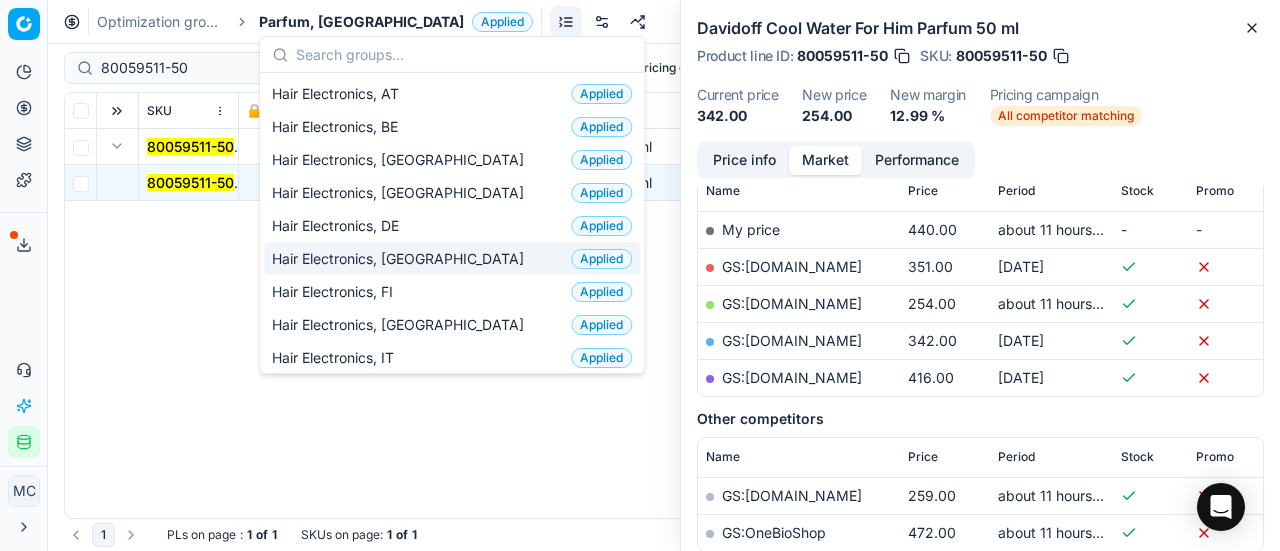 click on "Hair Electronics, [GEOGRAPHIC_DATA]" at bounding box center (402, 259) 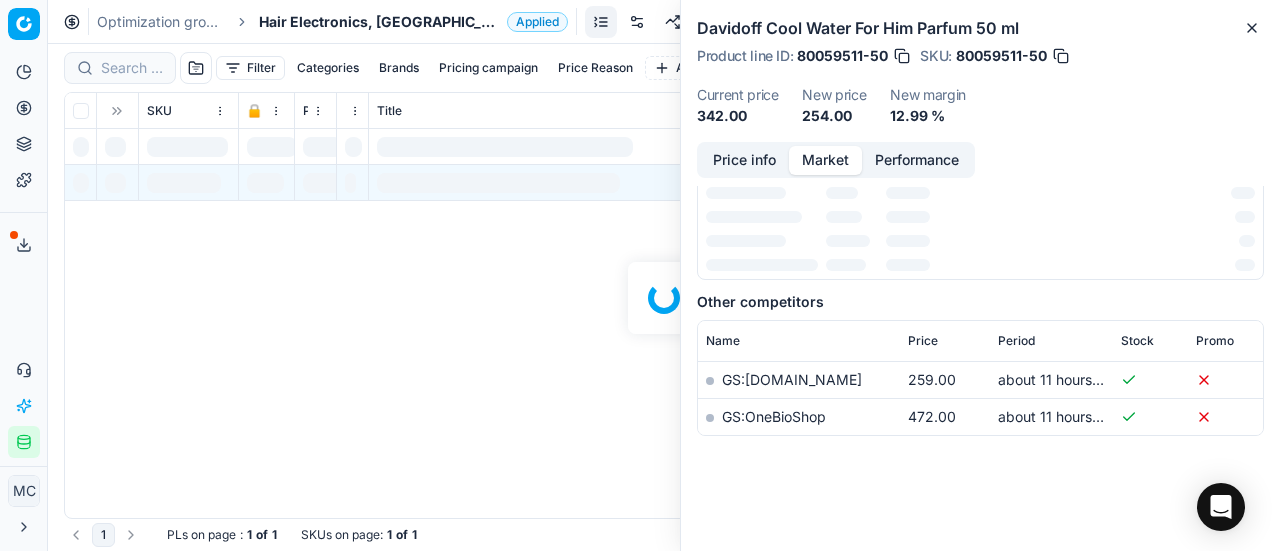 scroll, scrollTop: 300, scrollLeft: 0, axis: vertical 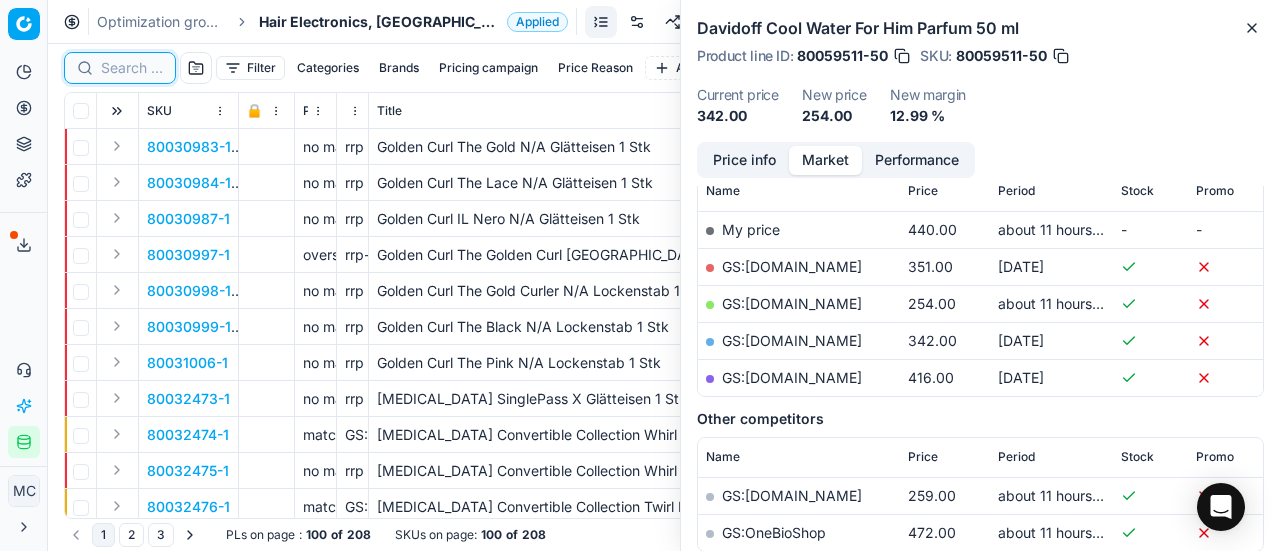 click at bounding box center (132, 68) 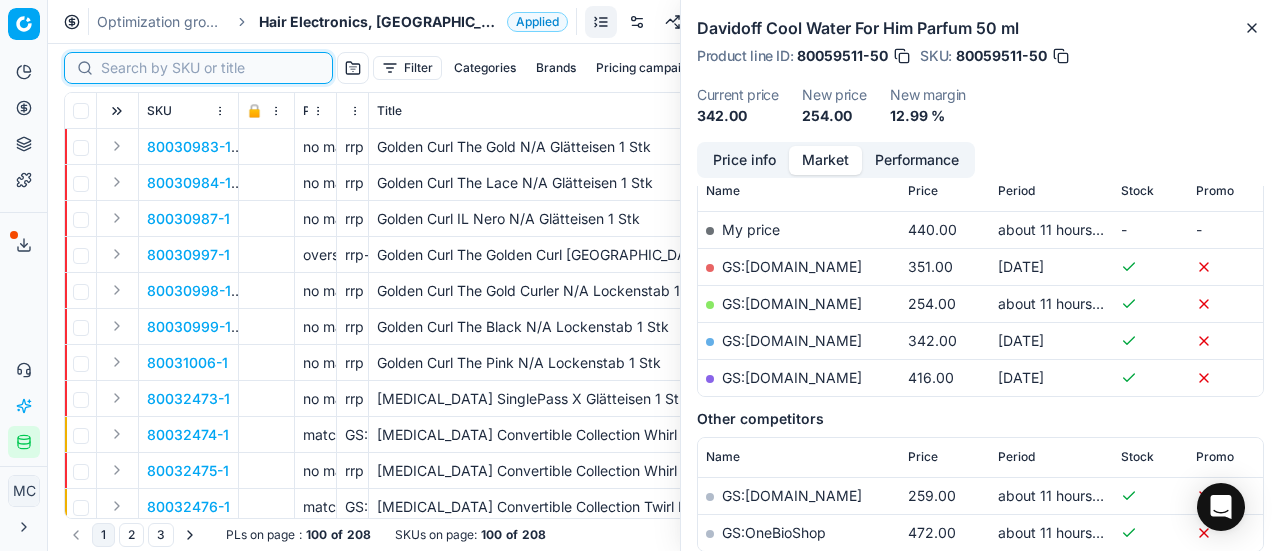 paste on "90010403-0016442" 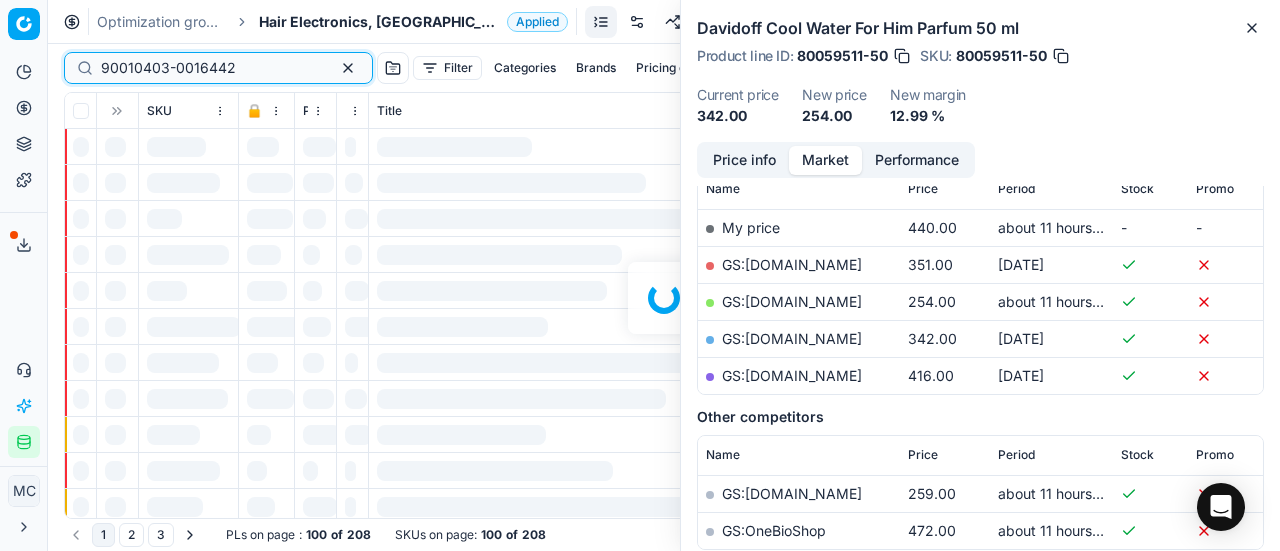 scroll, scrollTop: 300, scrollLeft: 0, axis: vertical 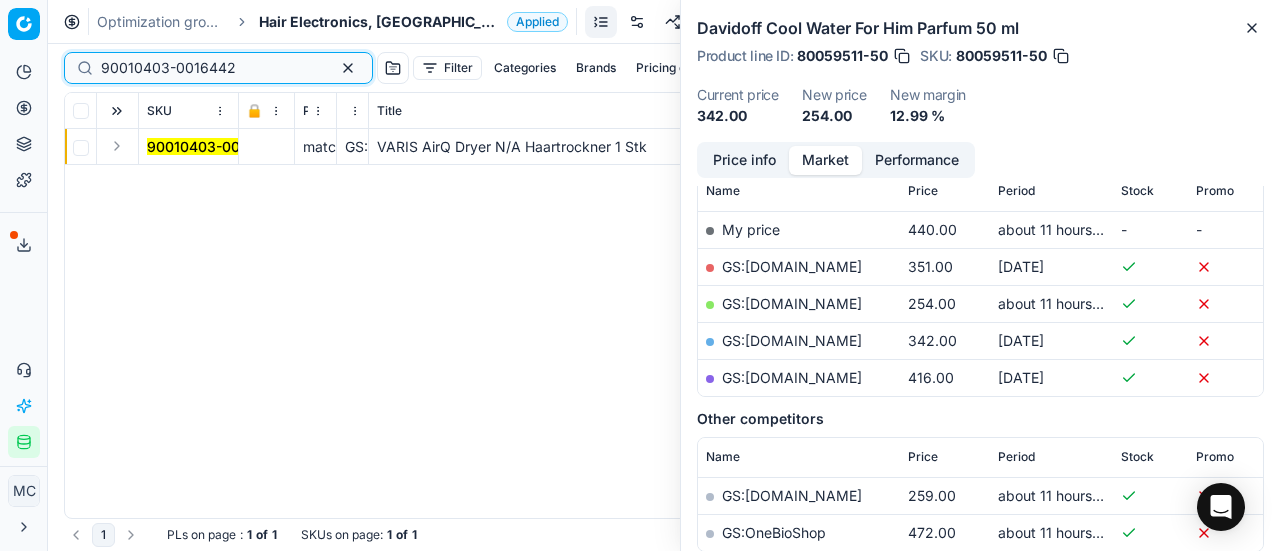 type on "90010403-0016442" 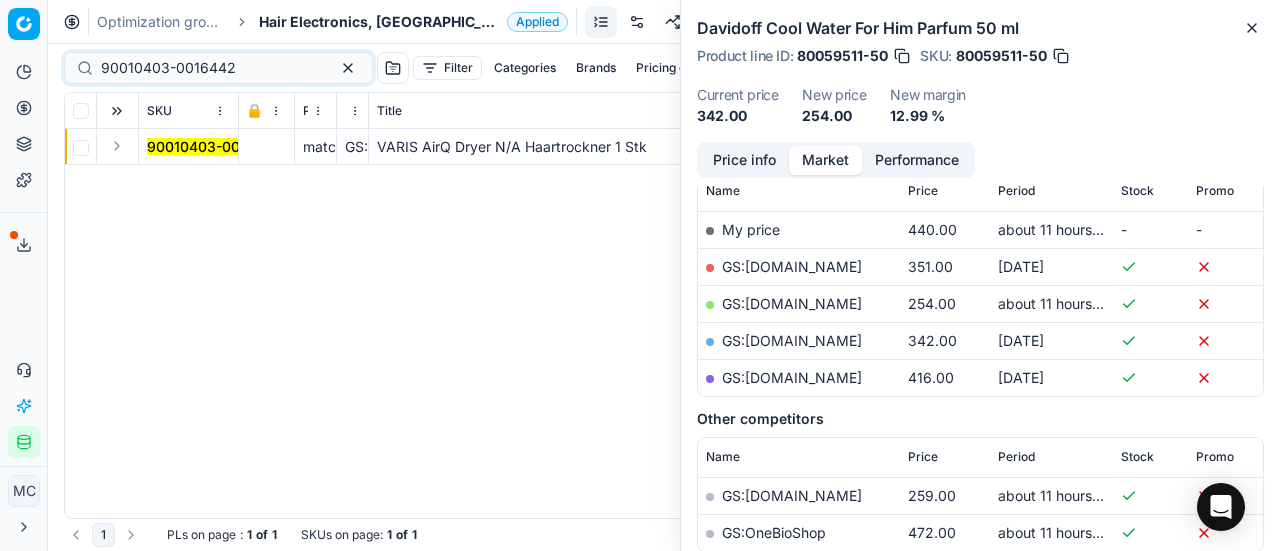 click at bounding box center [117, 146] 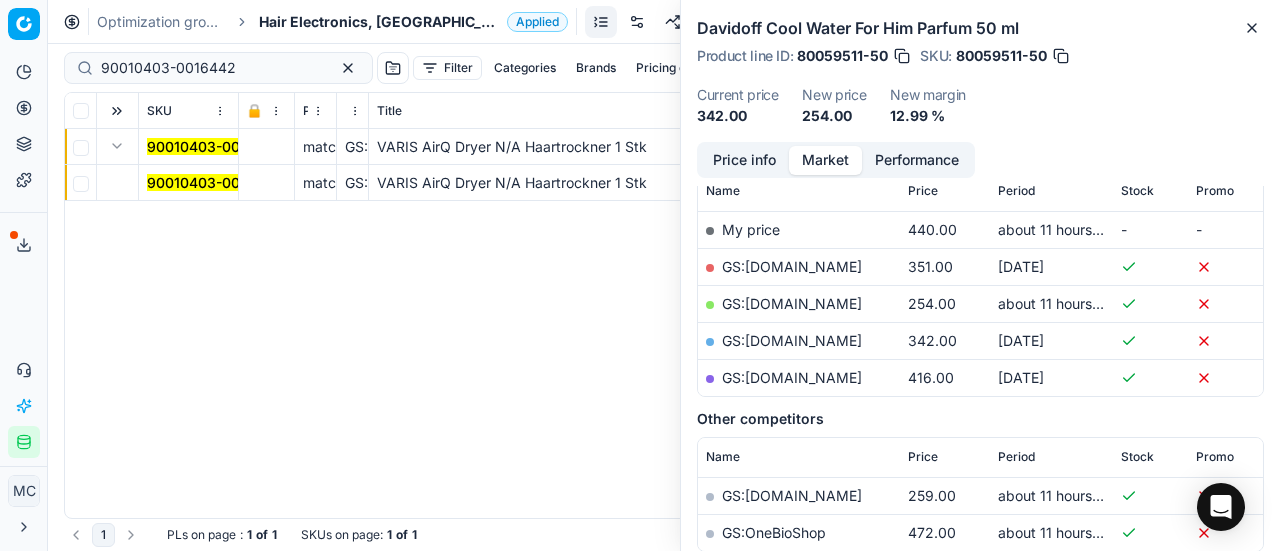 click on "90010403-0016442" at bounding box center (214, 182) 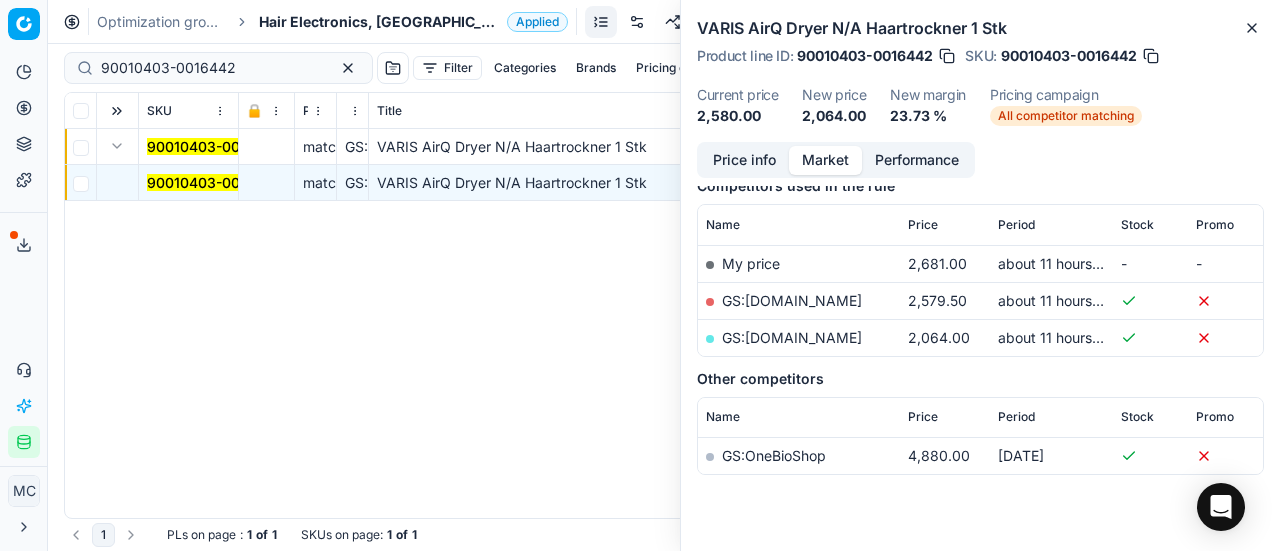 scroll, scrollTop: 300, scrollLeft: 0, axis: vertical 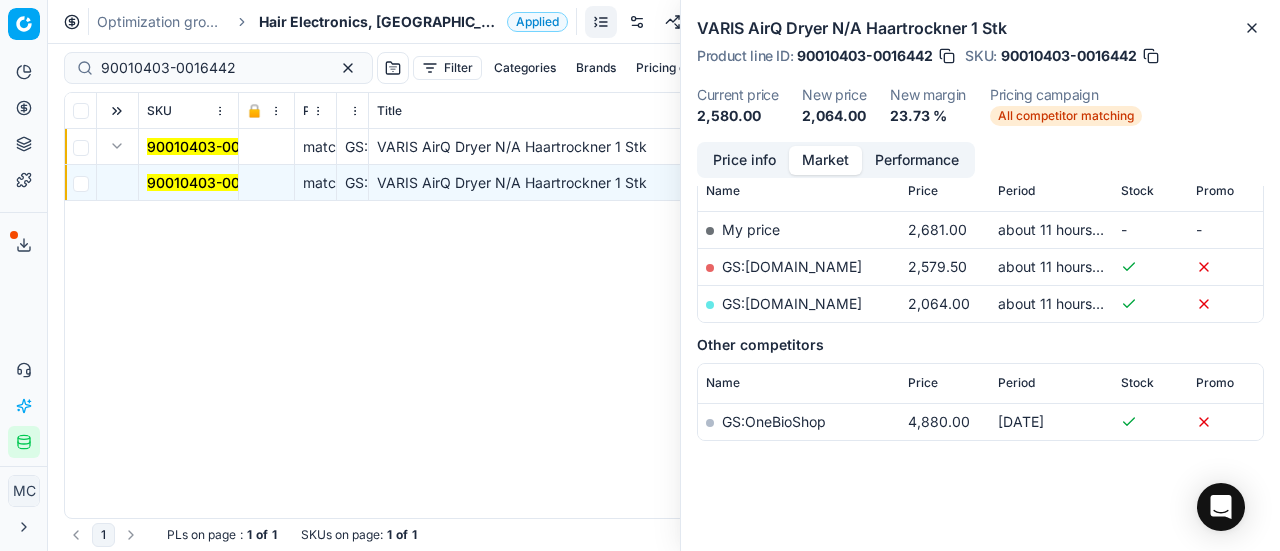 click on "Price info" at bounding box center (744, 160) 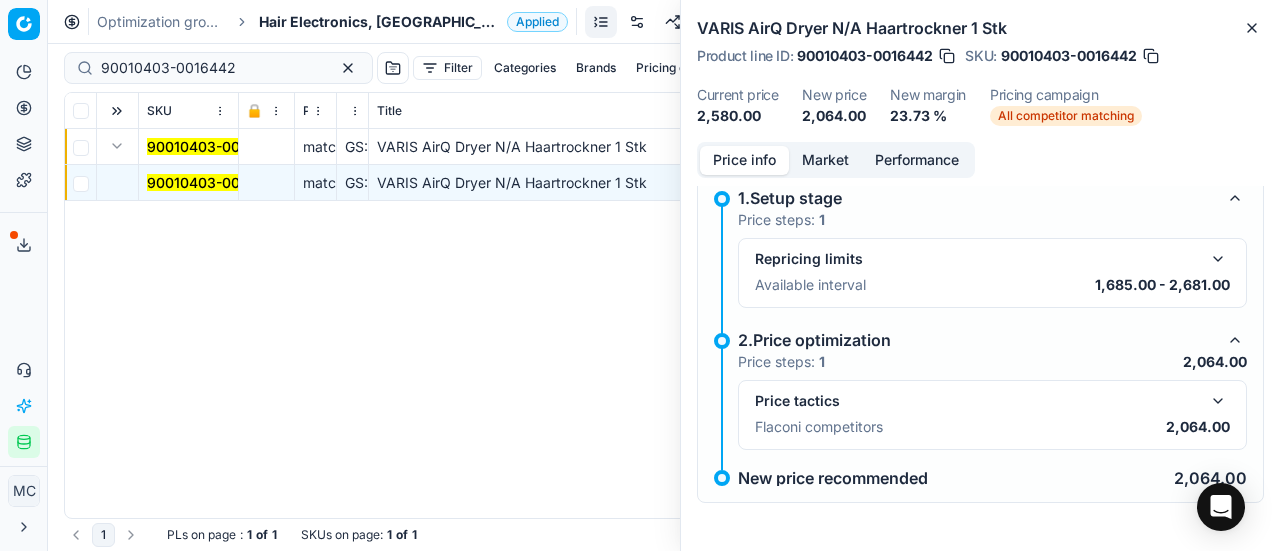 scroll, scrollTop: 90, scrollLeft: 0, axis: vertical 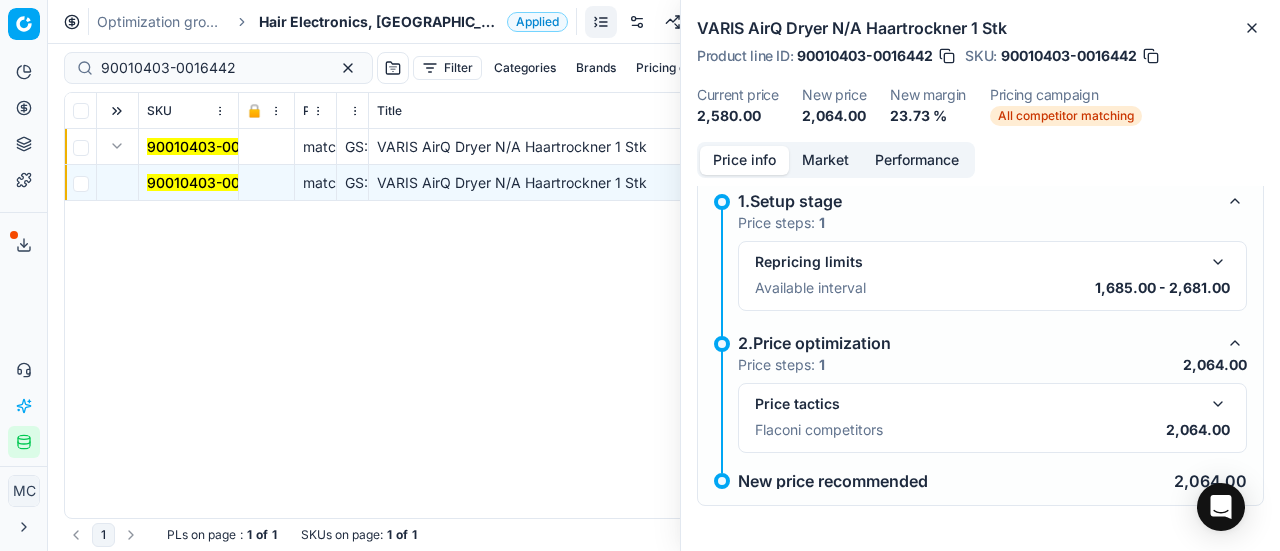 click at bounding box center [1218, 404] 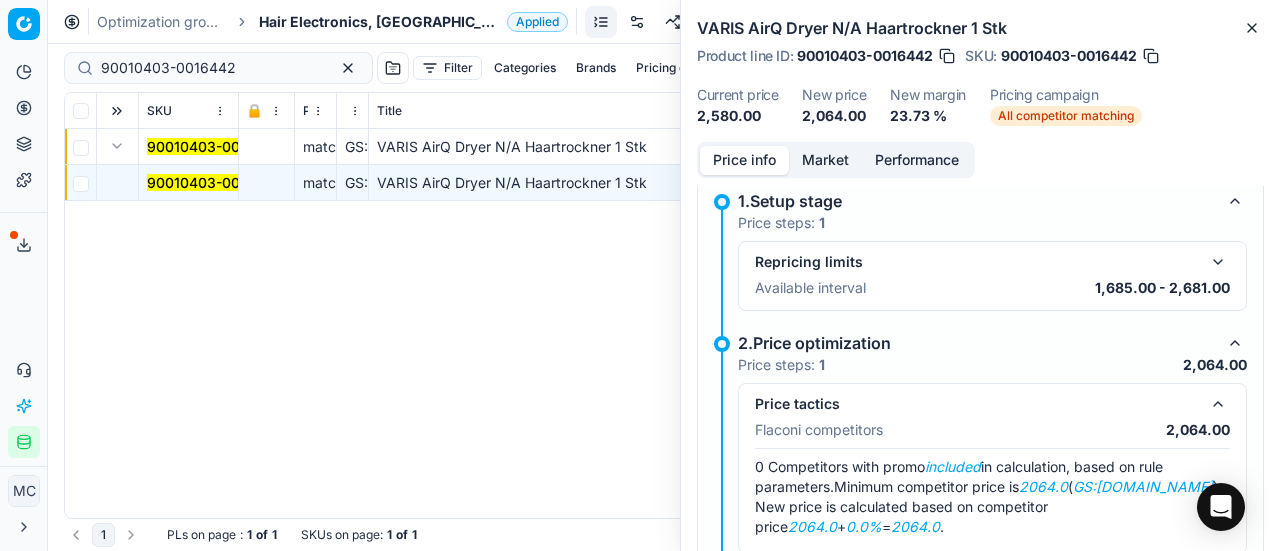 click on "Market" at bounding box center [825, 160] 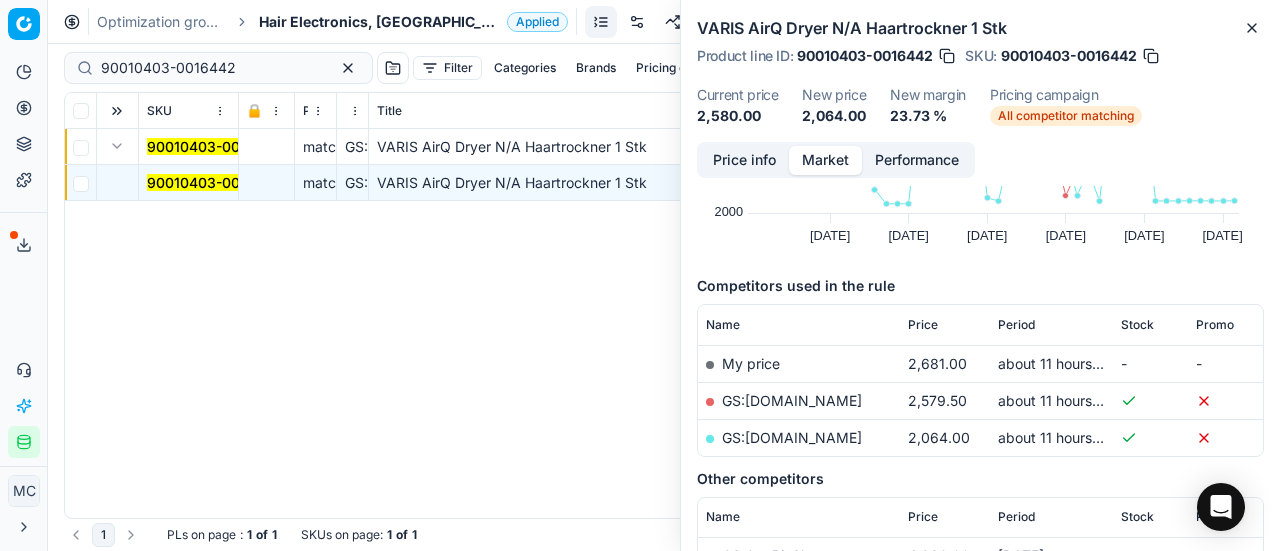 scroll, scrollTop: 300, scrollLeft: 0, axis: vertical 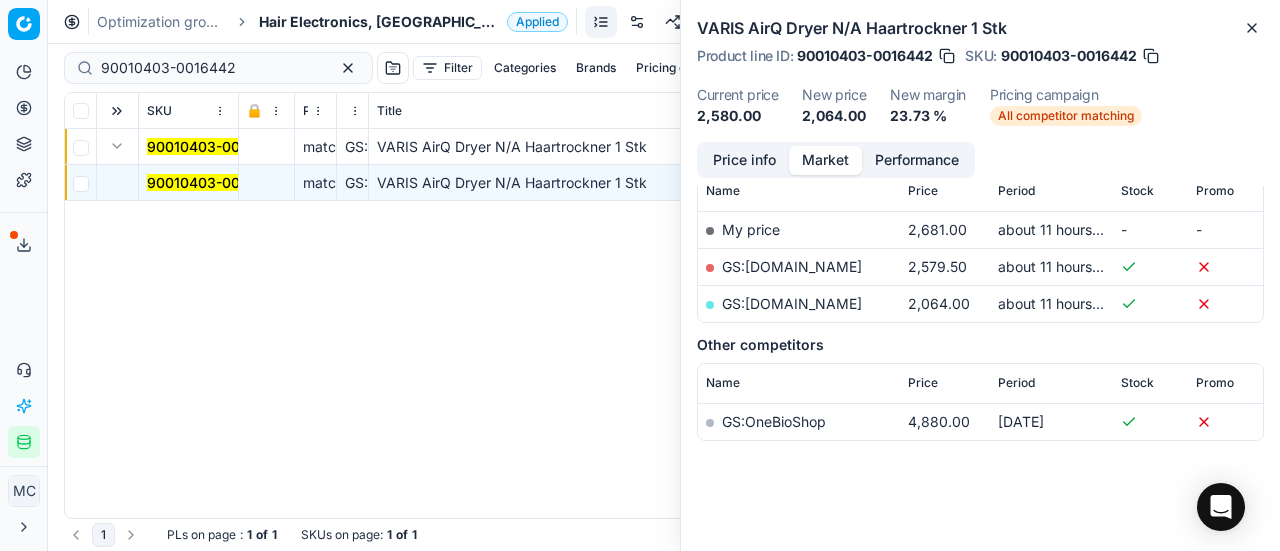 click on "GS:[DOMAIN_NAME]" at bounding box center [792, 303] 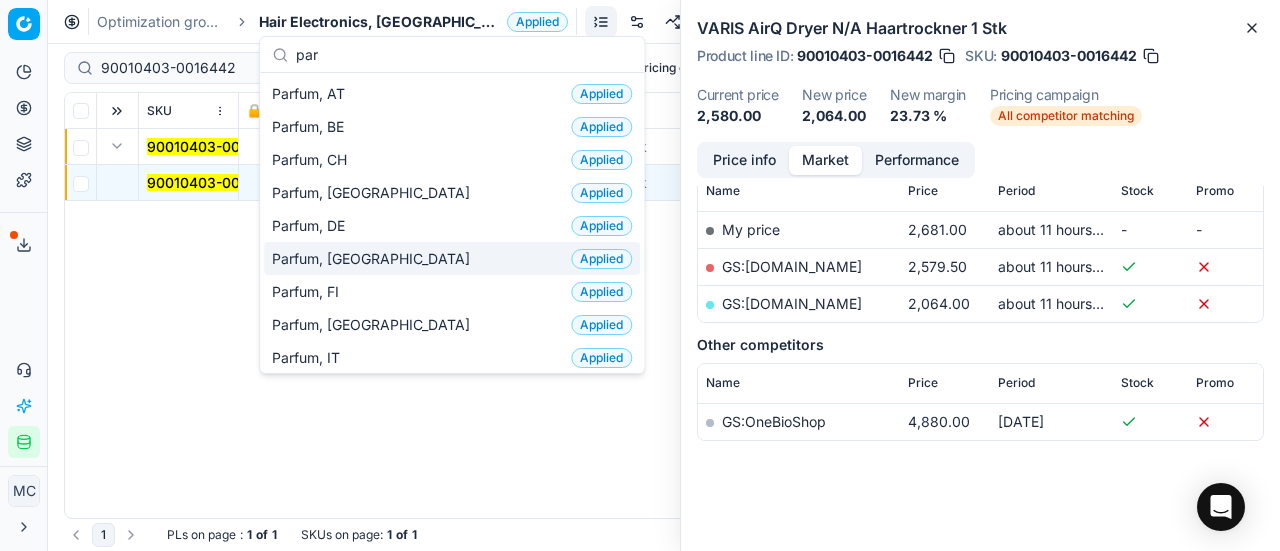 type on "par" 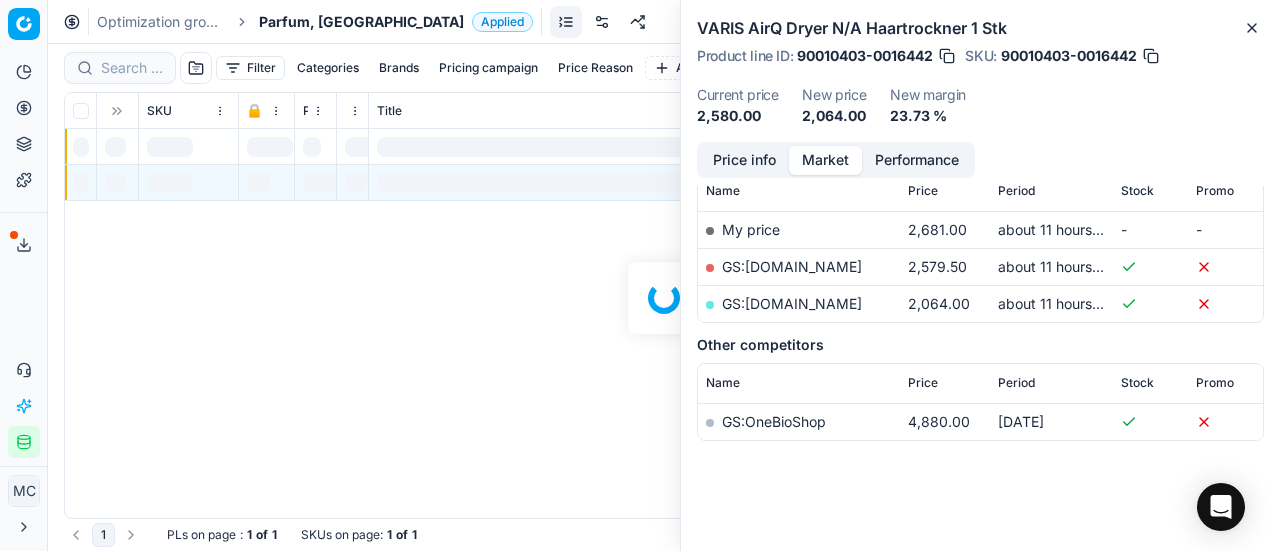 scroll, scrollTop: 300, scrollLeft: 0, axis: vertical 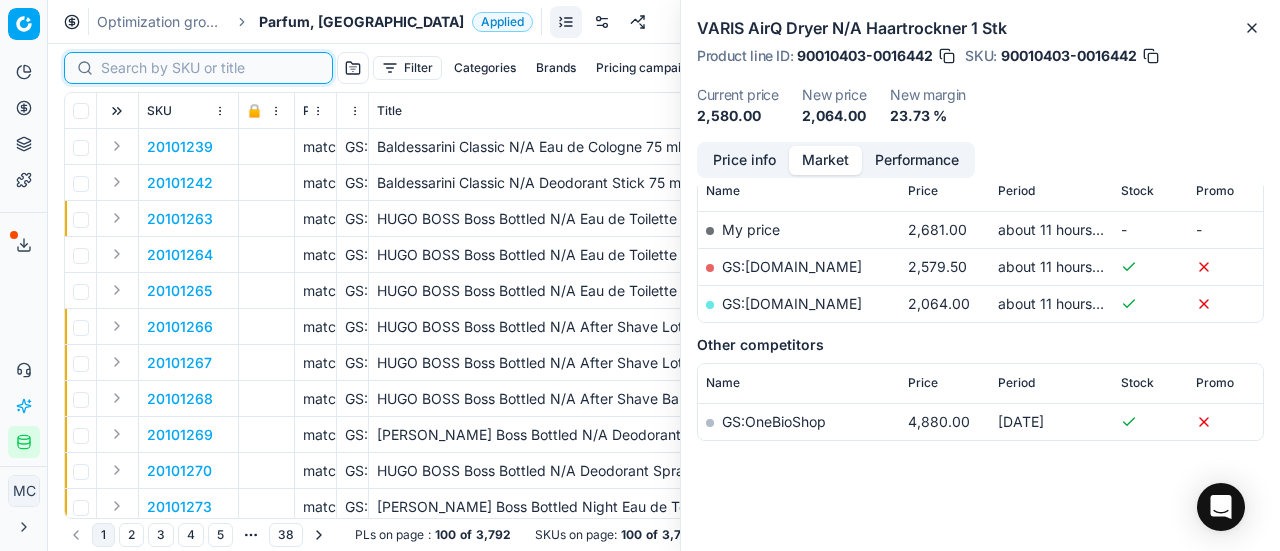 click at bounding box center (210, 68) 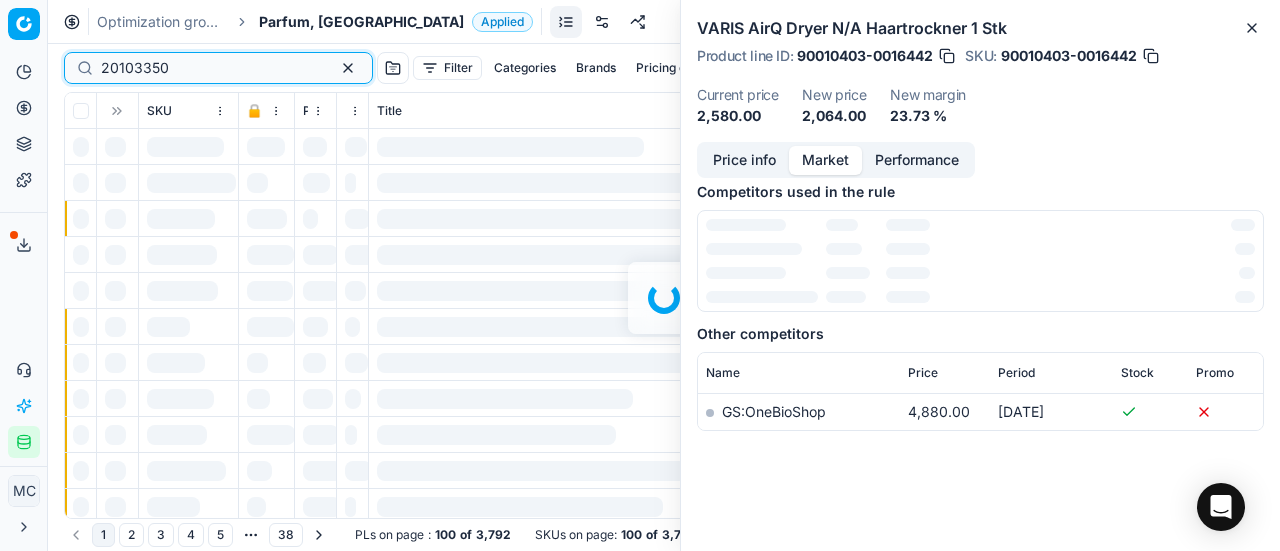 scroll, scrollTop: 300, scrollLeft: 0, axis: vertical 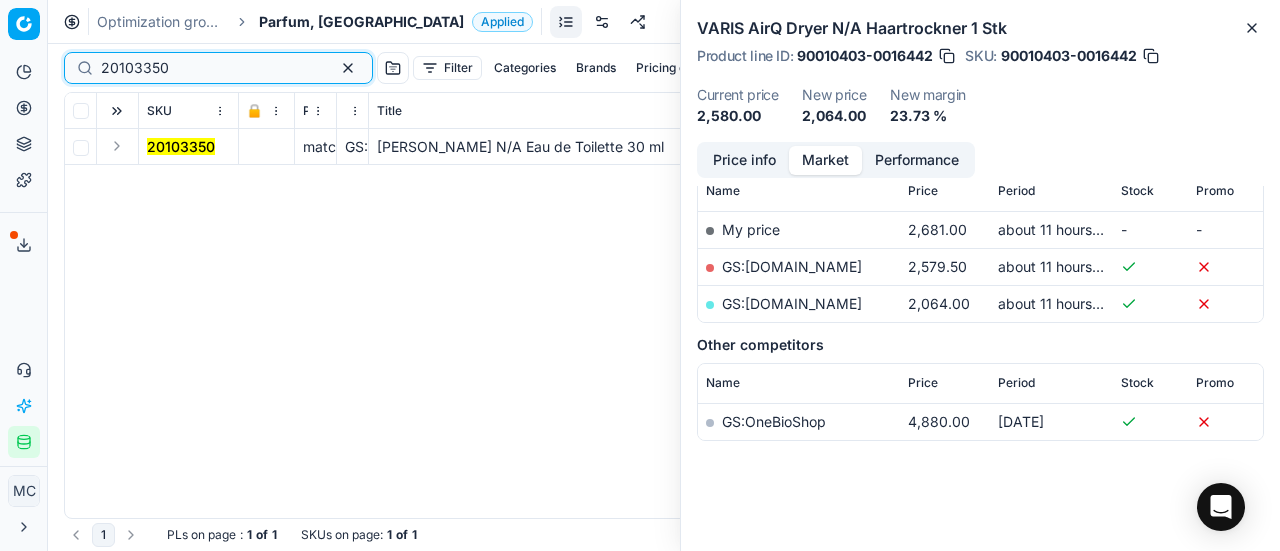 type on "20103350" 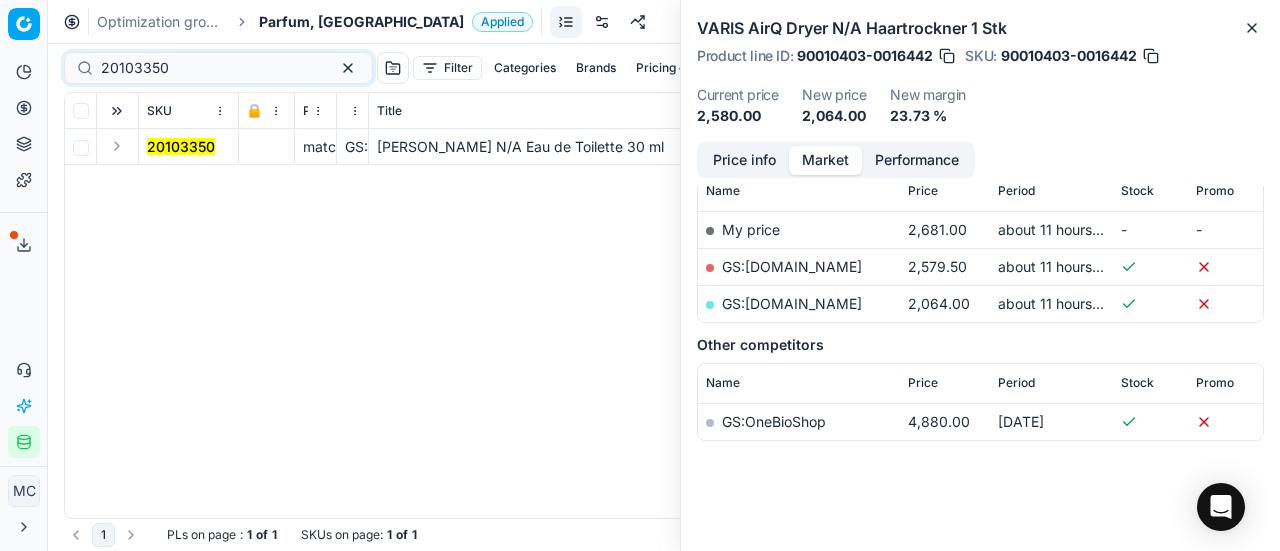 click at bounding box center [117, 146] 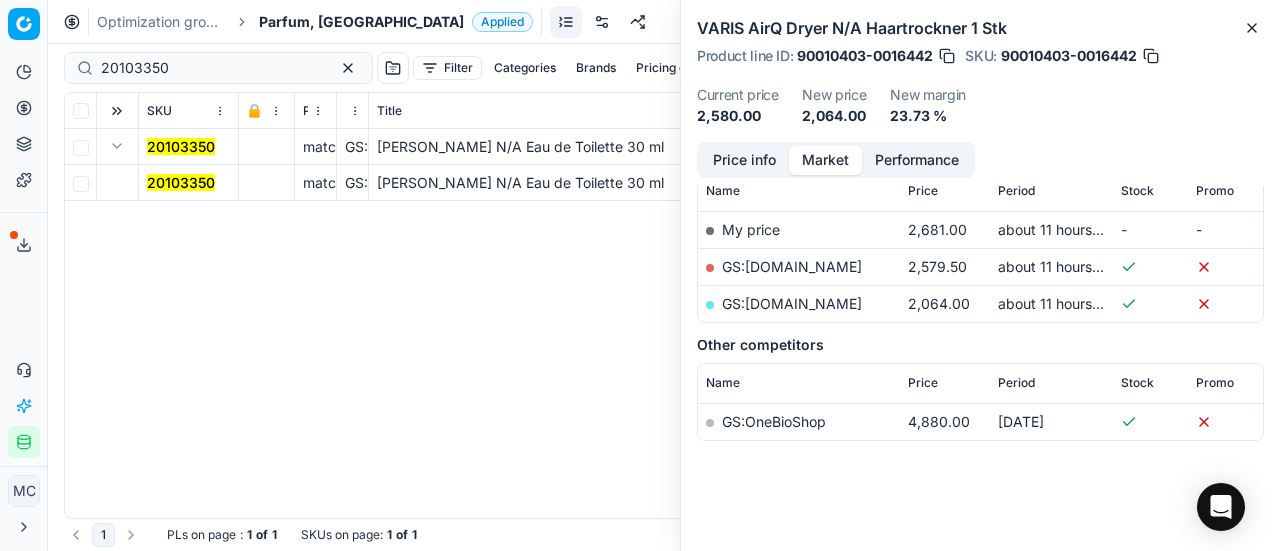 click on "20103350" at bounding box center [181, 182] 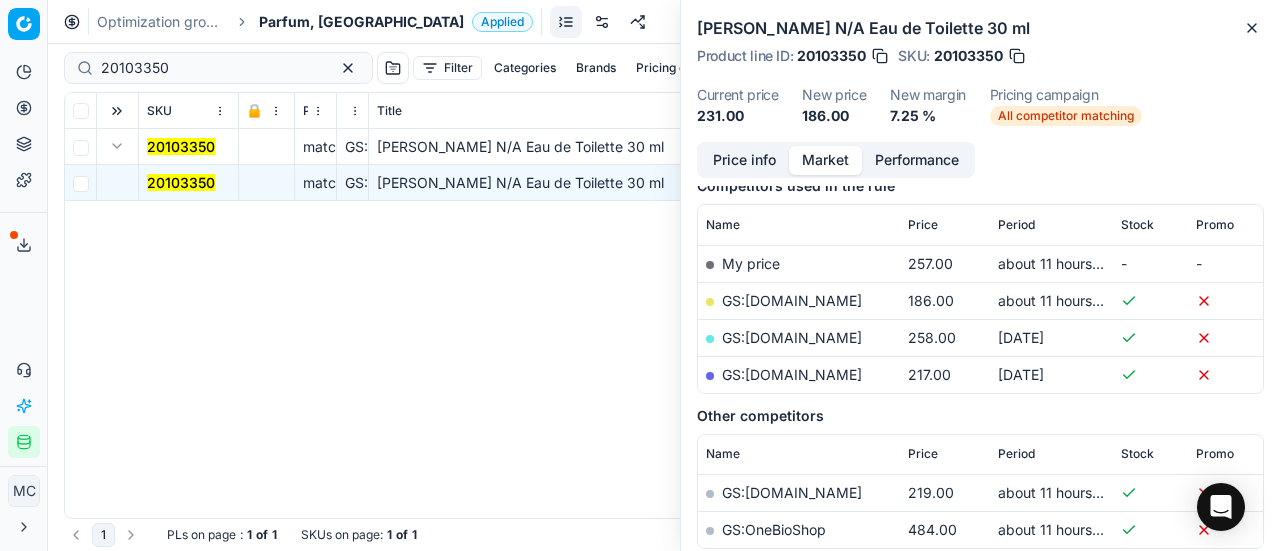 scroll, scrollTop: 300, scrollLeft: 0, axis: vertical 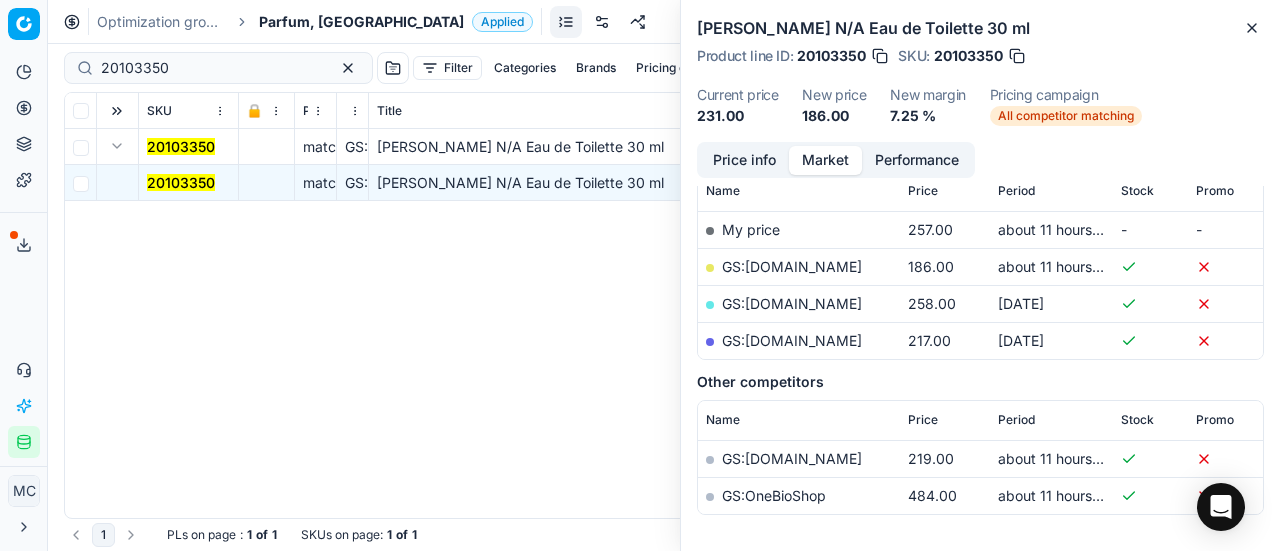 click on "Price info" at bounding box center [744, 160] 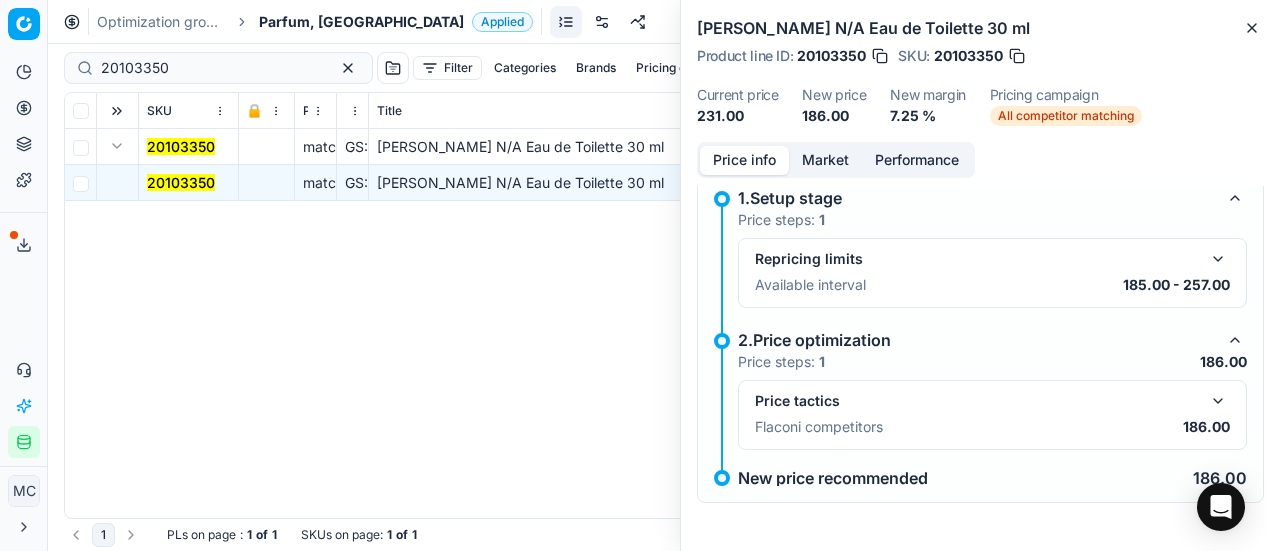 scroll, scrollTop: 14, scrollLeft: 0, axis: vertical 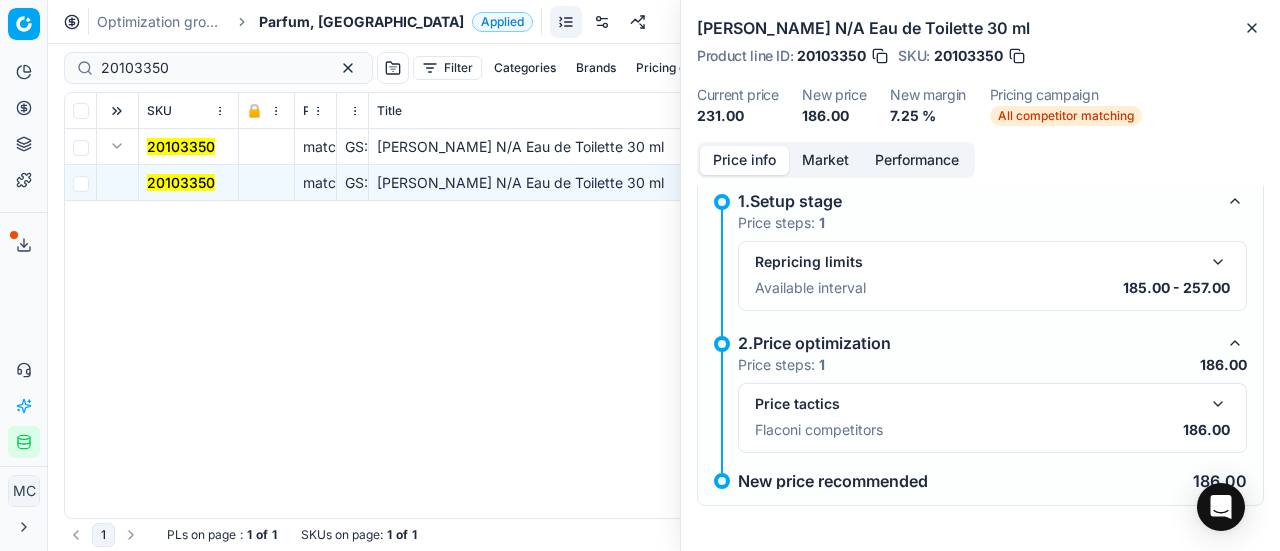 drag, startPoint x: 1212, startPoint y: 400, endPoint x: 1133, endPoint y: 362, distance: 87.66413 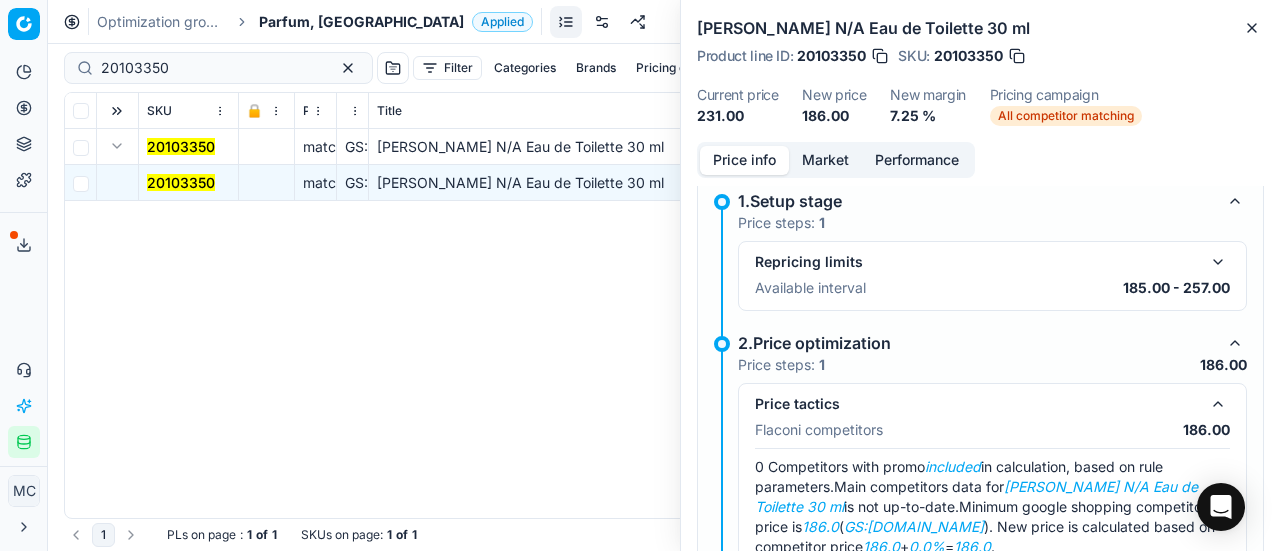 click on "Market" at bounding box center (825, 160) 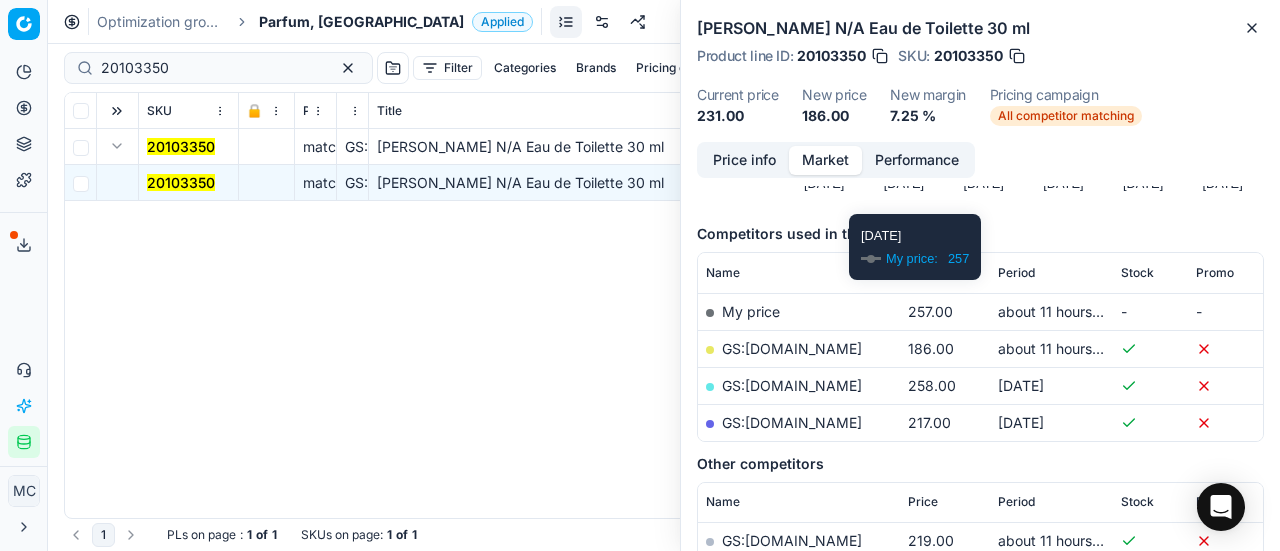scroll, scrollTop: 300, scrollLeft: 0, axis: vertical 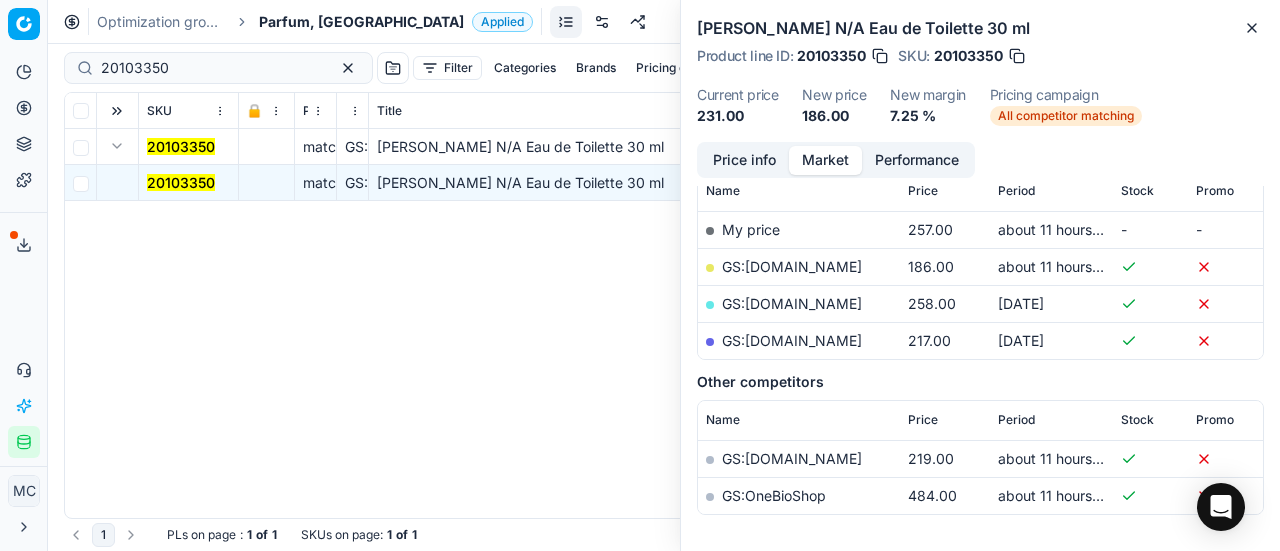 click on "GS:[DOMAIN_NAME]" at bounding box center (792, 266) 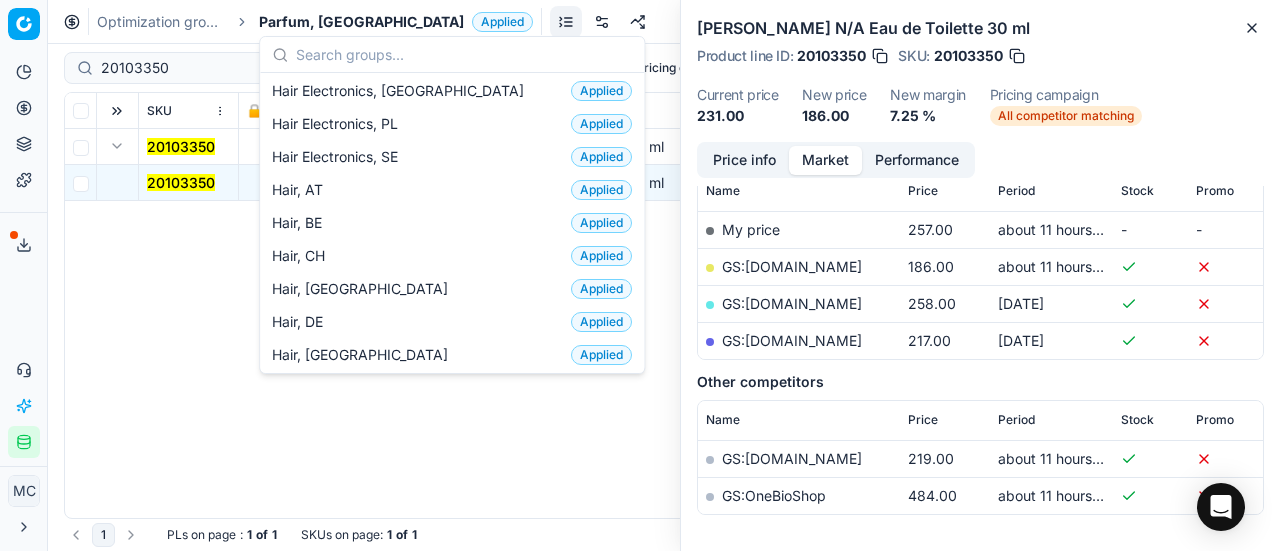 scroll, scrollTop: 400, scrollLeft: 0, axis: vertical 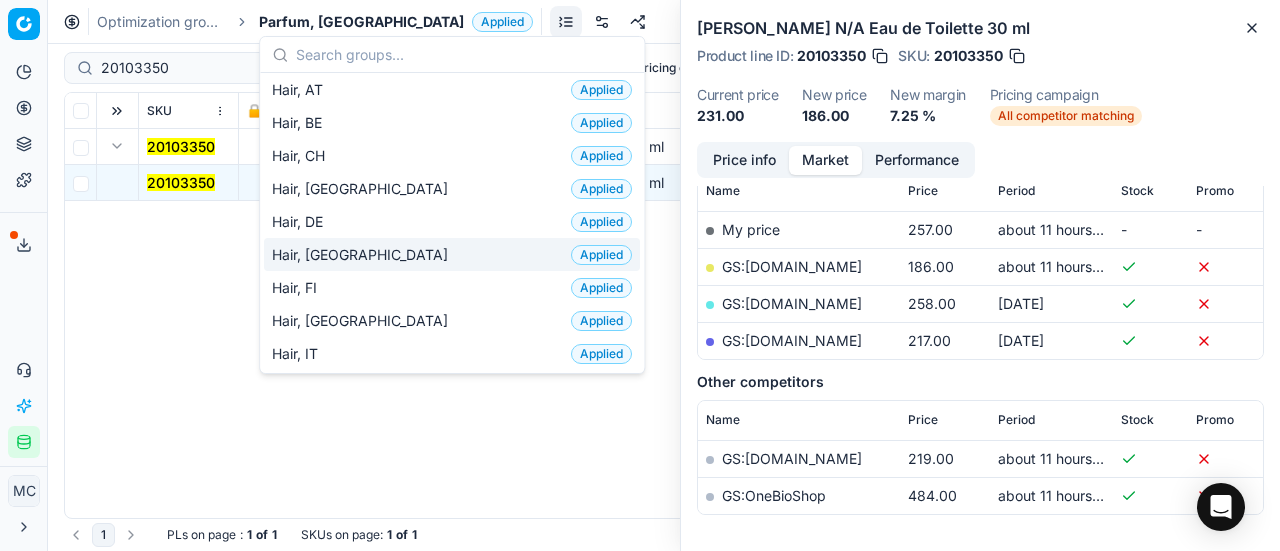click on "Hair, DK Applied" at bounding box center (452, 254) 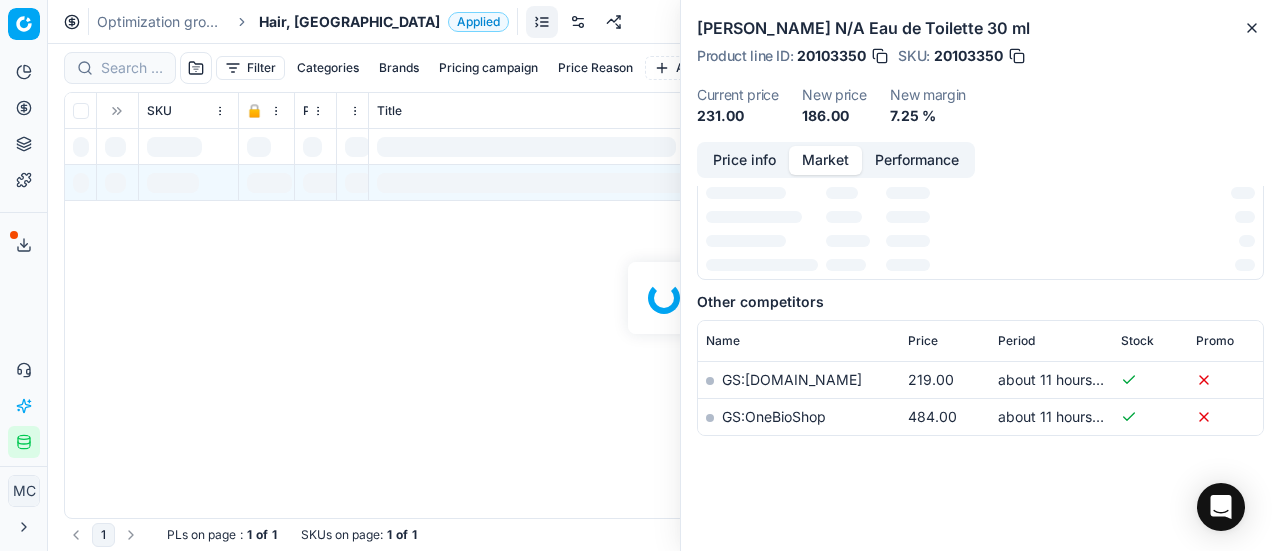 scroll, scrollTop: 300, scrollLeft: 0, axis: vertical 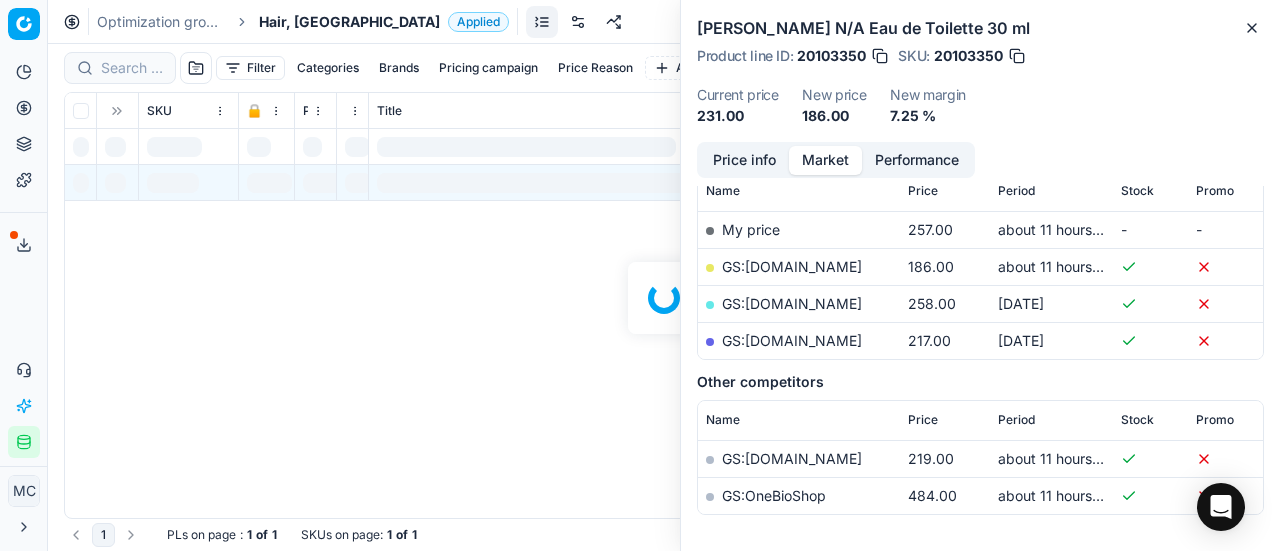 click at bounding box center (664, 297) 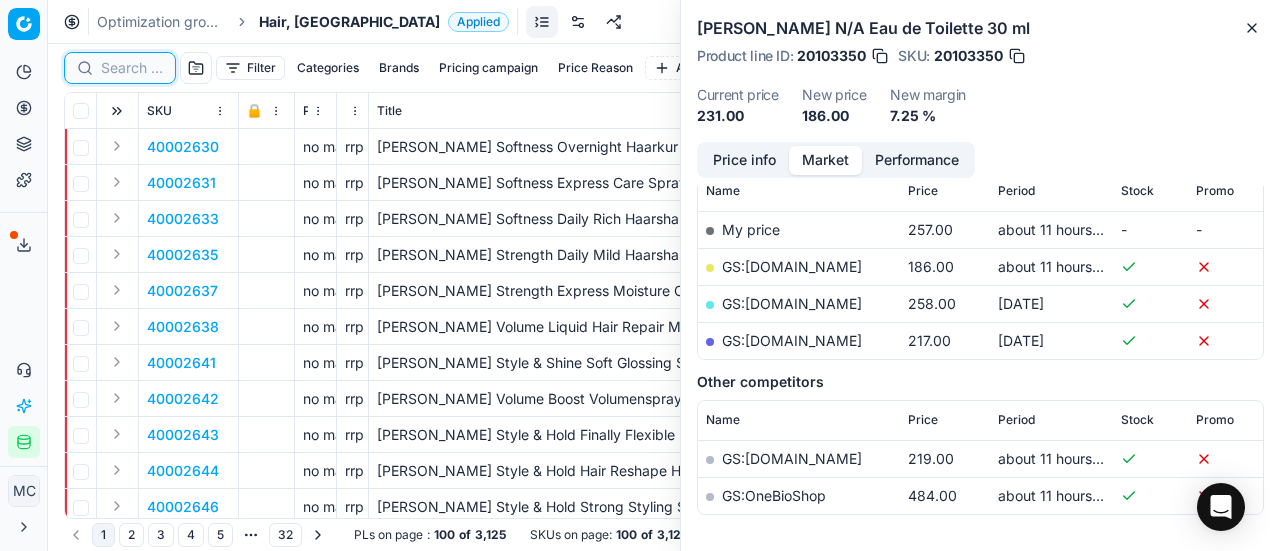 click at bounding box center (132, 68) 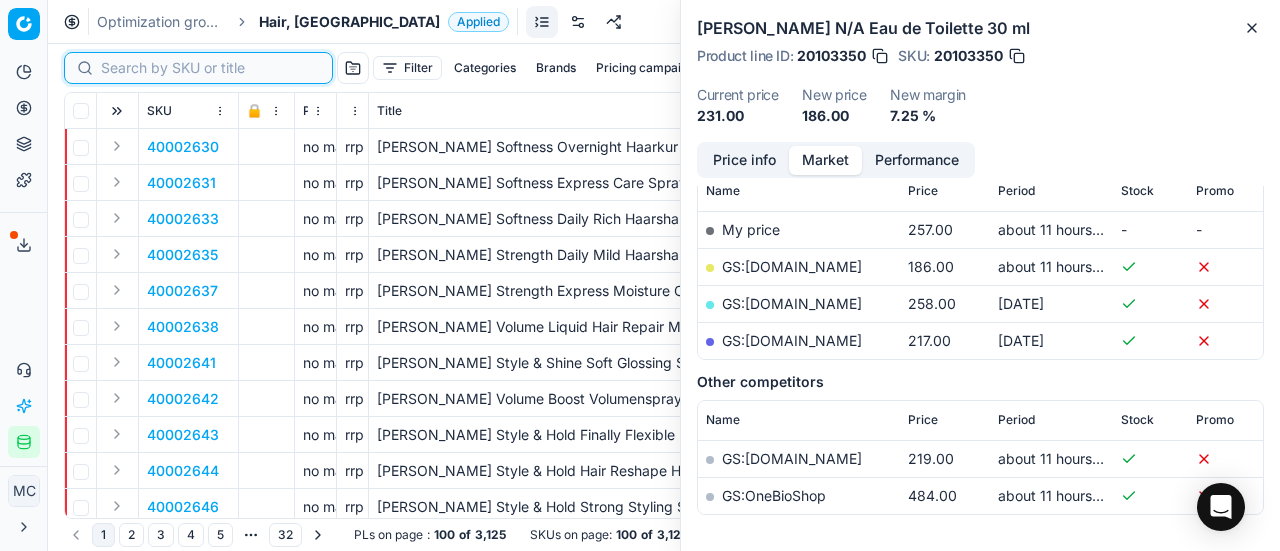 paste on "90004830-0007308" 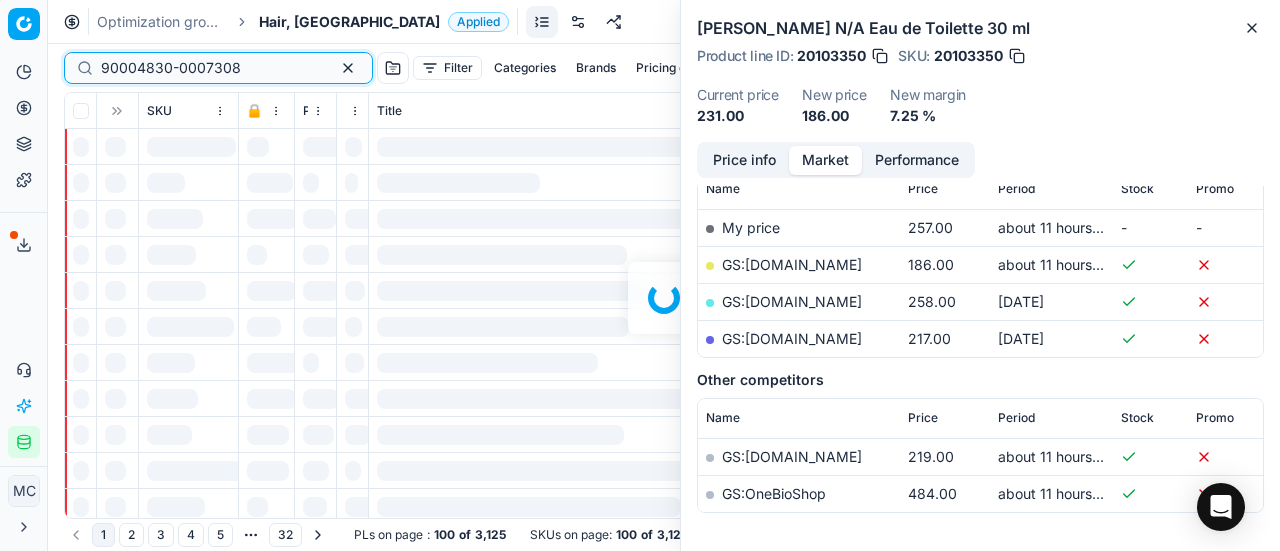 scroll, scrollTop: 300, scrollLeft: 0, axis: vertical 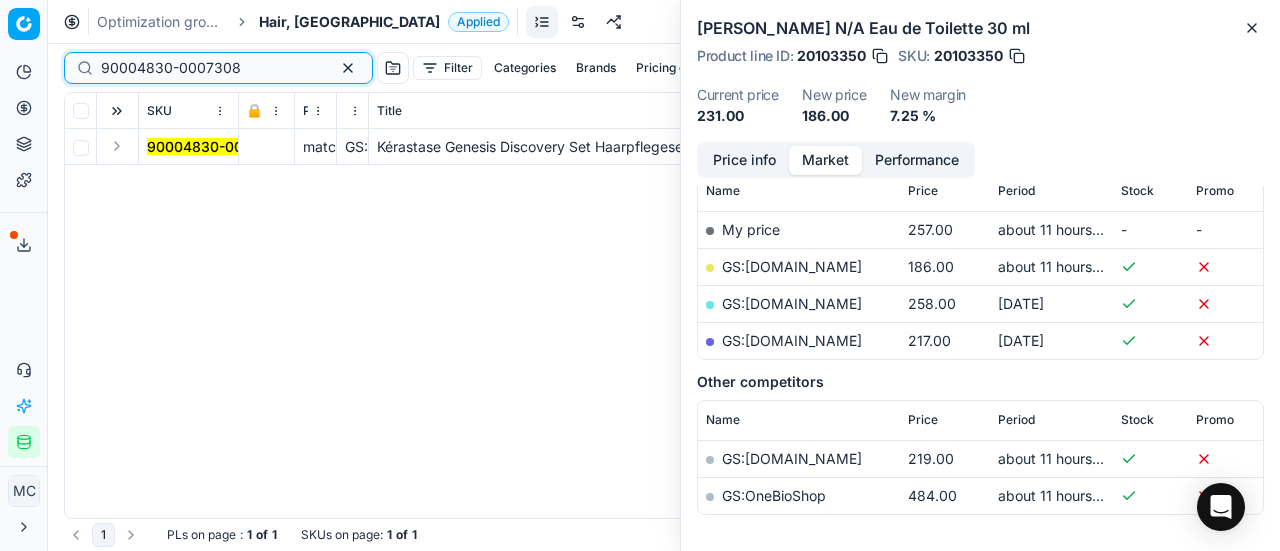 type on "90004830-0007308" 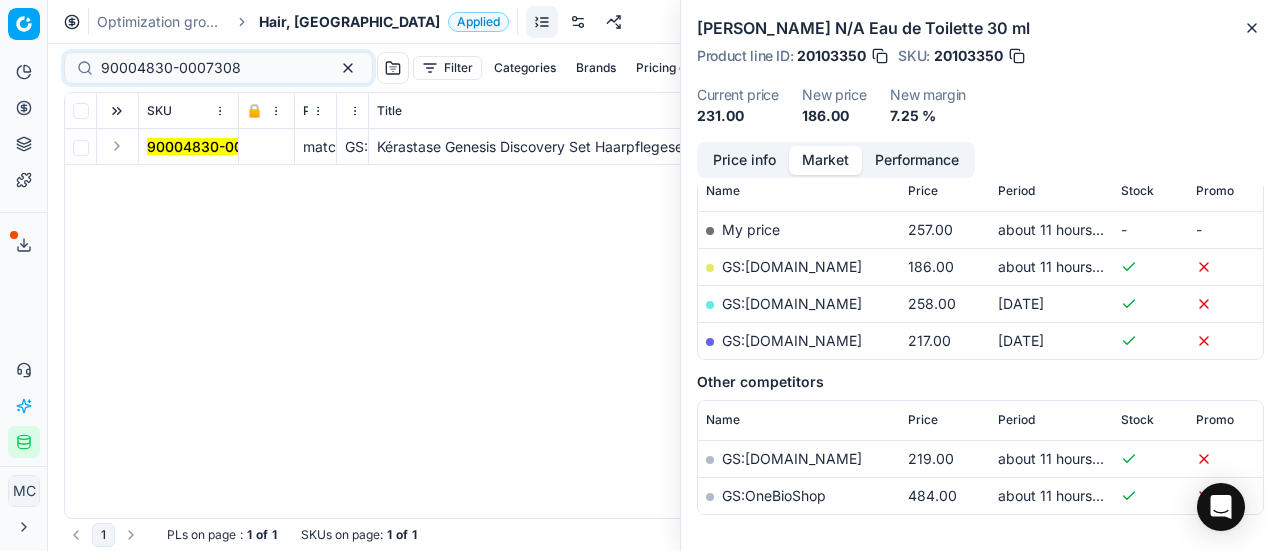 click at bounding box center [117, 146] 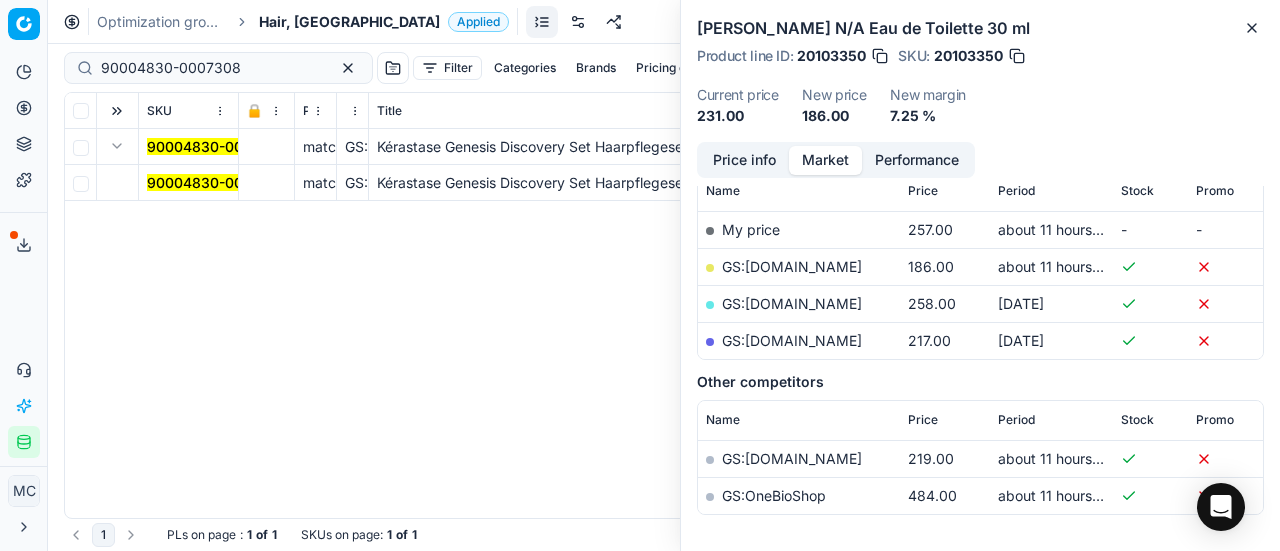 click on "90004830-0007308" at bounding box center [217, 182] 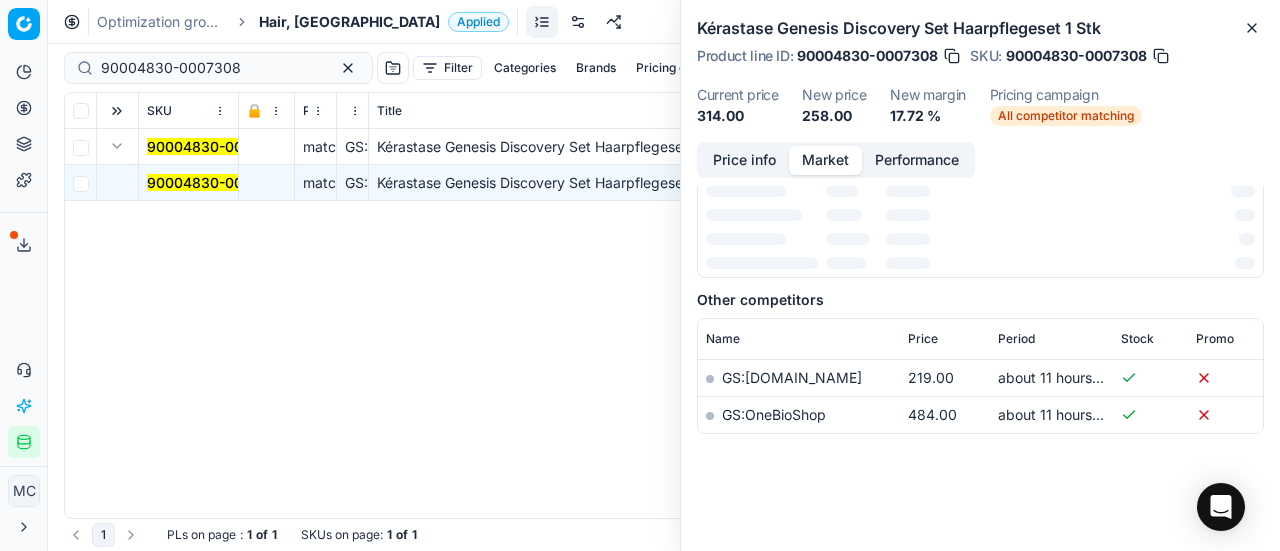 scroll, scrollTop: 300, scrollLeft: 0, axis: vertical 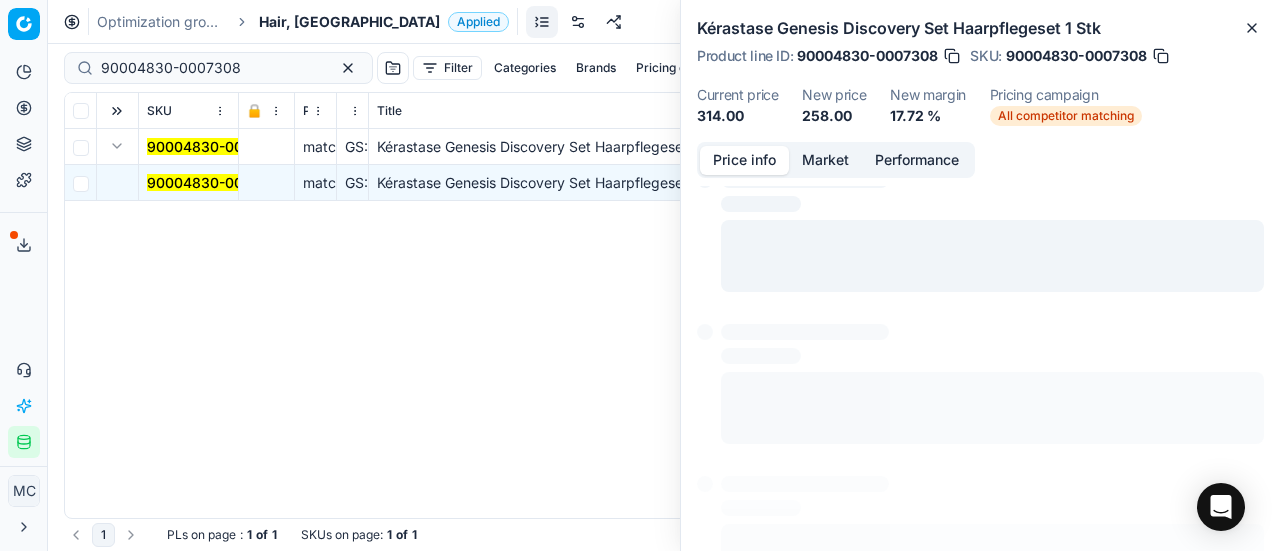 click on "Price info" at bounding box center [744, 160] 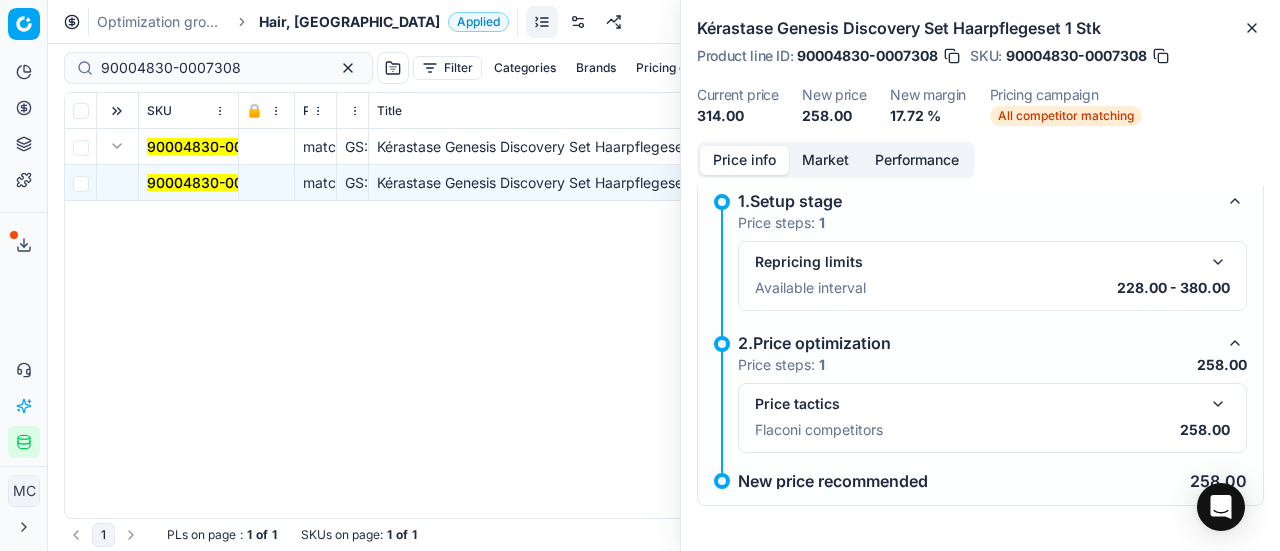 click on "Price tactics Flaconi competitors 258.00" at bounding box center [992, 418] 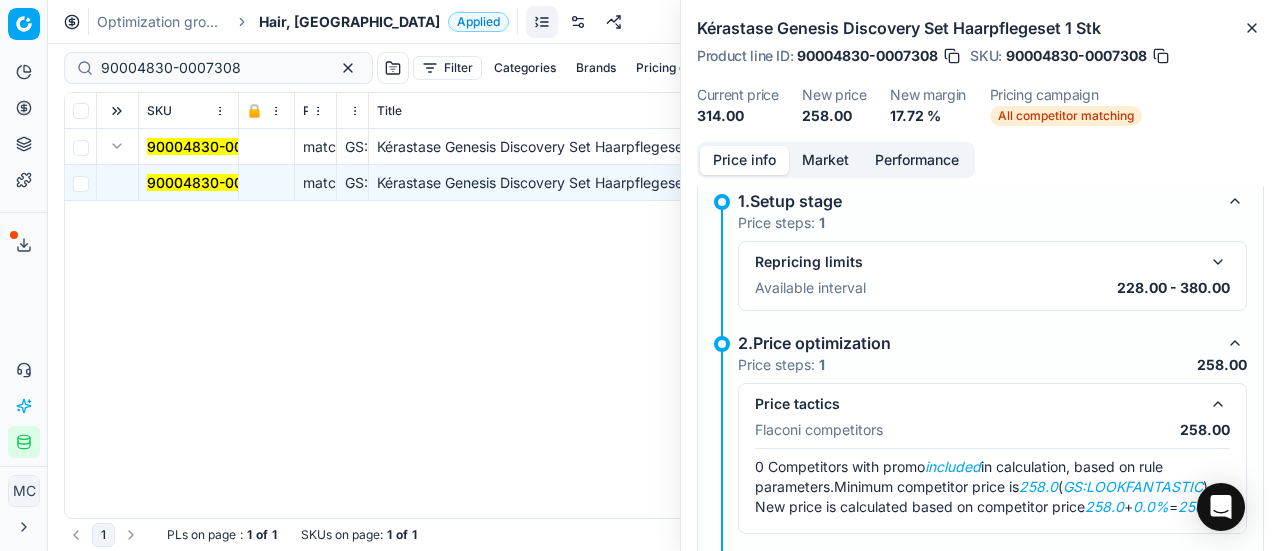 click on "Market" at bounding box center [825, 160] 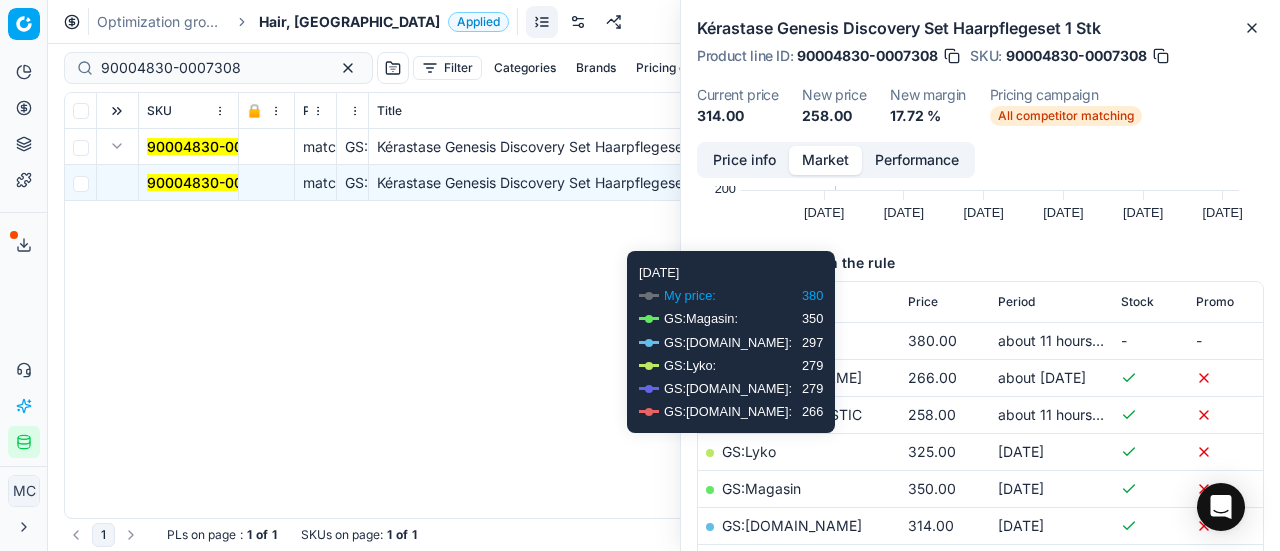 scroll, scrollTop: 300, scrollLeft: 0, axis: vertical 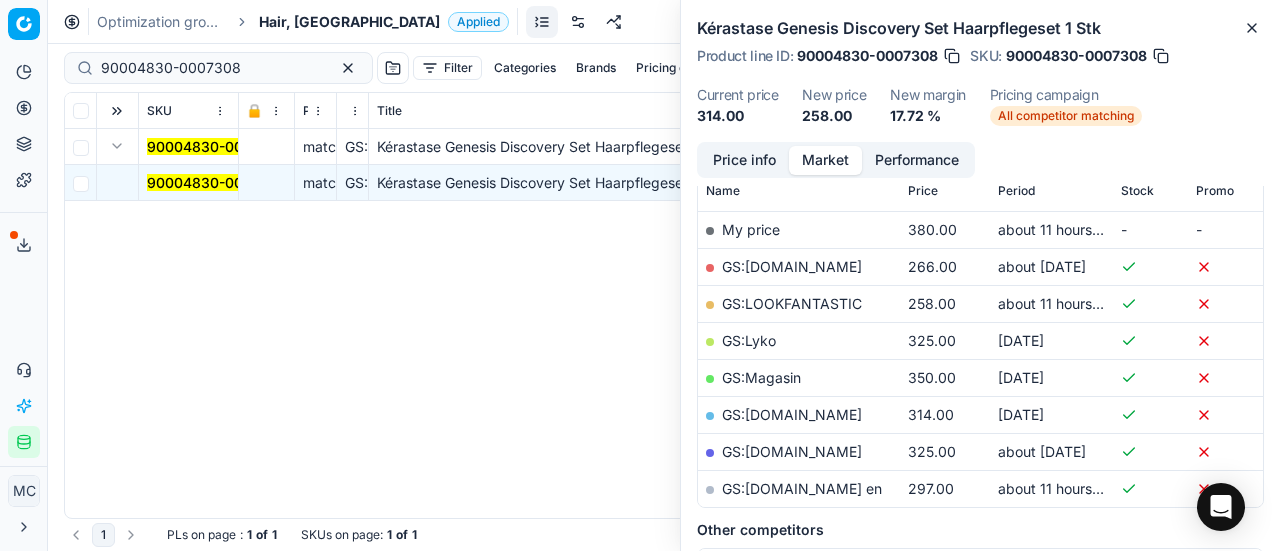 click on "GS:LOOKFANTASTIC" at bounding box center [792, 303] 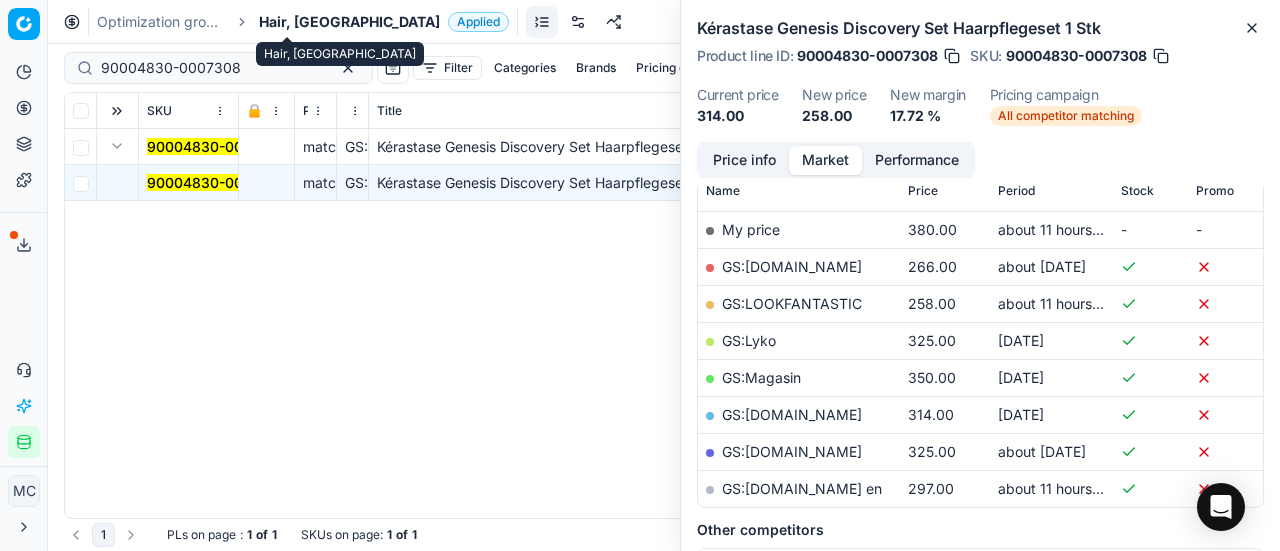click on "Hair, [GEOGRAPHIC_DATA]" at bounding box center (349, 22) 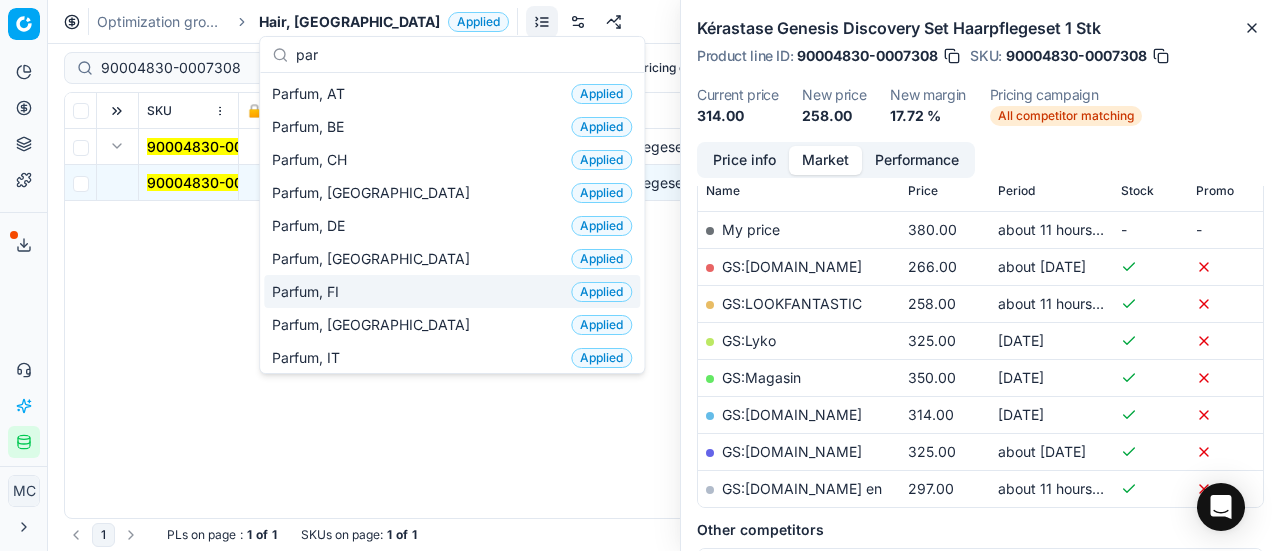 type on "par" 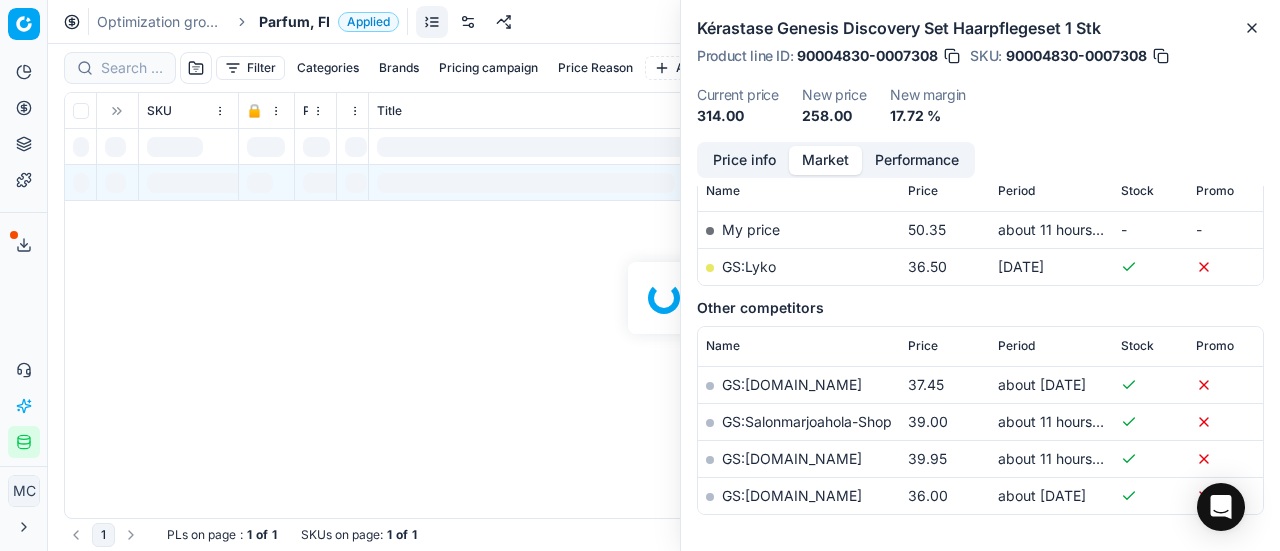 scroll, scrollTop: 300, scrollLeft: 0, axis: vertical 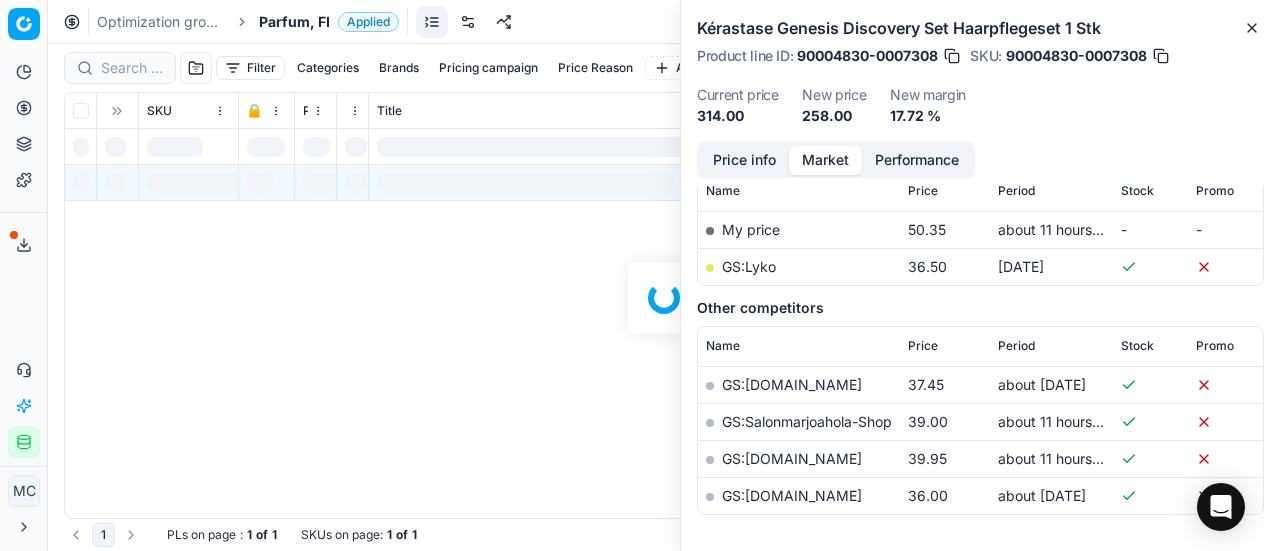 click at bounding box center (664, 297) 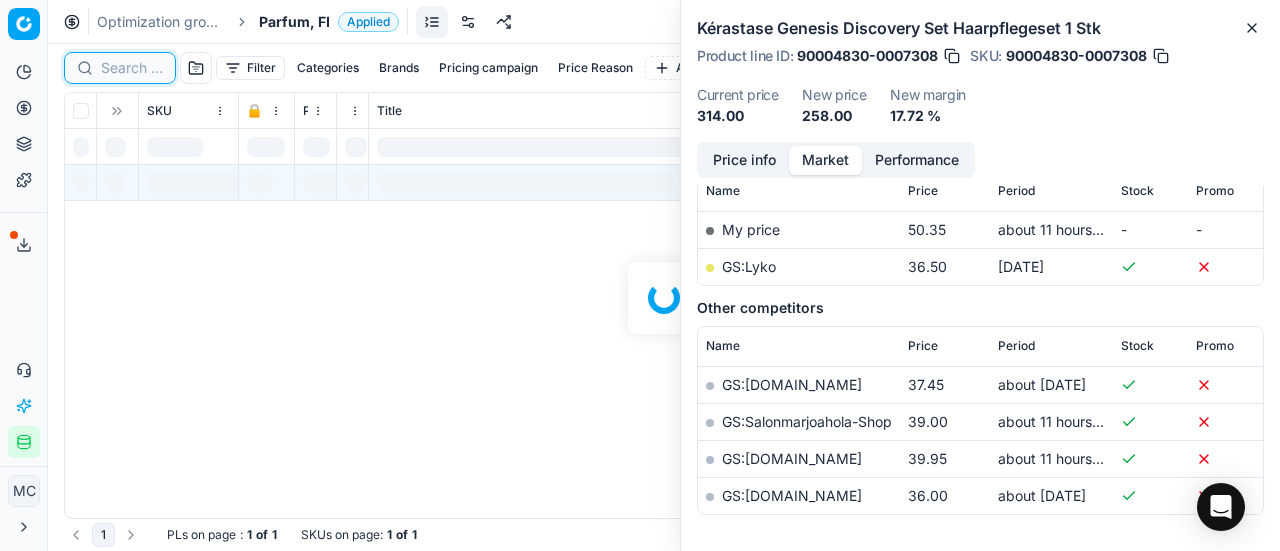 click at bounding box center (132, 68) 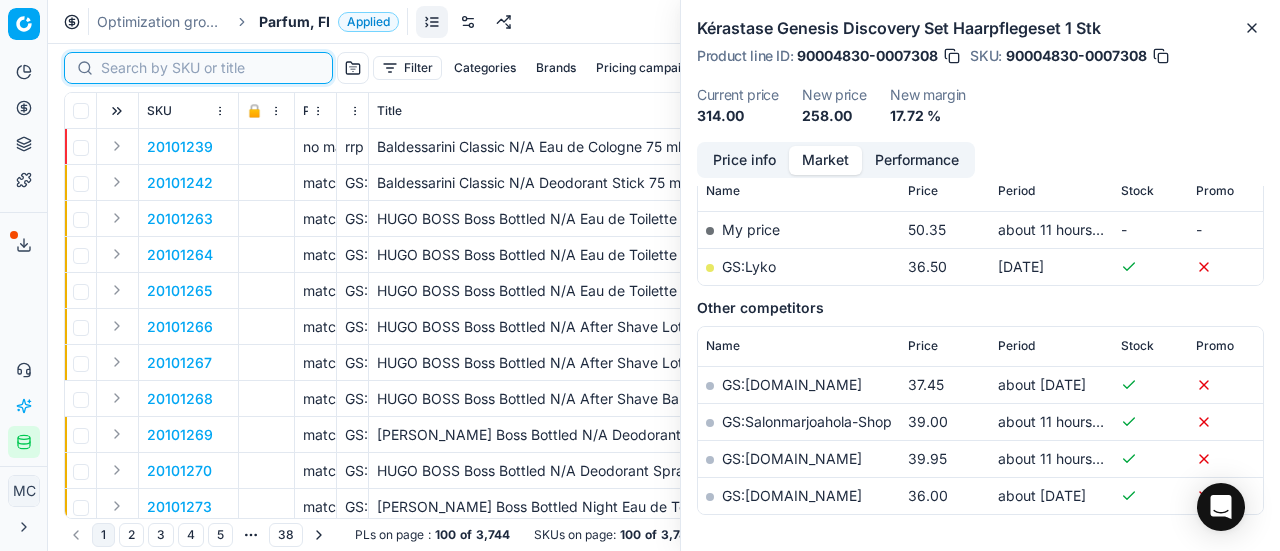 click at bounding box center (210, 68) 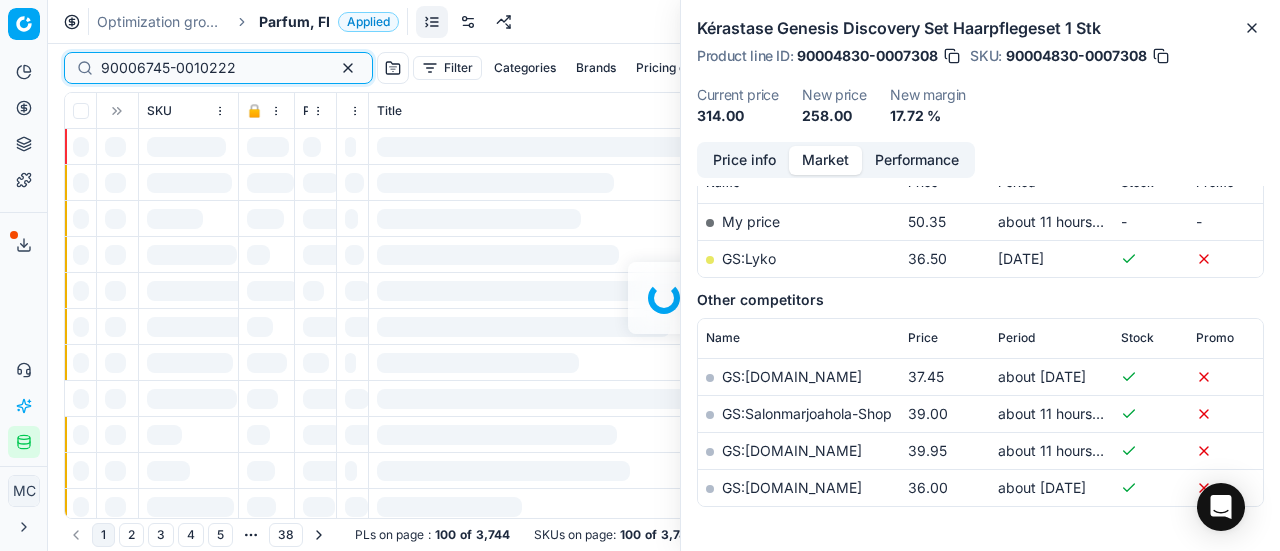 scroll, scrollTop: 300, scrollLeft: 0, axis: vertical 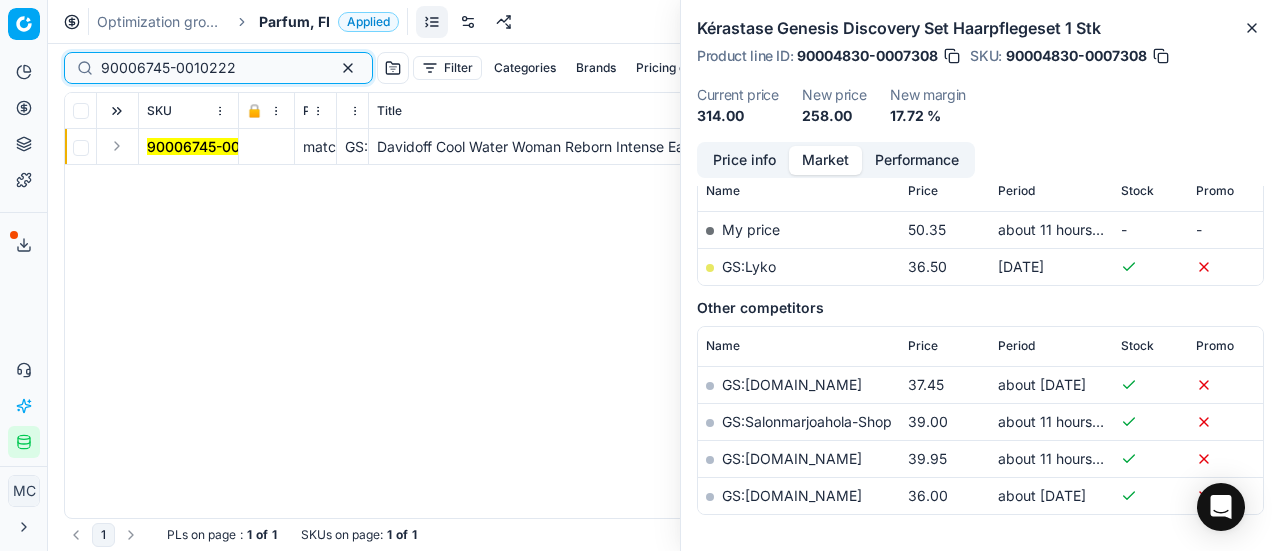 type on "90006745-0010222" 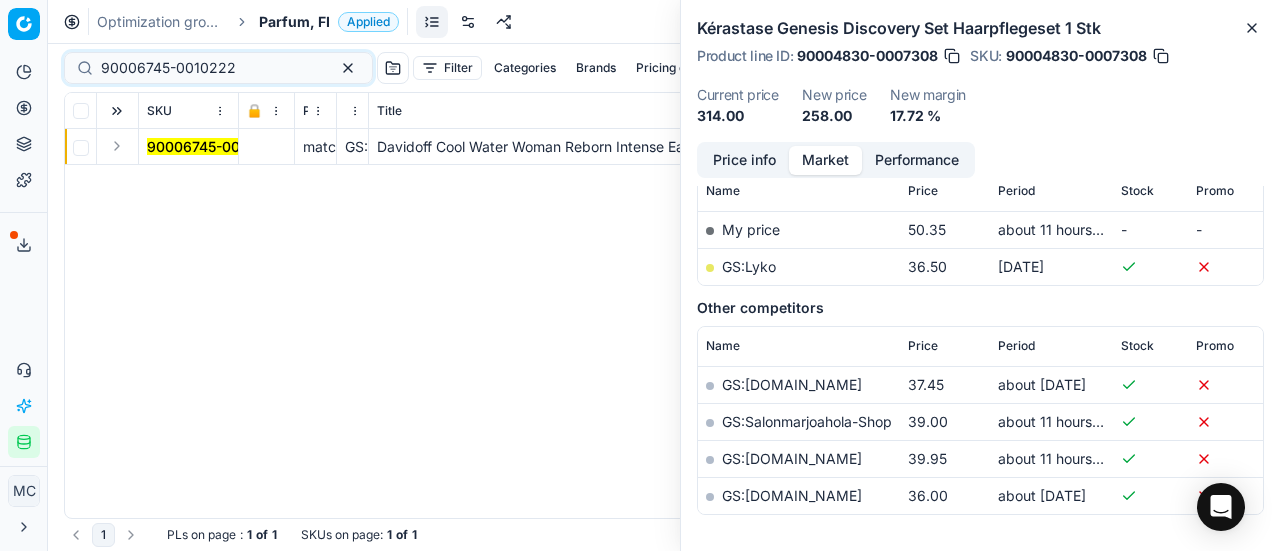 click at bounding box center [117, 146] 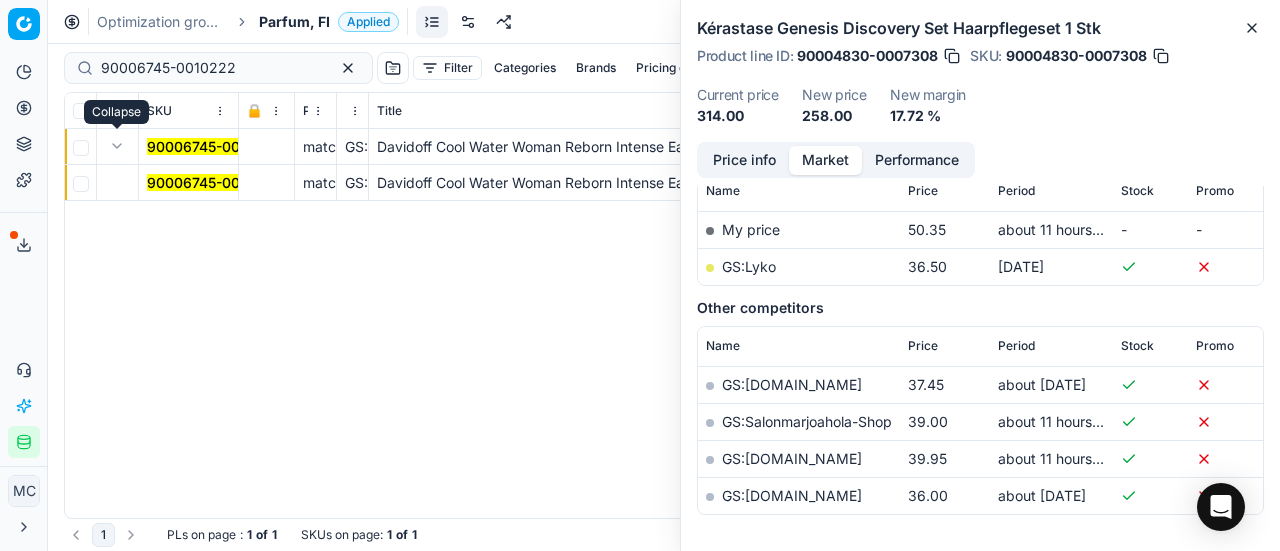 drag, startPoint x: 168, startPoint y: 161, endPoint x: 184, endPoint y: 188, distance: 31.38471 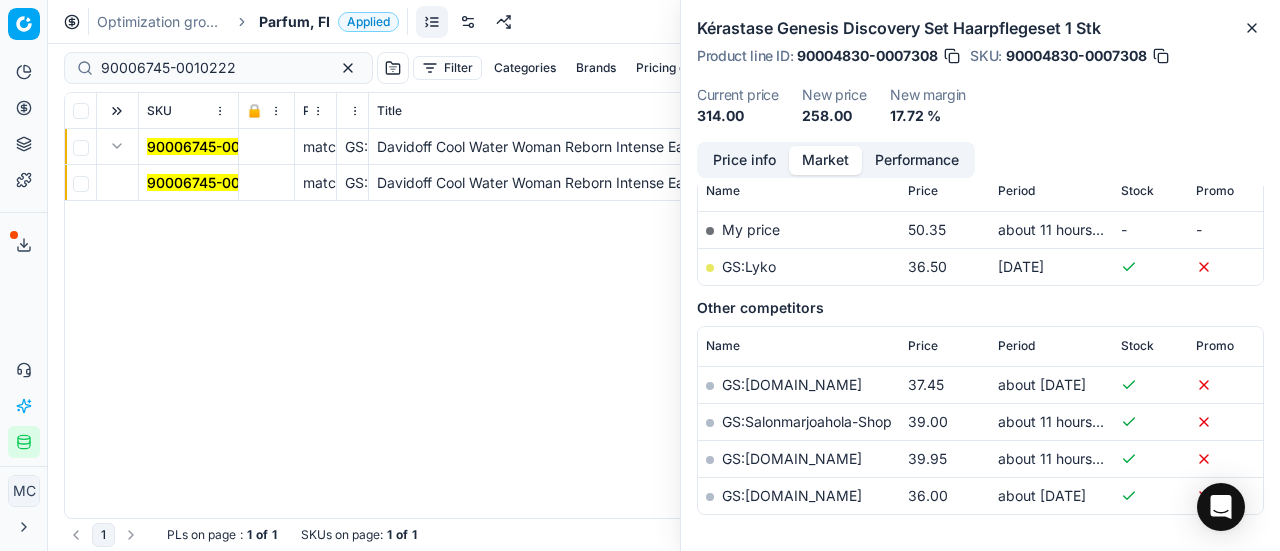 click on "90006745-0010222" at bounding box center [189, 183] 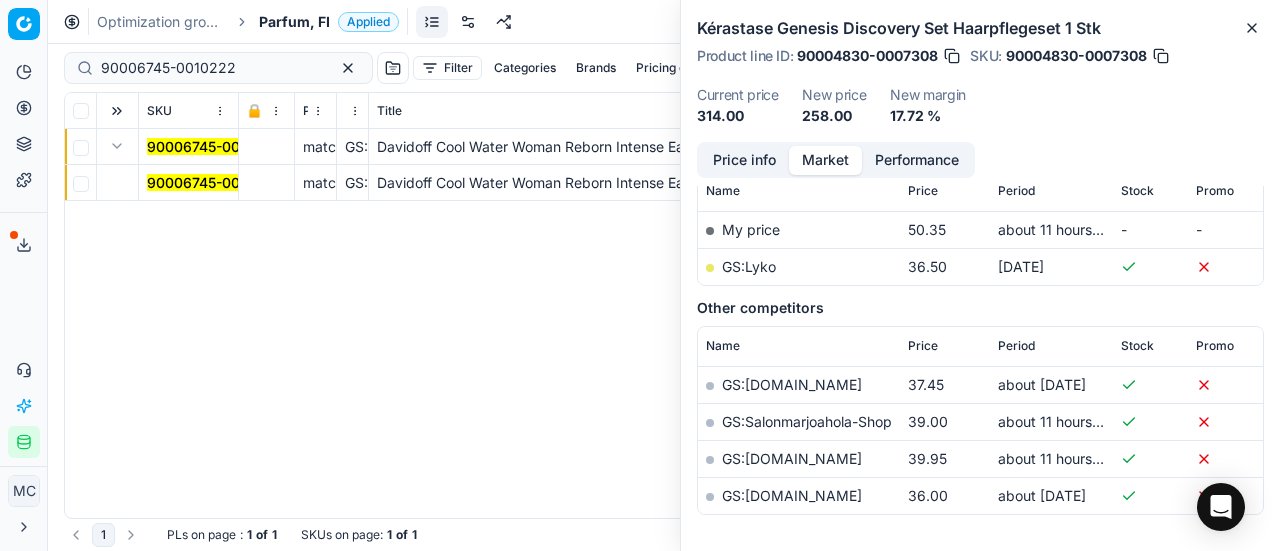 click on "90006745-0010222" at bounding box center [214, 182] 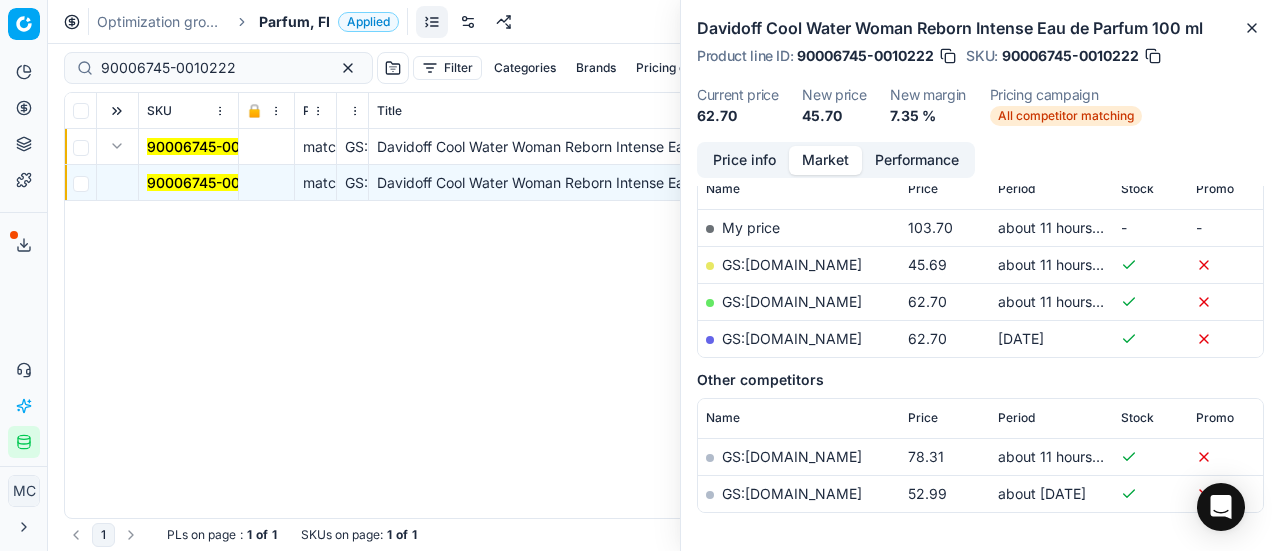scroll, scrollTop: 300, scrollLeft: 0, axis: vertical 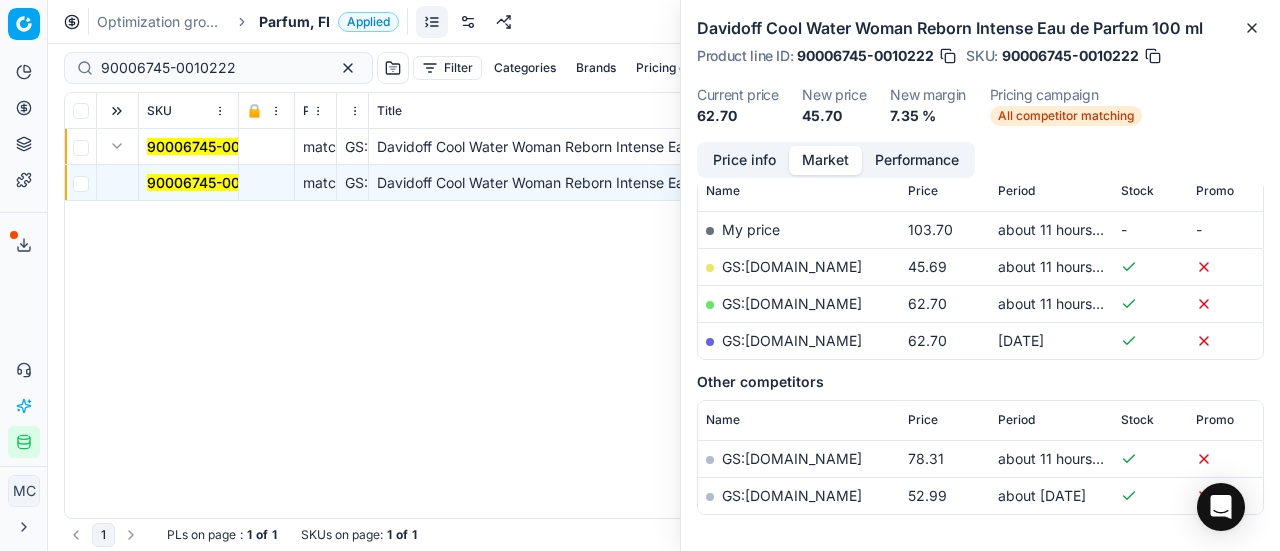 click on "Price info" at bounding box center (744, 160) 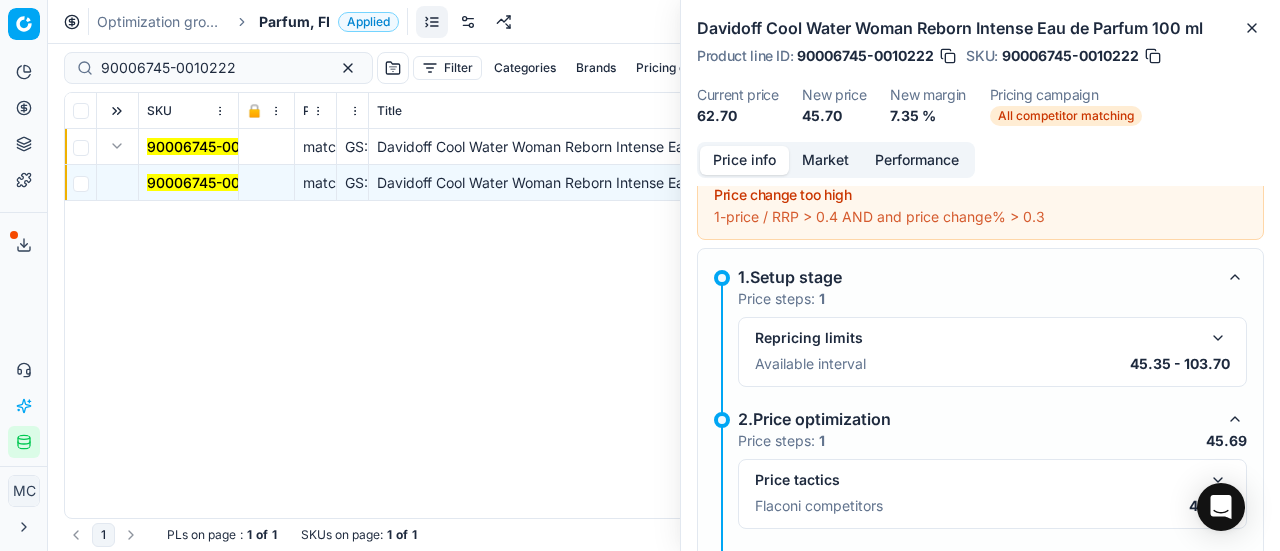 scroll, scrollTop: 114, scrollLeft: 0, axis: vertical 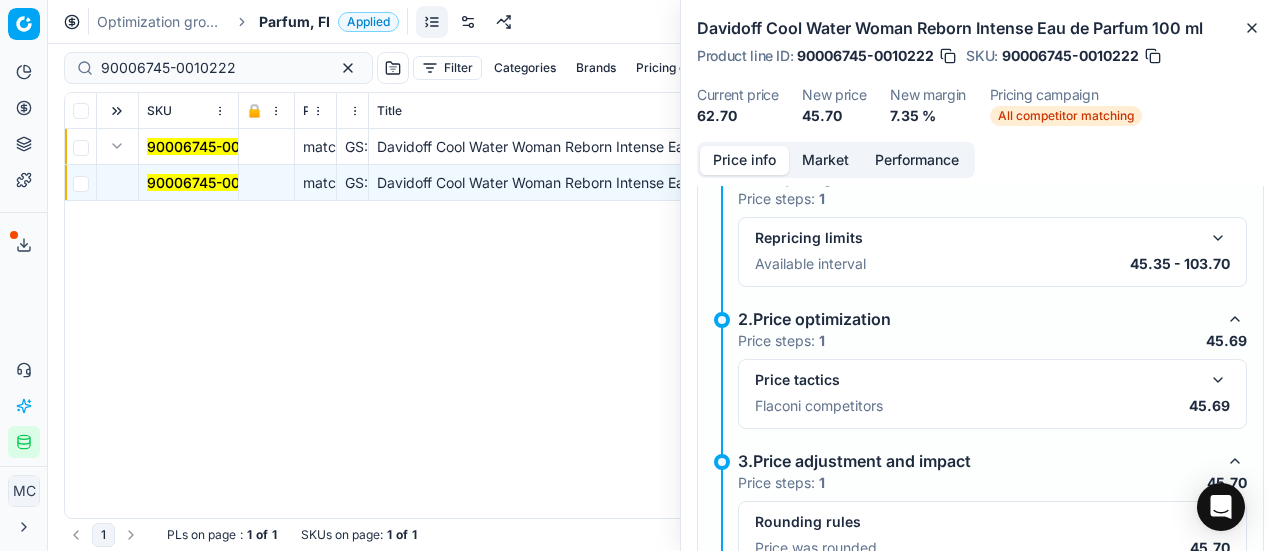 click at bounding box center (1218, 380) 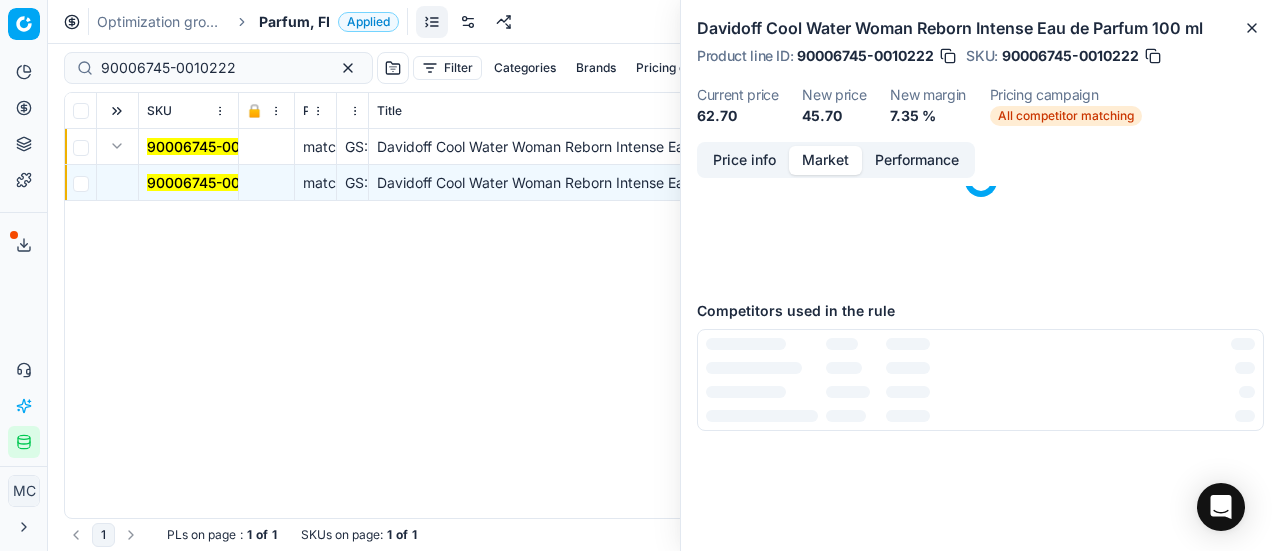click on "Market" at bounding box center [825, 160] 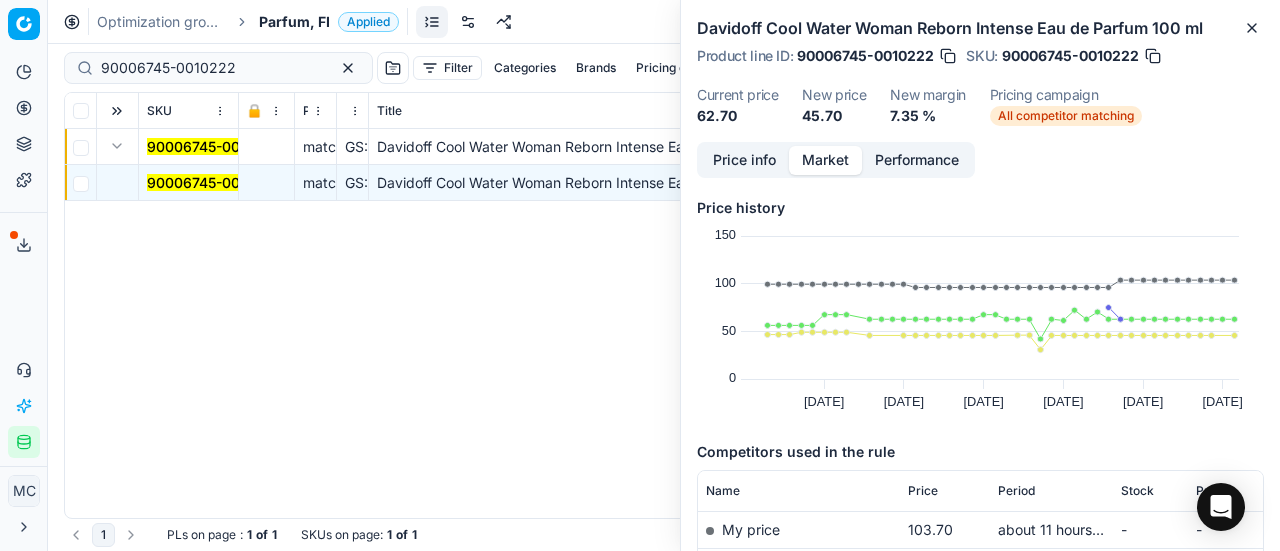 scroll, scrollTop: 300, scrollLeft: 0, axis: vertical 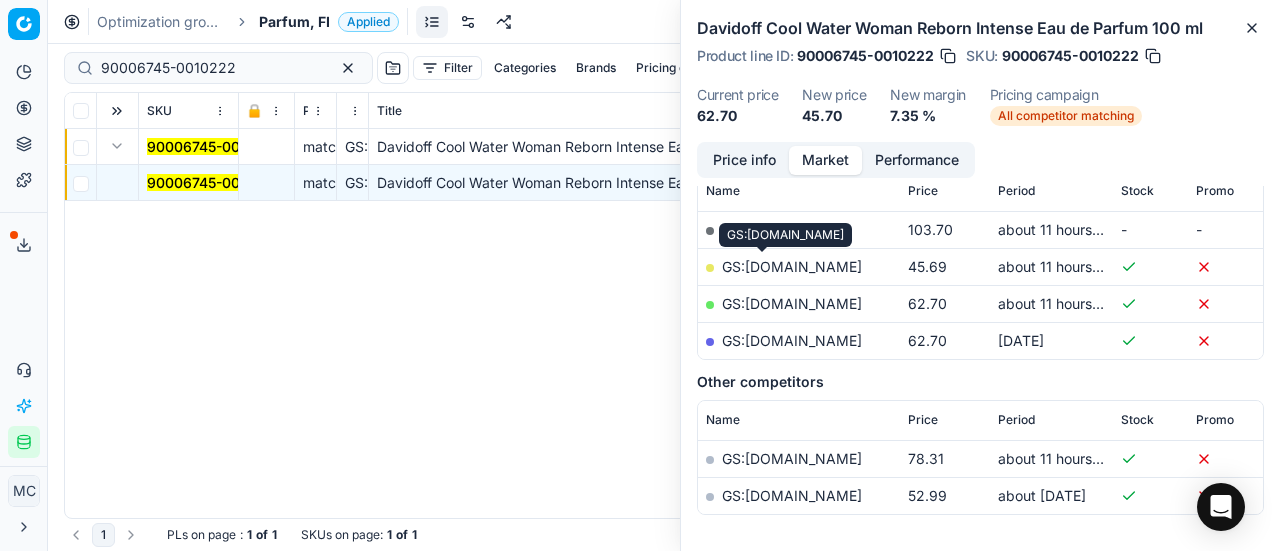 click on "GS:[DOMAIN_NAME]" at bounding box center (792, 266) 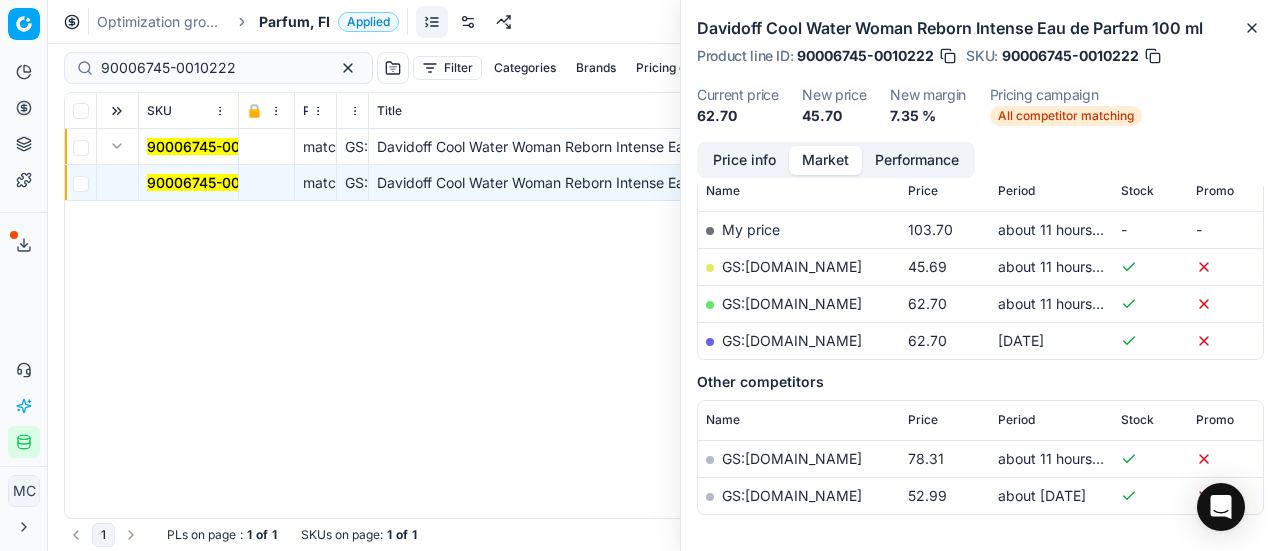 click on "Optimization groups Parfum, FI Applied Discard Download report" at bounding box center [664, 22] 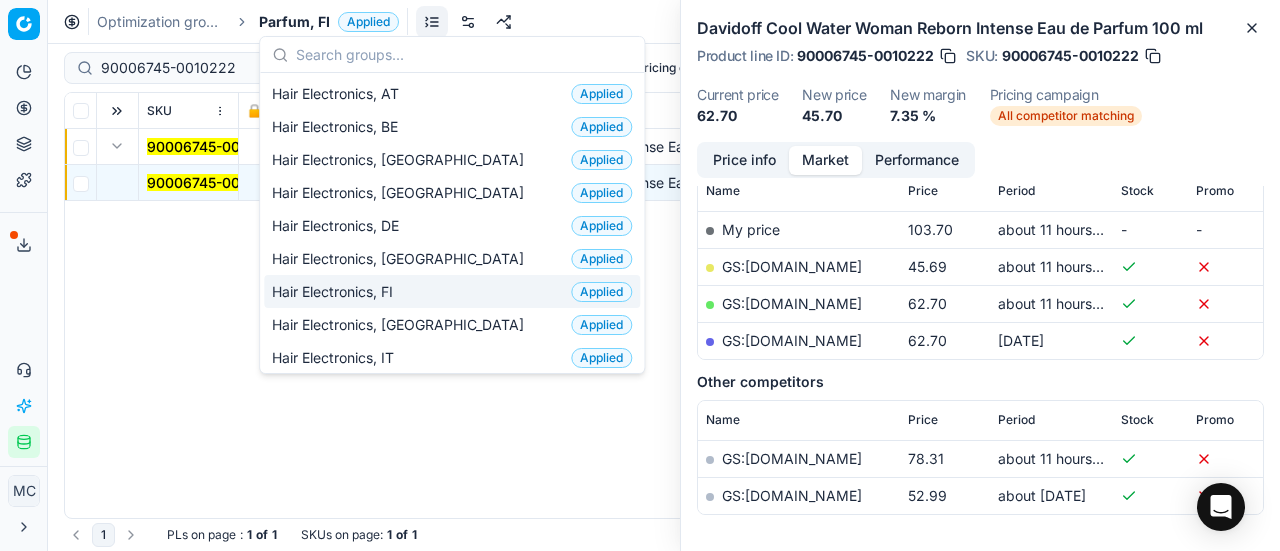click on "Hair Electronics, FI Applied" at bounding box center (452, 291) 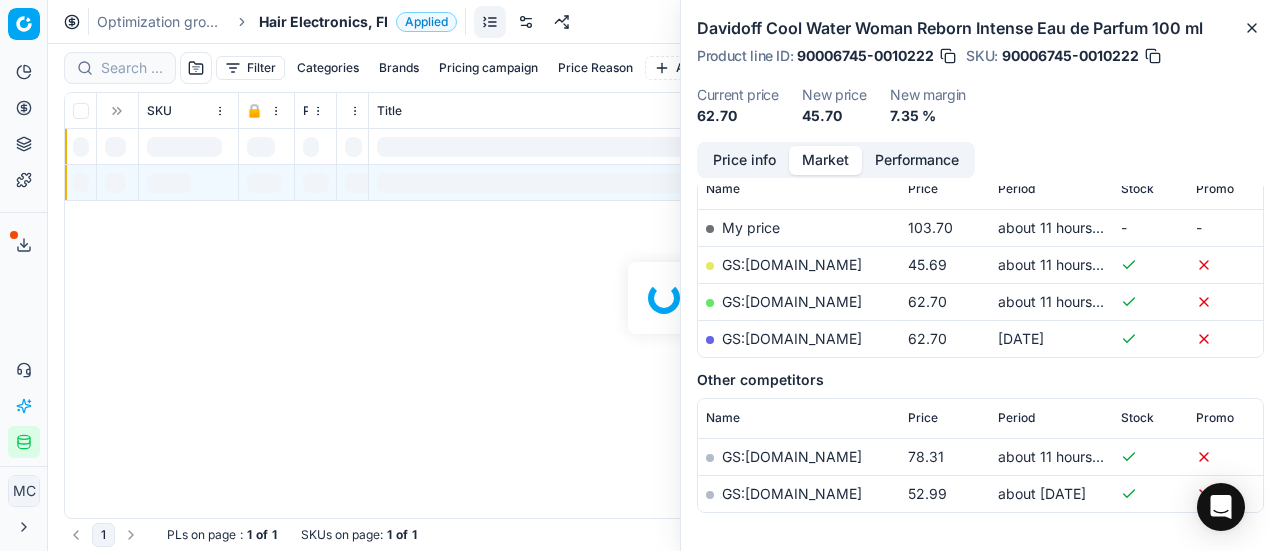 scroll, scrollTop: 300, scrollLeft: 0, axis: vertical 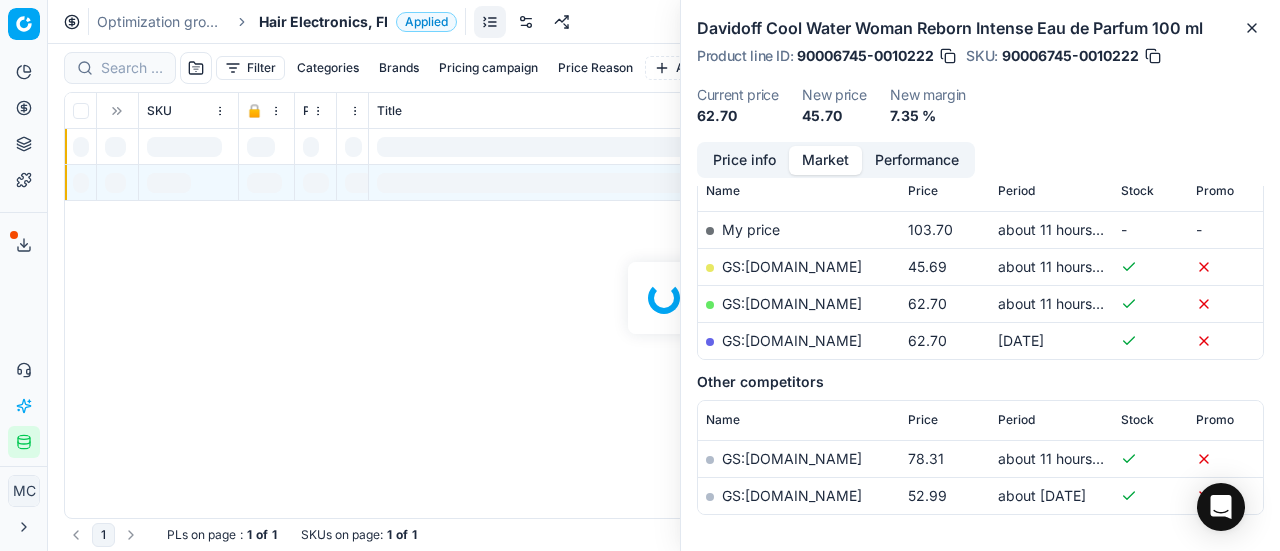 click at bounding box center [664, 297] 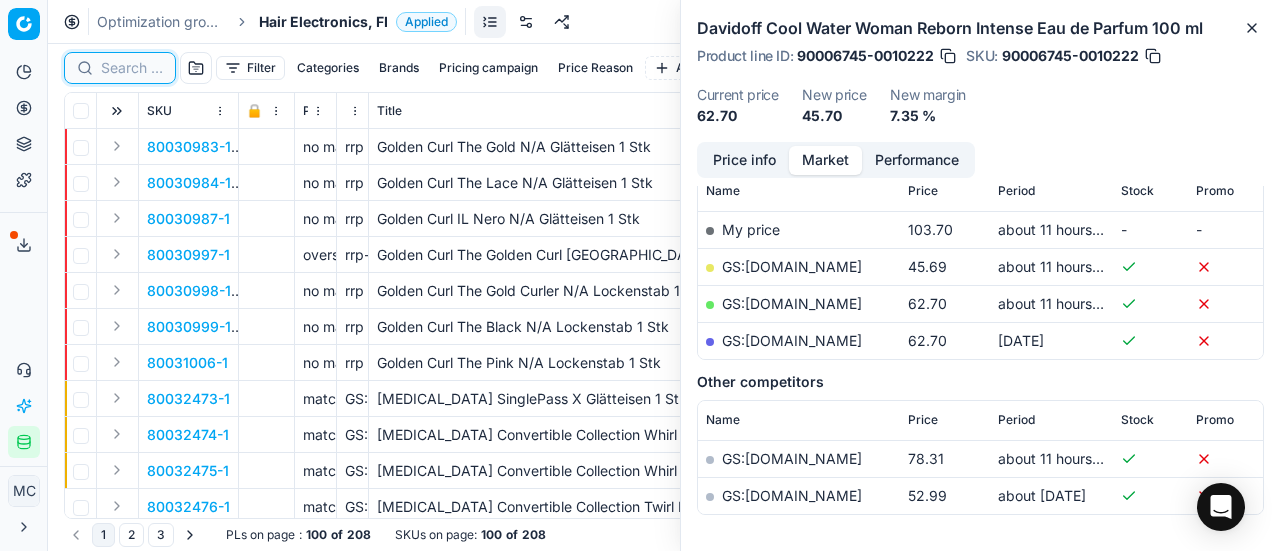 click at bounding box center (132, 68) 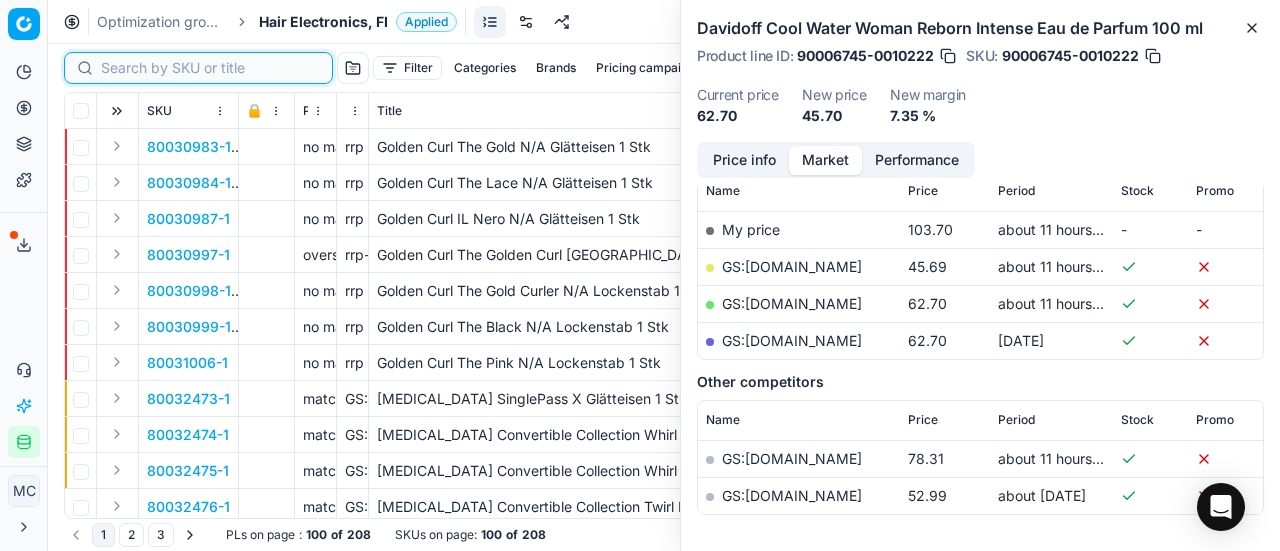 paste on "80072959-1" 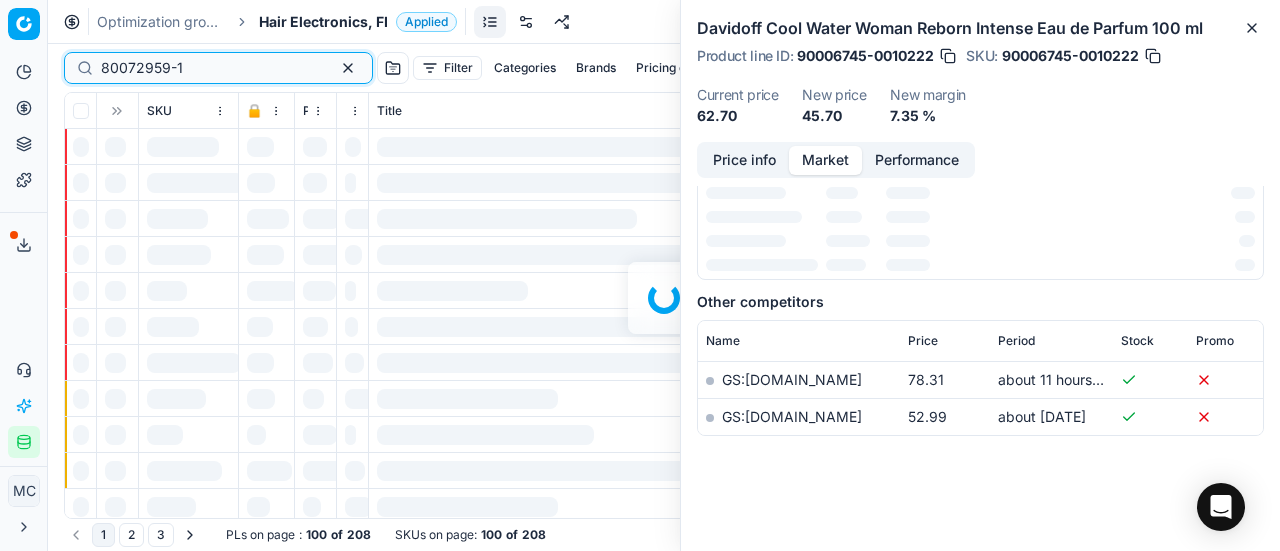 scroll, scrollTop: 300, scrollLeft: 0, axis: vertical 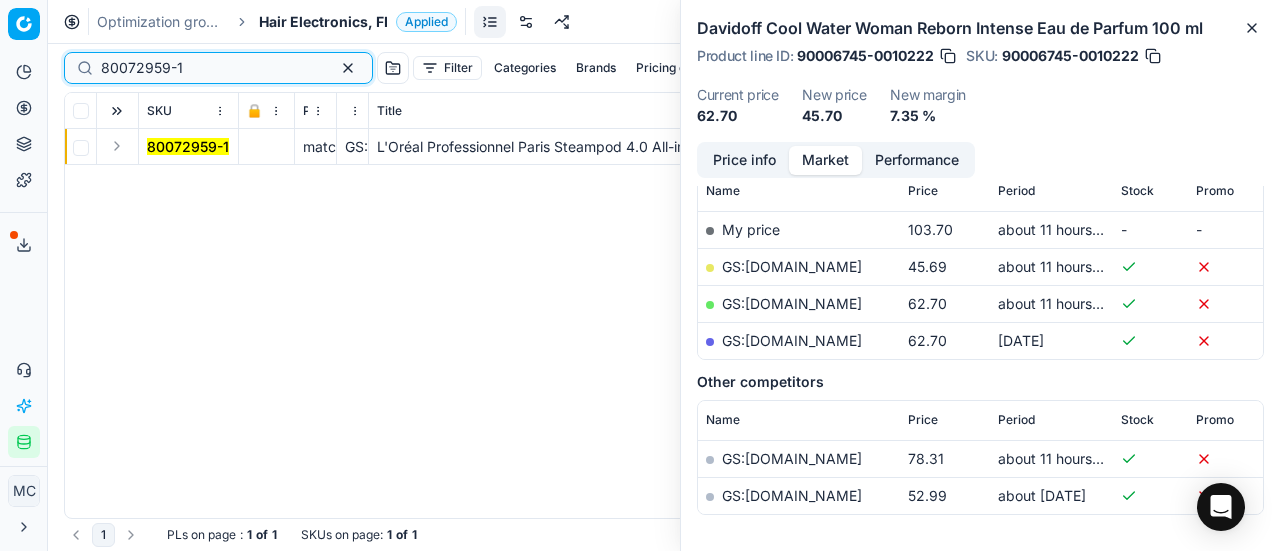 type on "80072959-1" 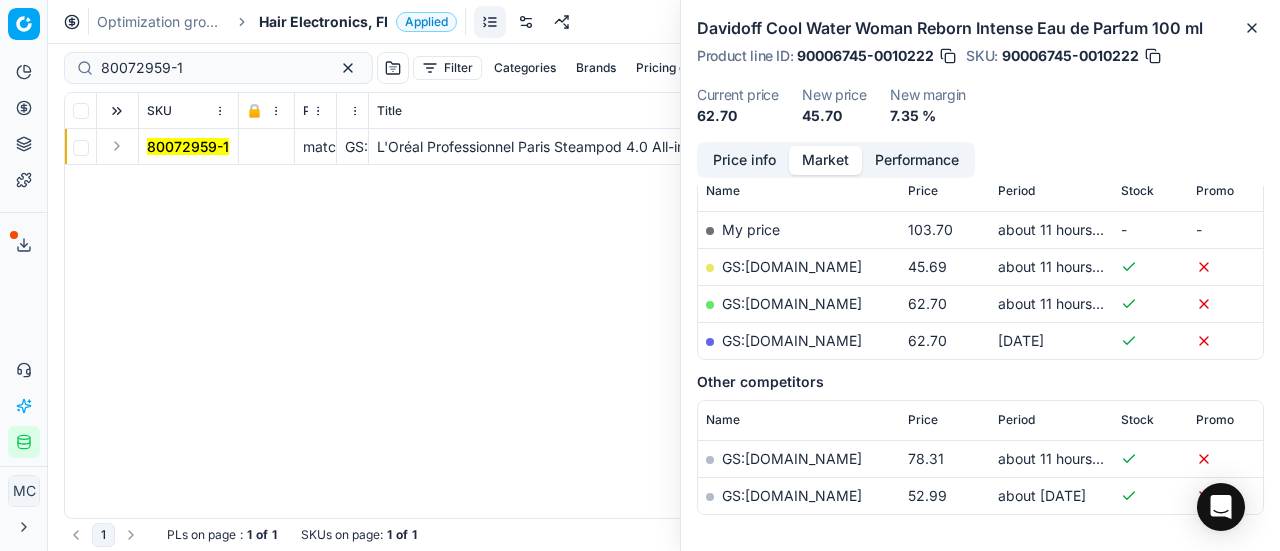 drag, startPoint x: 123, startPoint y: 145, endPoint x: 150, endPoint y: 163, distance: 32.449963 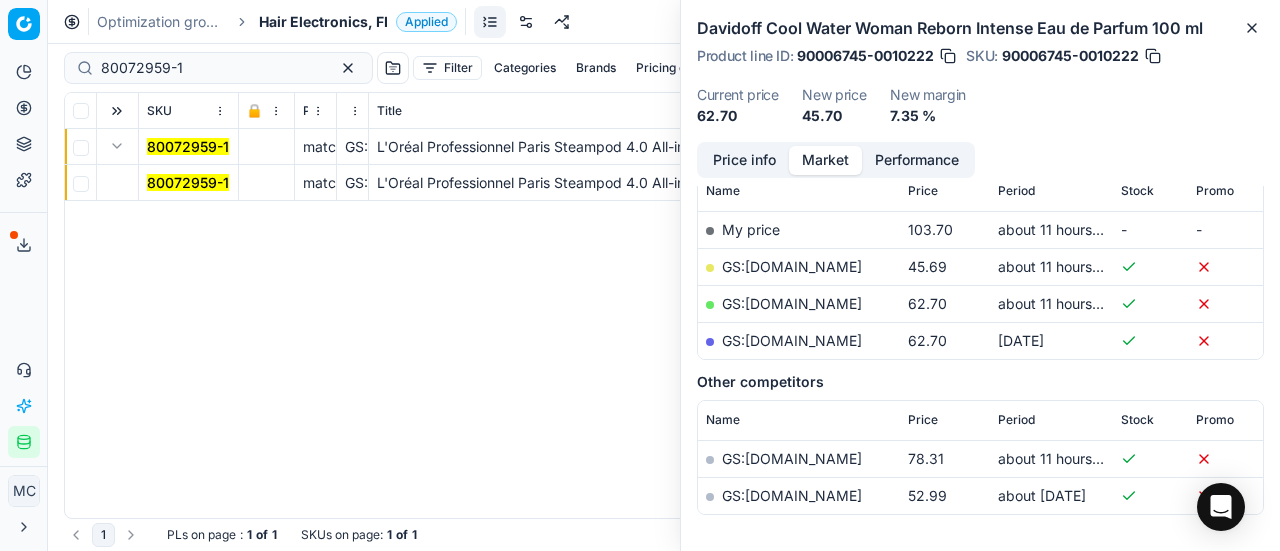 click on "80072959-1" at bounding box center (188, 182) 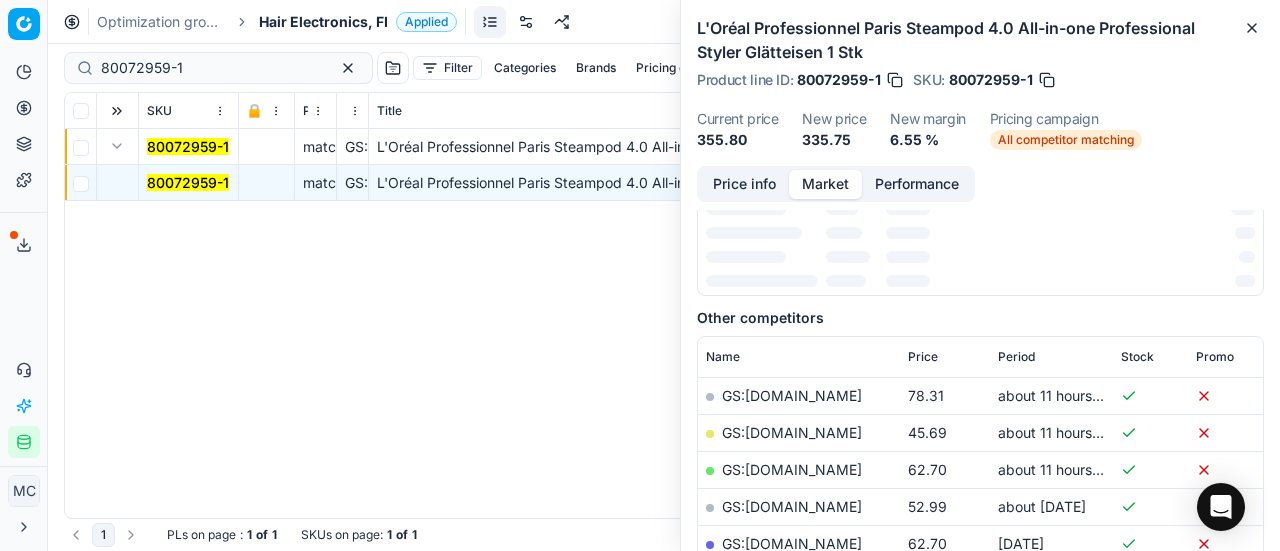 scroll, scrollTop: 294, scrollLeft: 0, axis: vertical 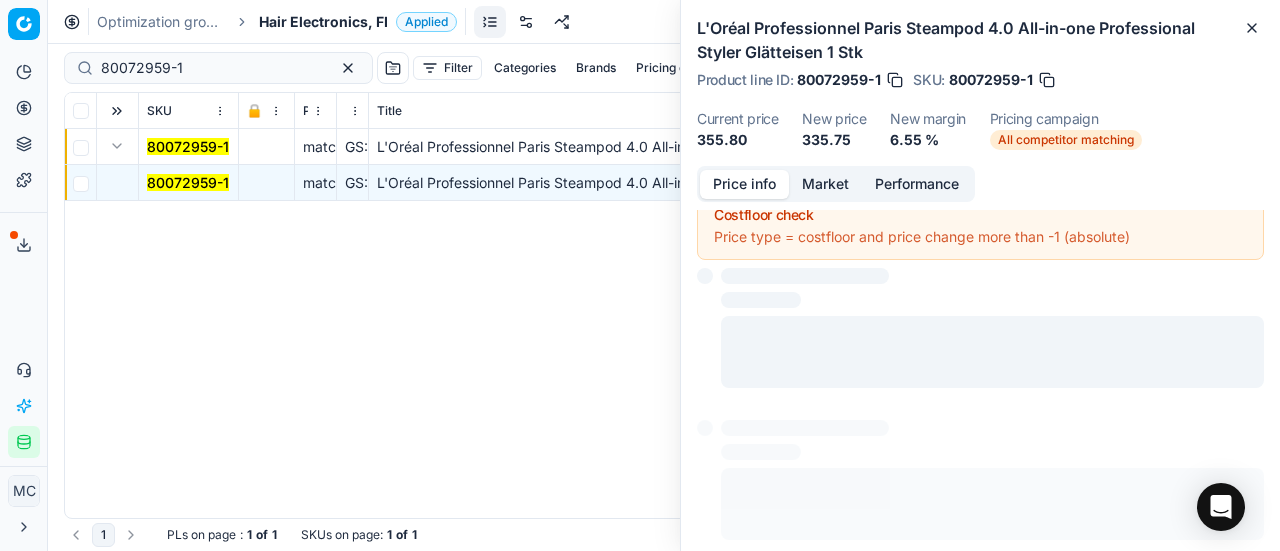 click on "Price info" at bounding box center [744, 184] 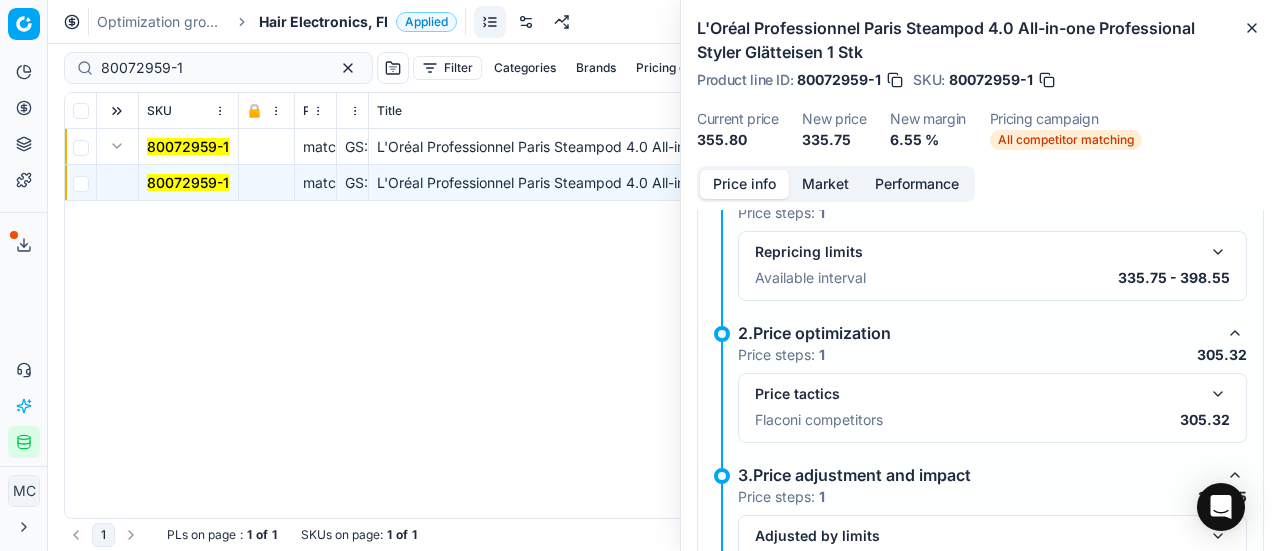 scroll, scrollTop: 314, scrollLeft: 0, axis: vertical 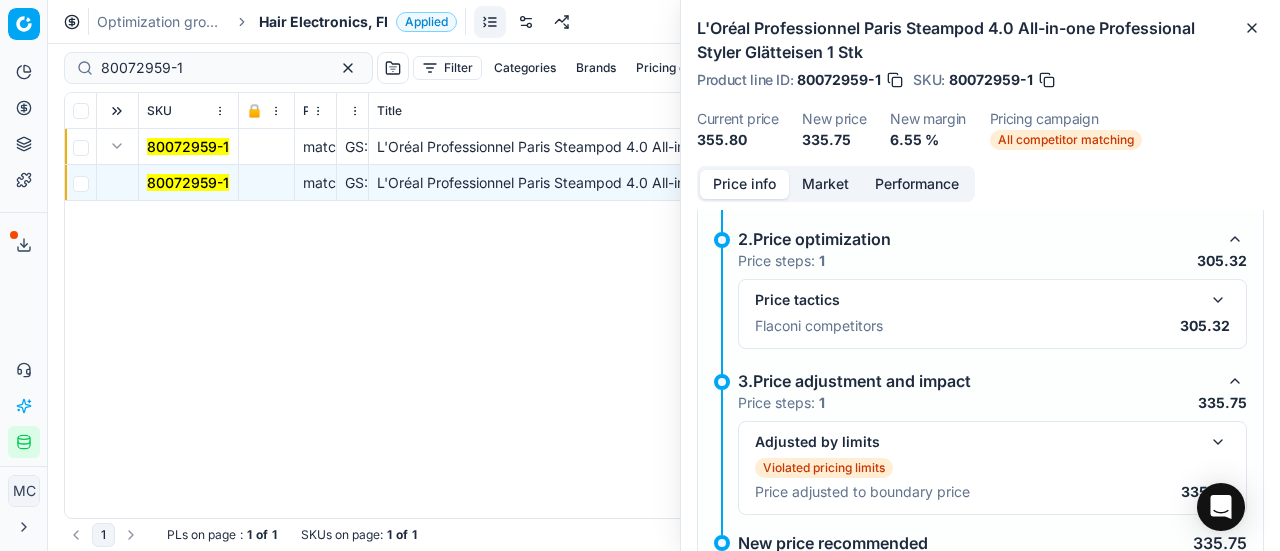 click at bounding box center [1218, 300] 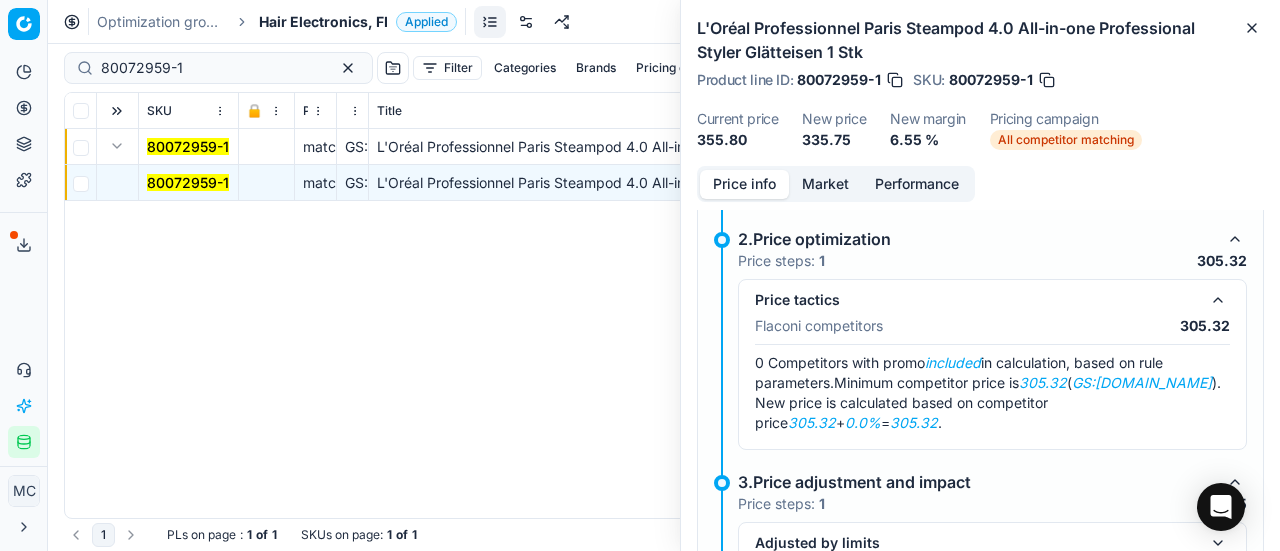 click on "Market" at bounding box center (825, 184) 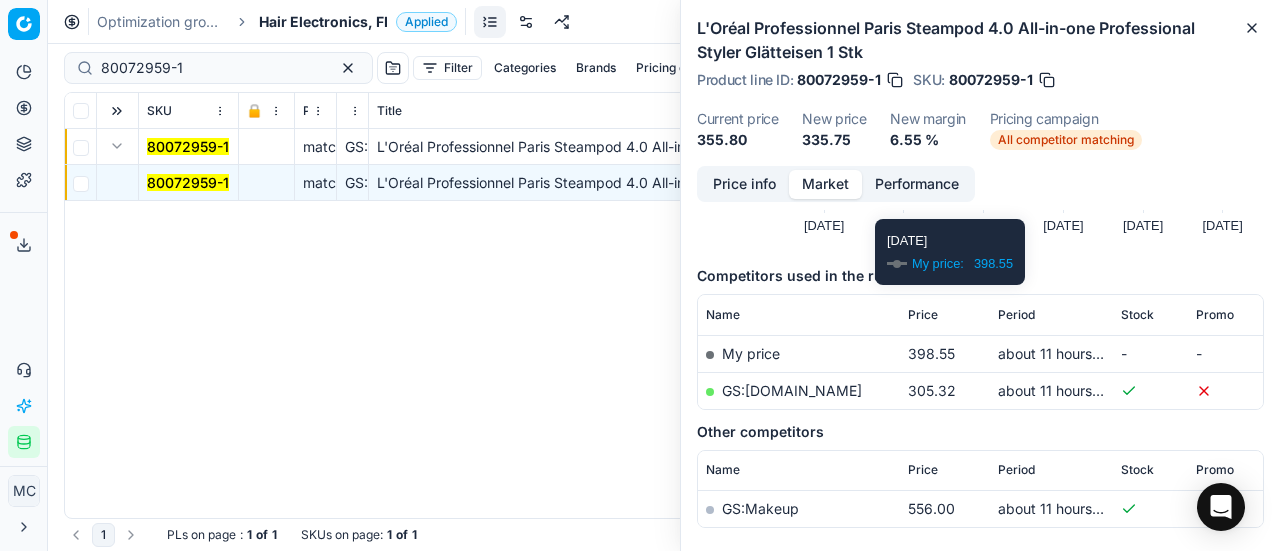 scroll, scrollTop: 294, scrollLeft: 0, axis: vertical 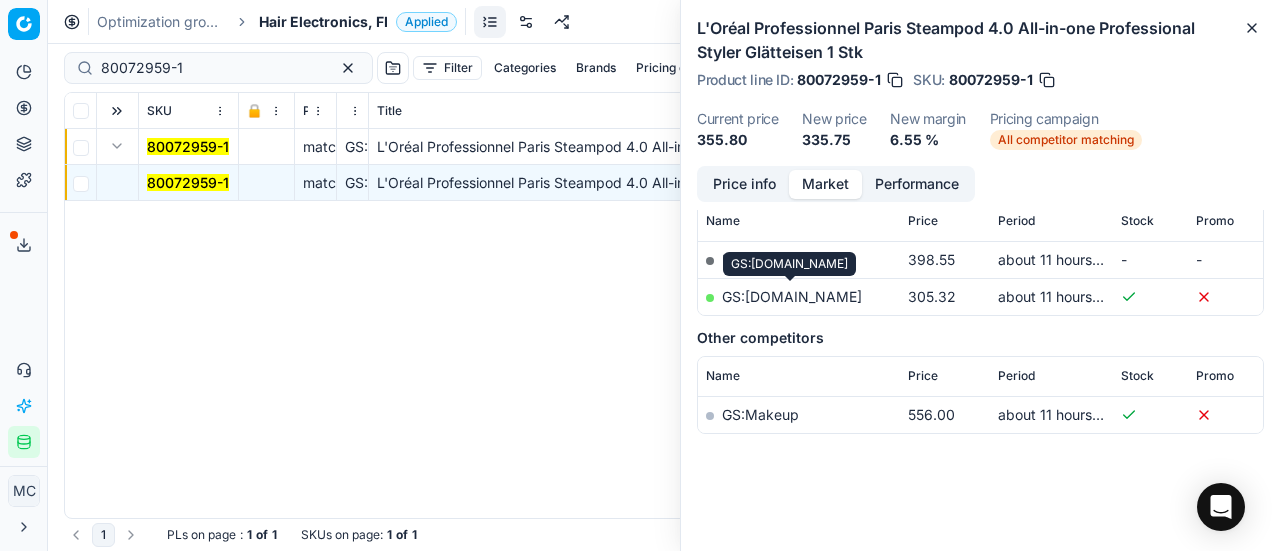 click on "GS:[DOMAIN_NAME]" at bounding box center (792, 296) 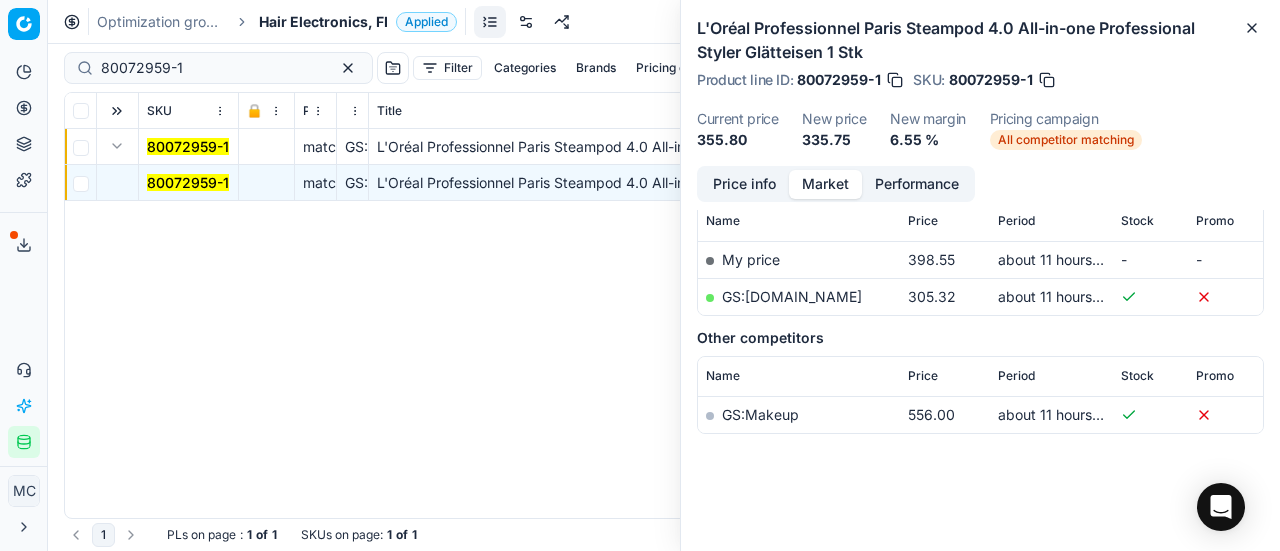 click on "Hair Electronics, FI" at bounding box center (323, 22) 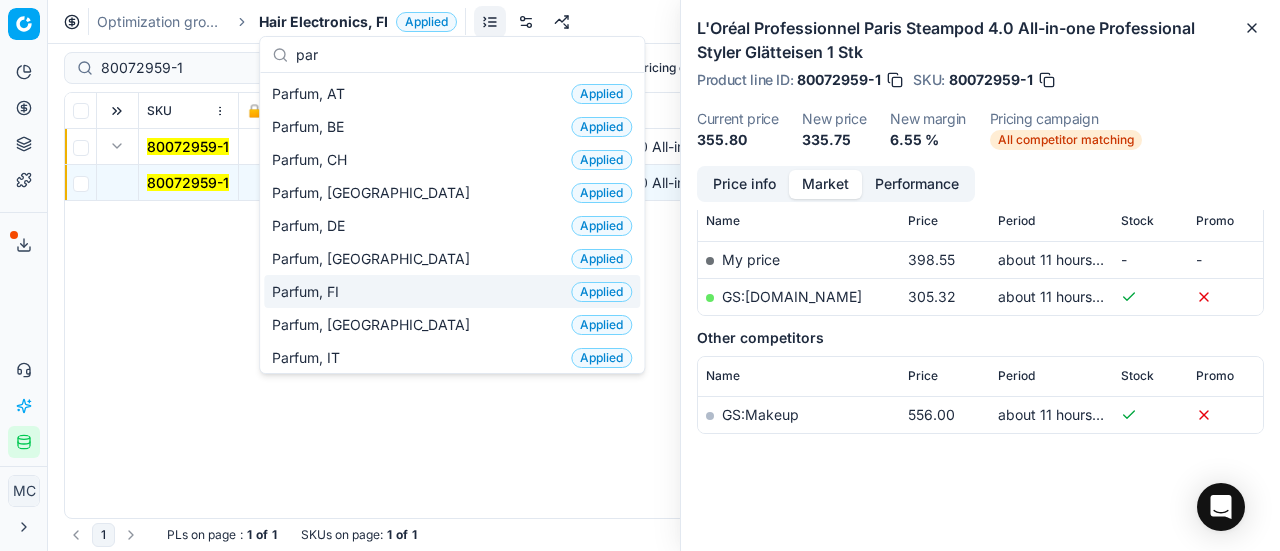 type on "par" 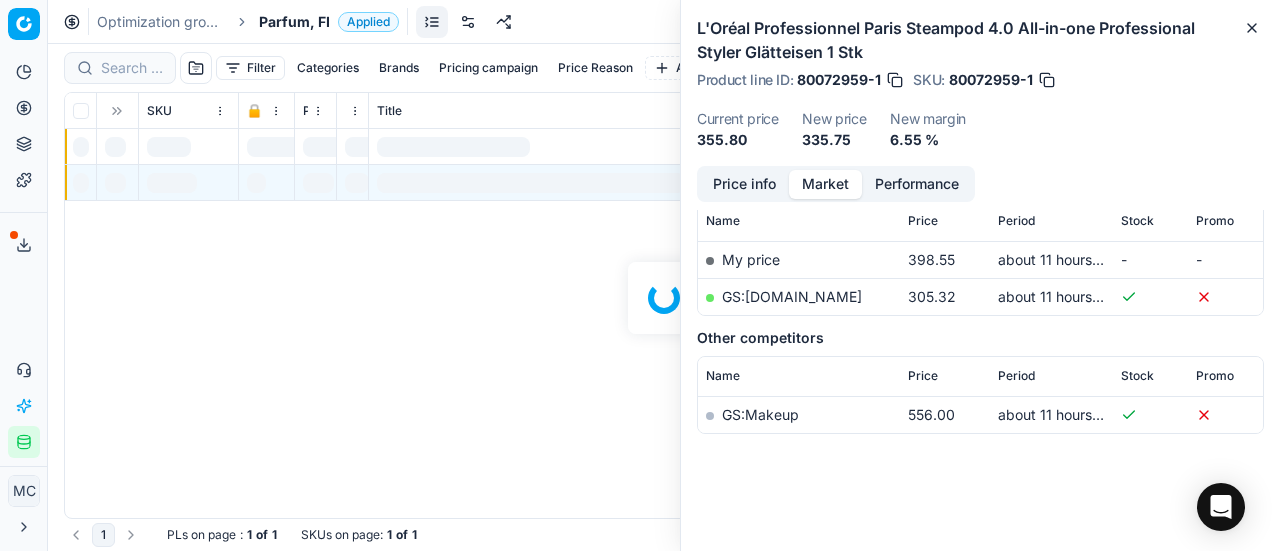 scroll, scrollTop: 294, scrollLeft: 0, axis: vertical 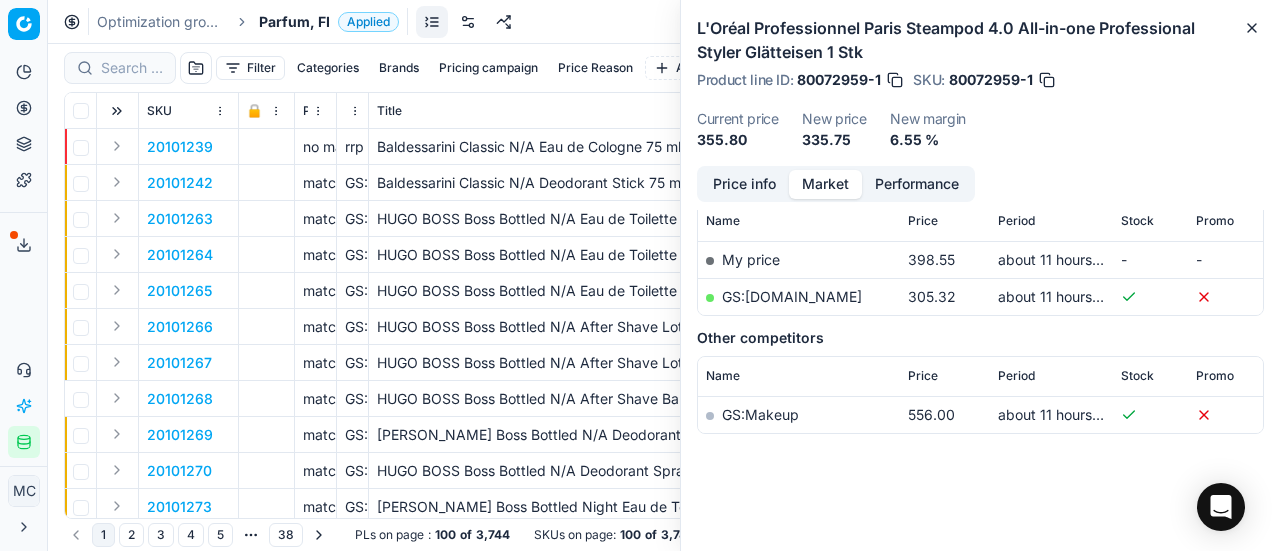 click at bounding box center (120, 68) 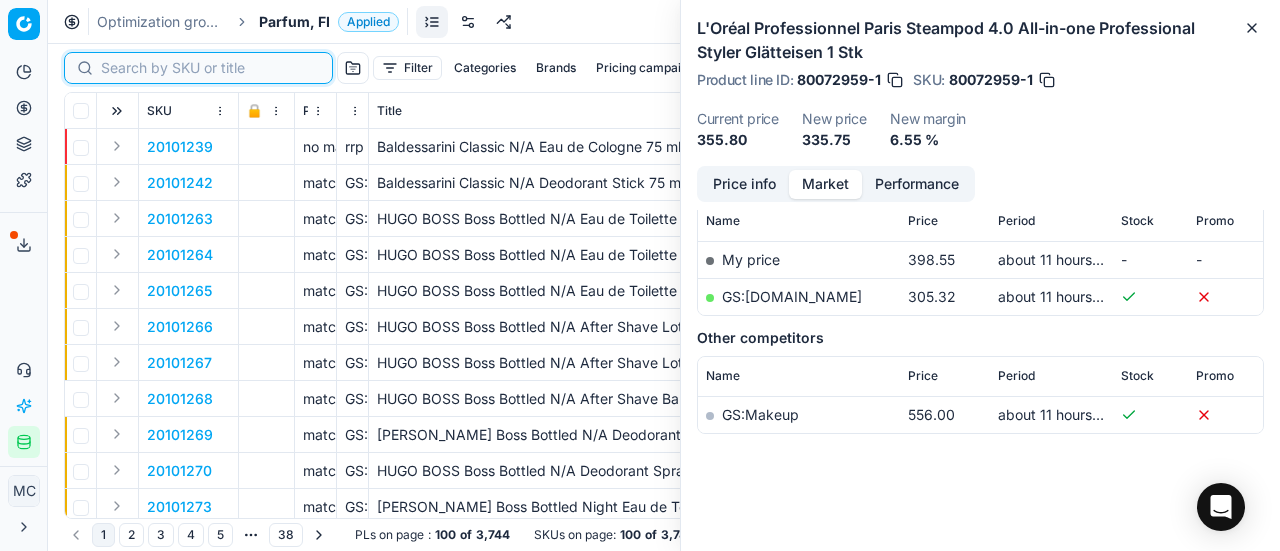paste on "80048918-80" 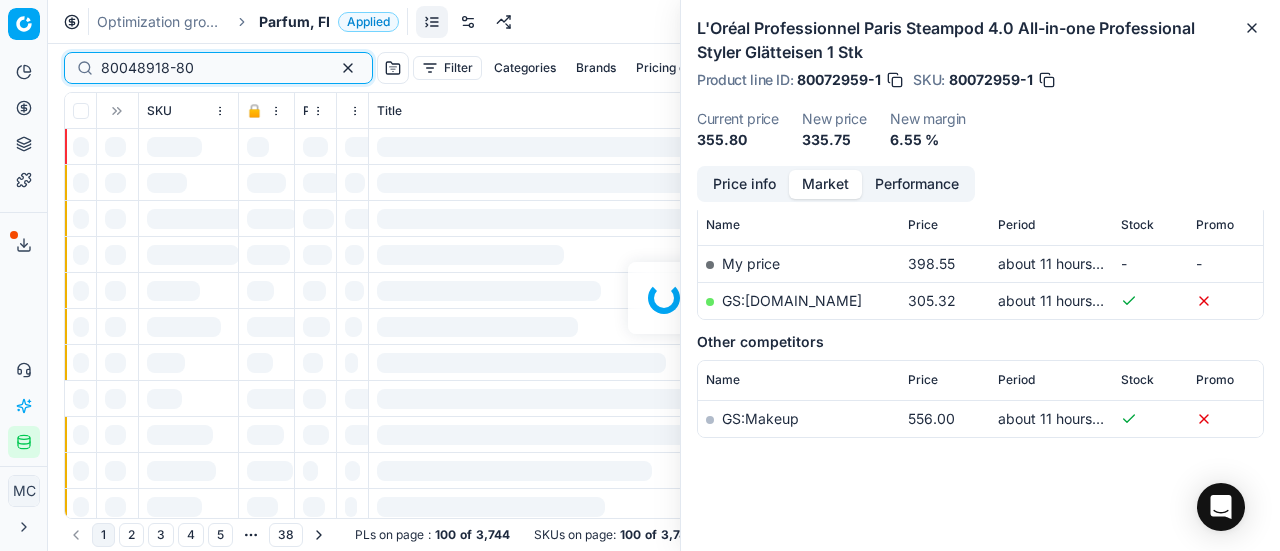 scroll, scrollTop: 294, scrollLeft: 0, axis: vertical 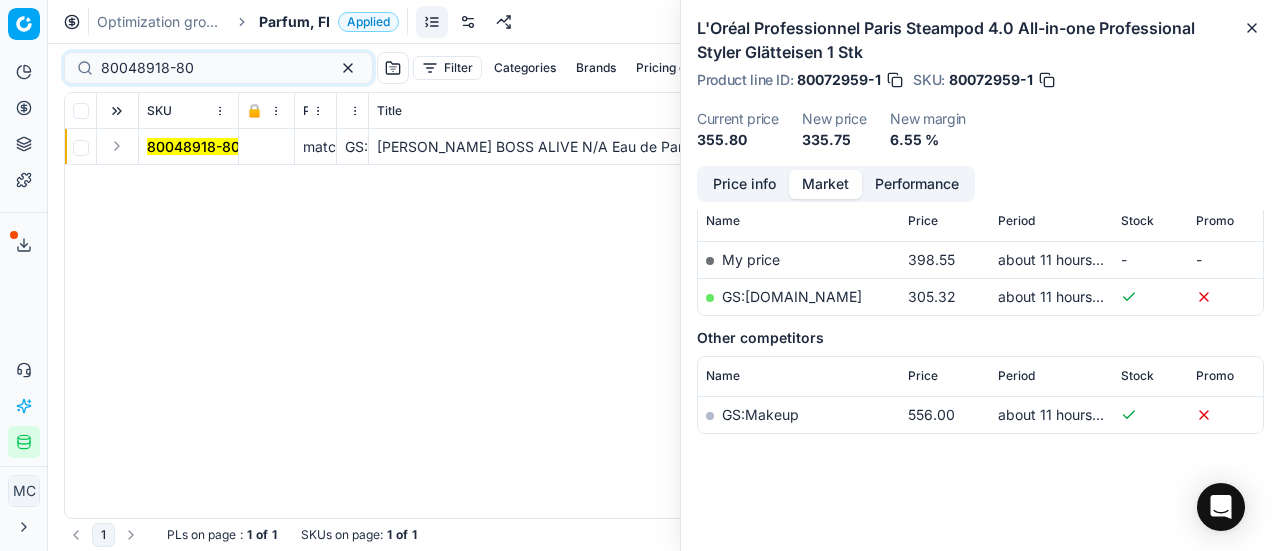click at bounding box center (117, 146) 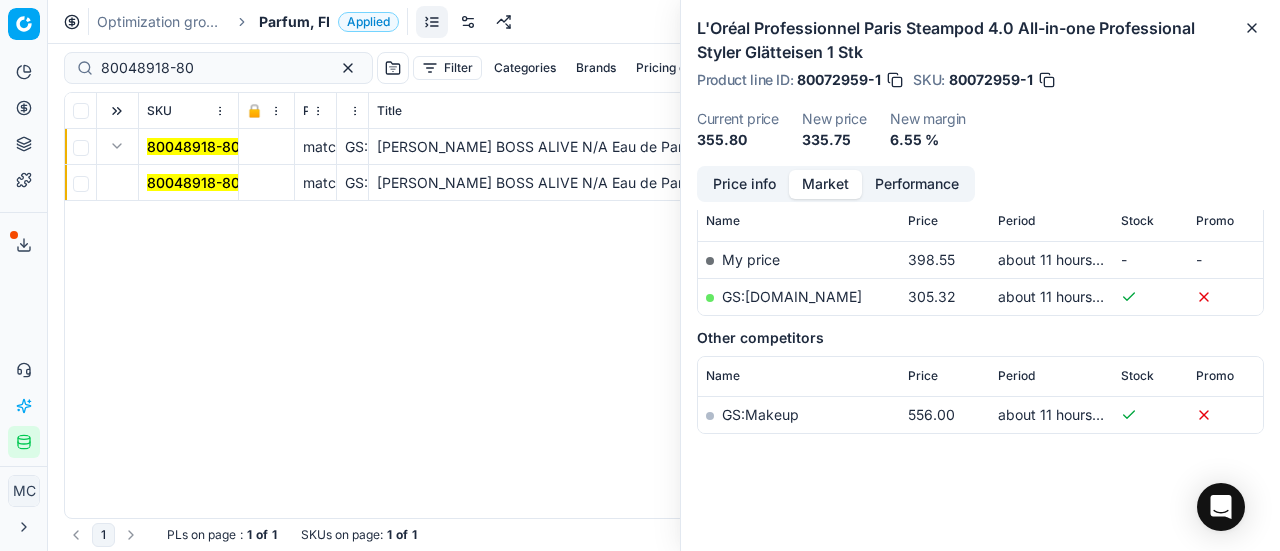 click on "80048918-80" at bounding box center (193, 182) 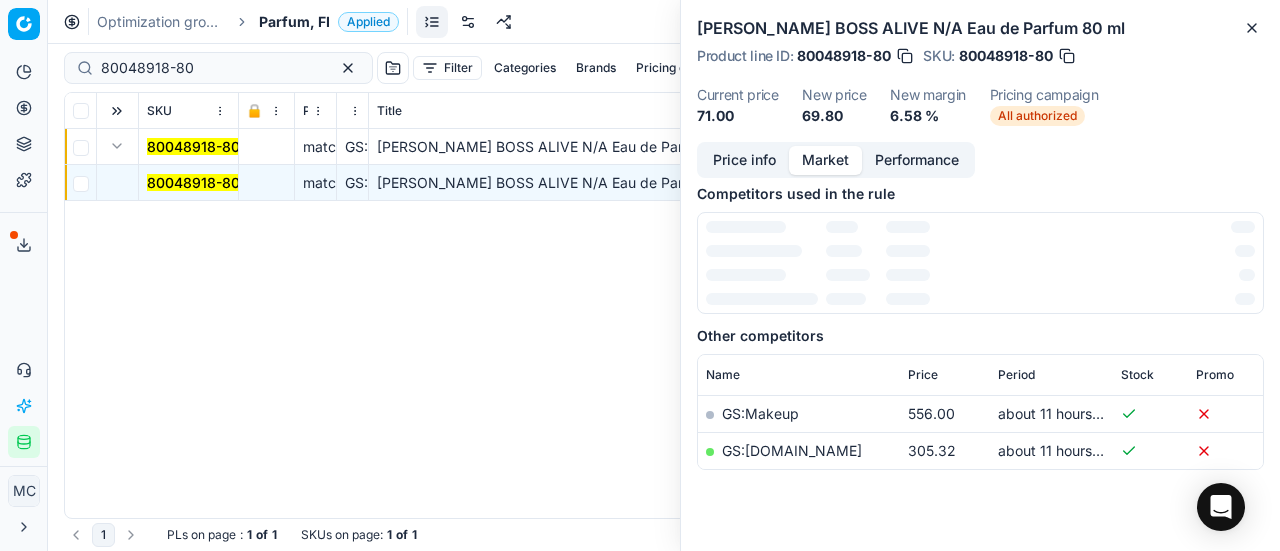 scroll, scrollTop: 294, scrollLeft: 0, axis: vertical 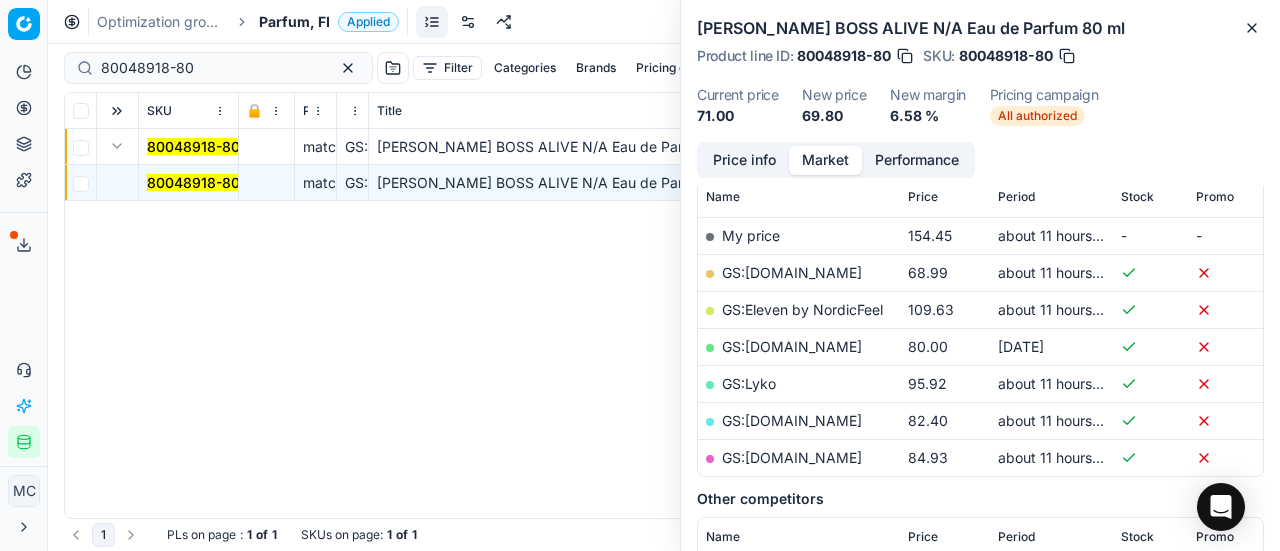 click on "Price info" at bounding box center [744, 160] 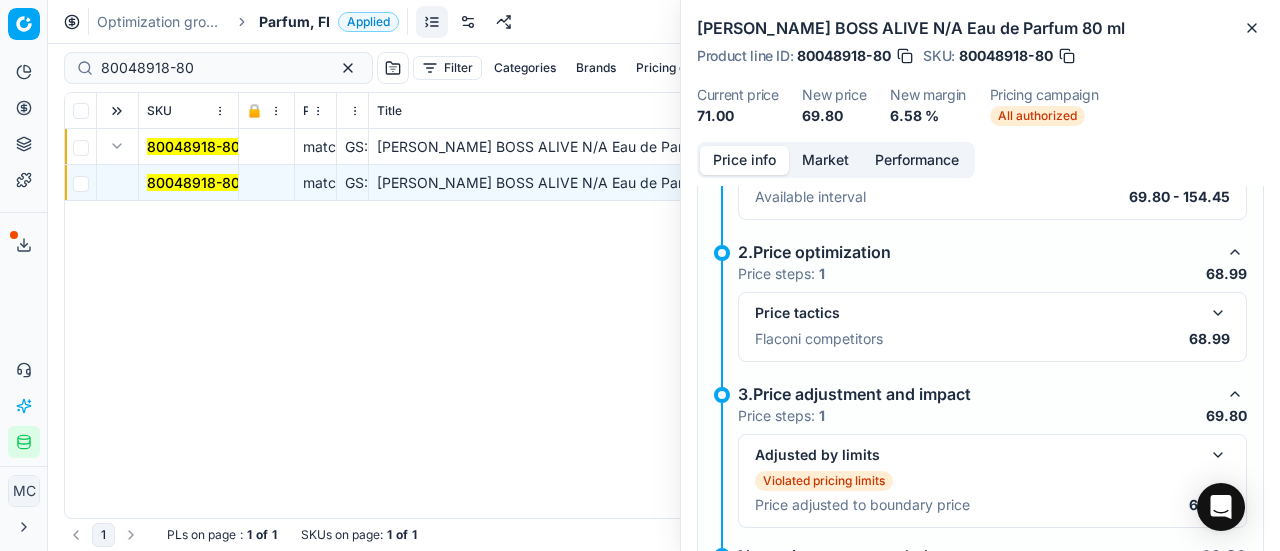 click at bounding box center (1218, 313) 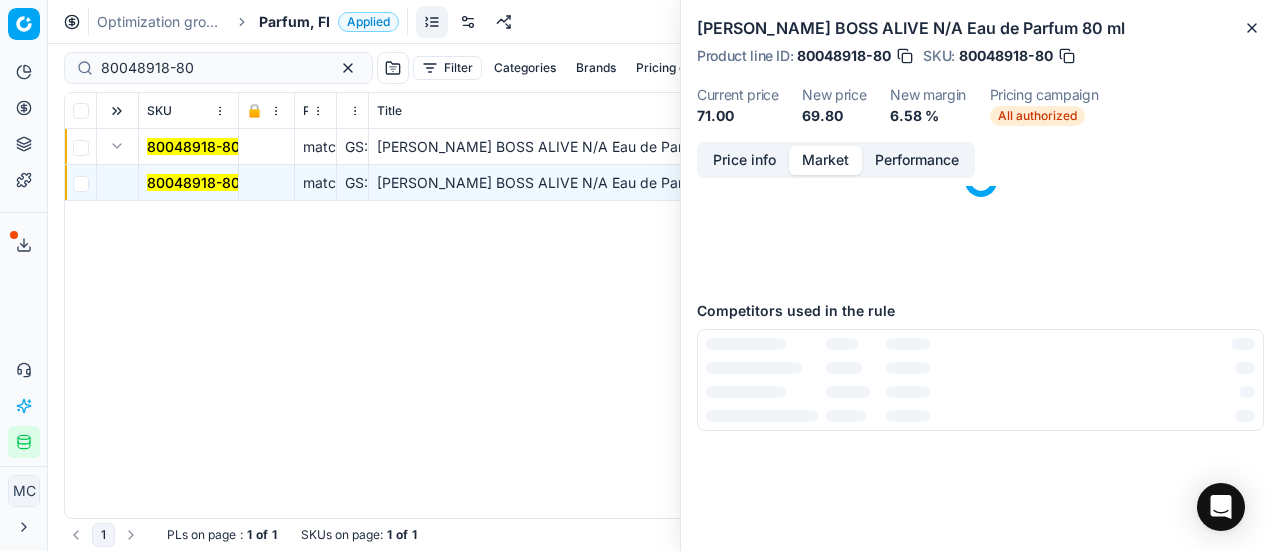click on "Market" at bounding box center [825, 160] 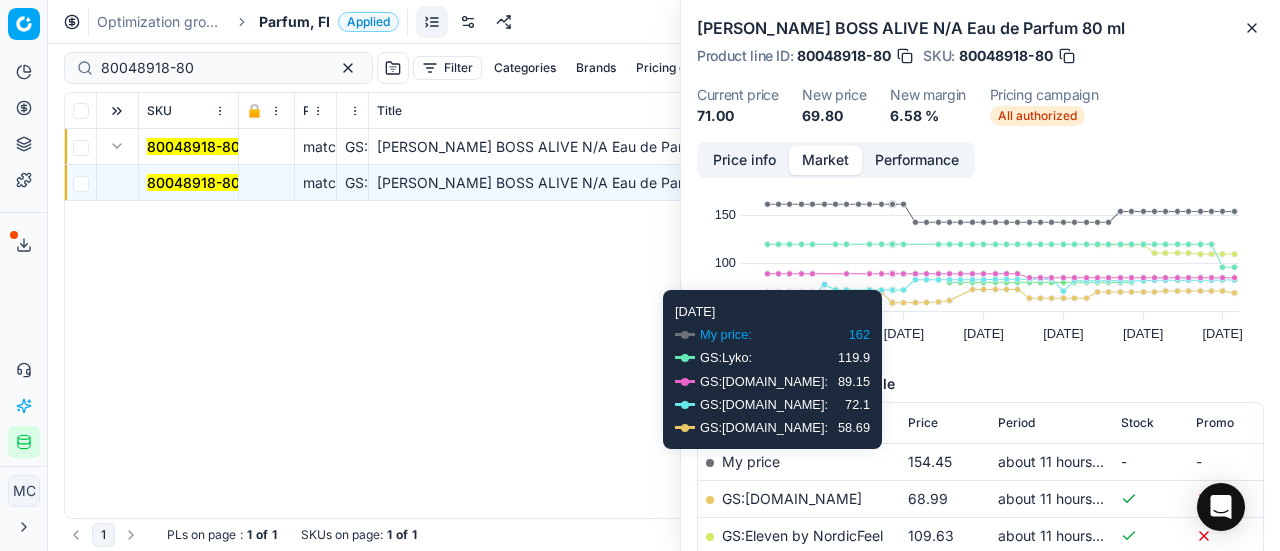 scroll, scrollTop: 100, scrollLeft: 0, axis: vertical 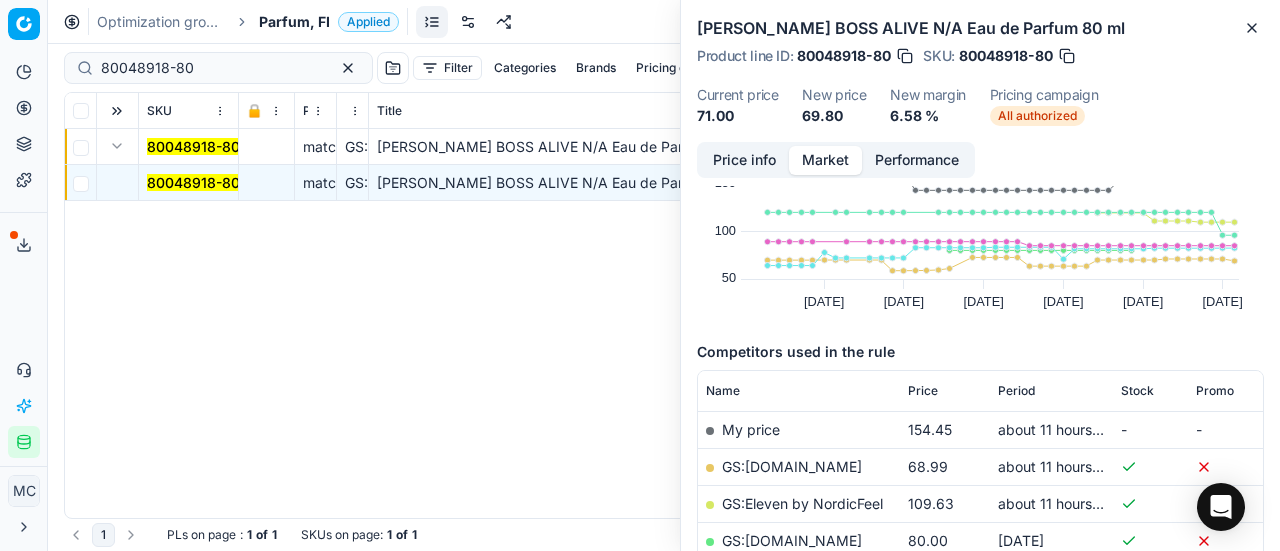 click on "GS:[DOMAIN_NAME]" at bounding box center [792, 466] 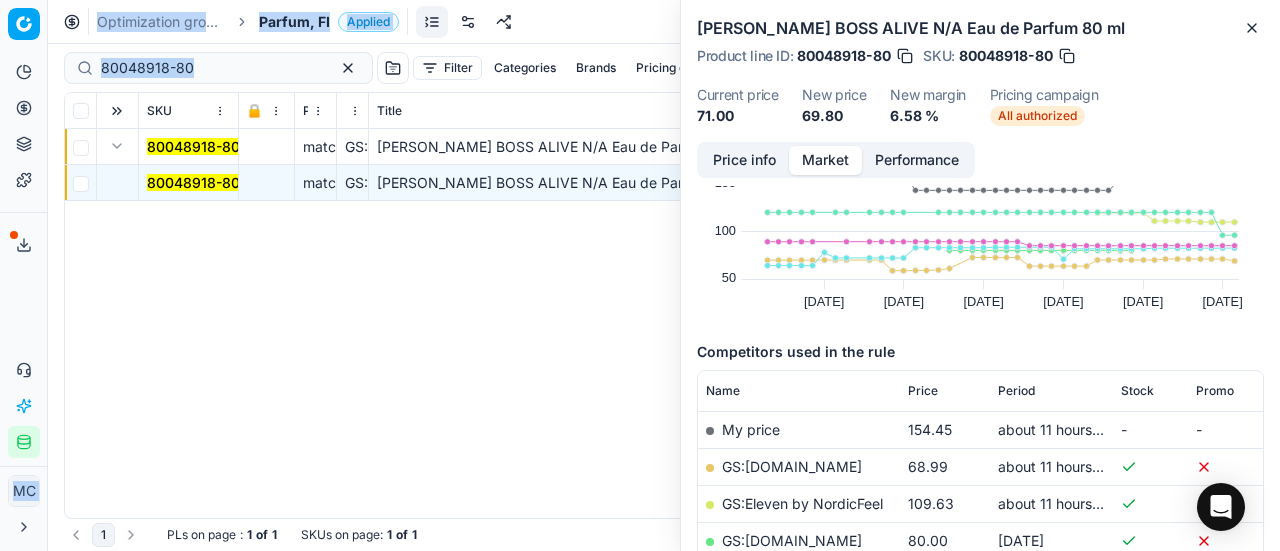 drag, startPoint x: 260, startPoint y: 55, endPoint x: 0, endPoint y: 63, distance: 260.12305 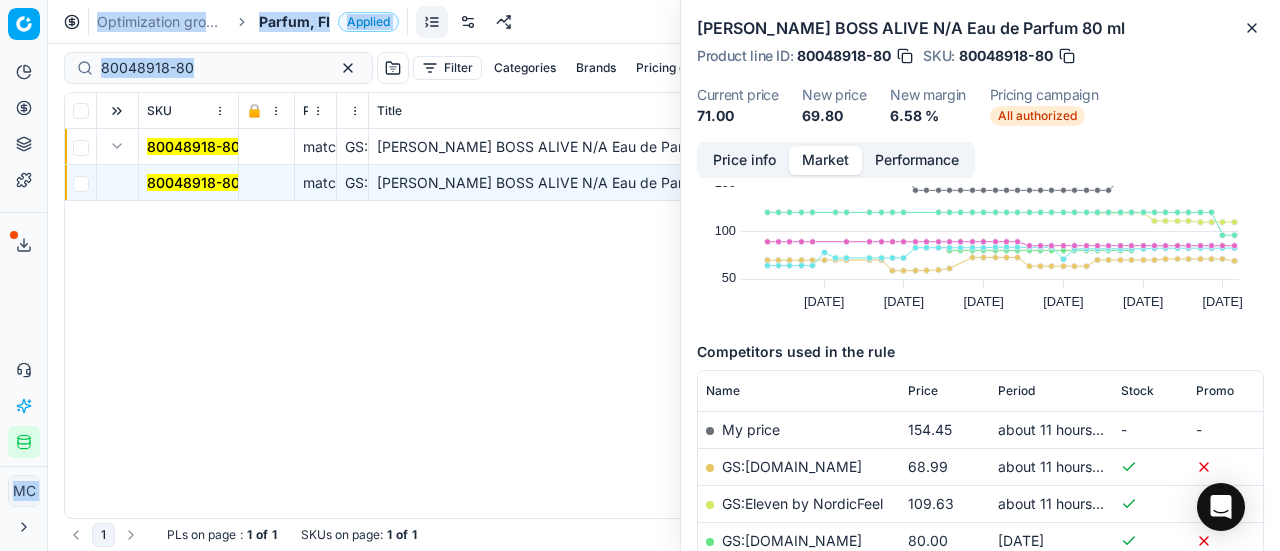 click on "Pricing platform Analytics Pricing Product portfolio Templates Export service 17 Contact support   AI Pricing Assistant Integration status MC [PERSON_NAME] [PERSON_NAME][EMAIL_ADDRESS][DOMAIN_NAME] Close menu Command Palette Search for a command to run... Optimization groups Parfum, FI Applied Discard Download report 80048918-80 Filter   Categories   Brands   Pricing campaign   Price Reason   Add filter Bulk update Assign SKU 🔒 Price Type Price Reason Title Product line name Product line ID Cost PCII cost RRP CD min Price CD max Price Beauty outlet price PCII+5% > RRP Sales Flag Price change too high RRP vs MinCD Discount% vs RRP Current price Current promo price Freeze price New margin (common), % Δ, % Check CM Comment Pricing Comment CM New price proposal Δ, abs Done Pricing Difference, % > 50 Alerts Family ID Pricing campaign New price too high New price too low Brands Business Unit ID Business Unit | title Total stock quantity Last stock update Last price change Is available Is main product Main CD Amazon Main CD bol 65.21" at bounding box center (640, 275) 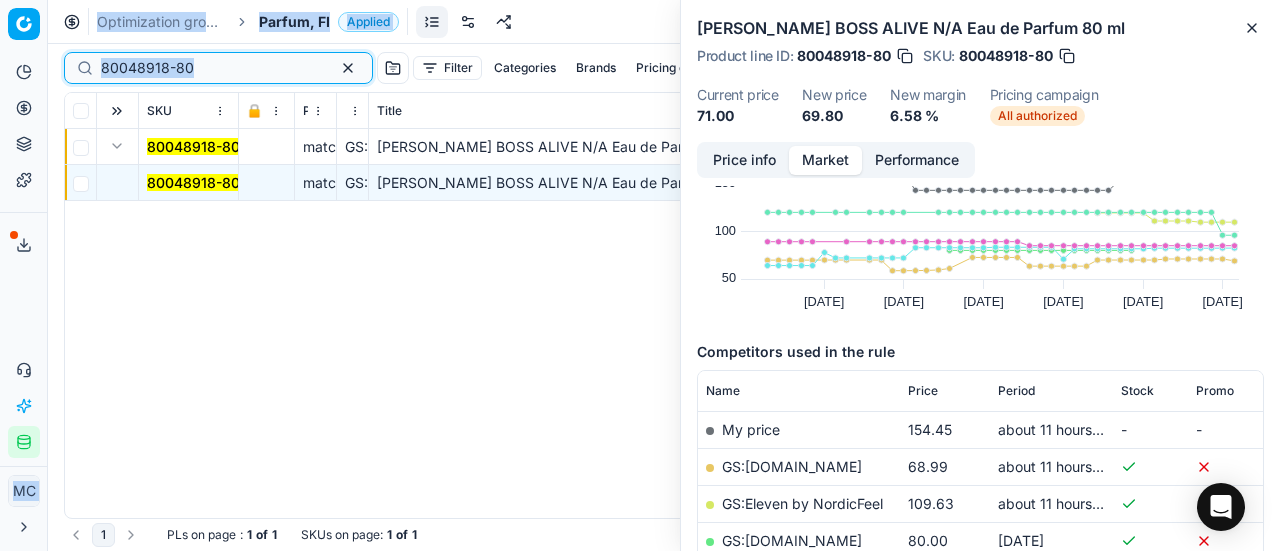 click on "80048918-80" at bounding box center (210, 68) 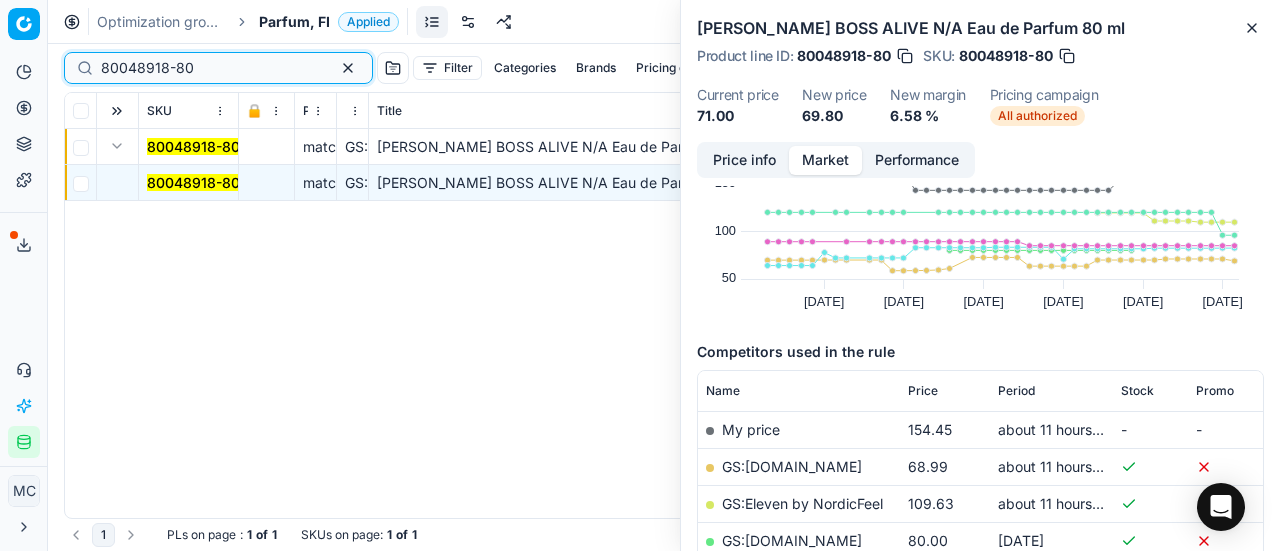 drag, startPoint x: 102, startPoint y: 68, endPoint x: 0, endPoint y: 61, distance: 102.239914 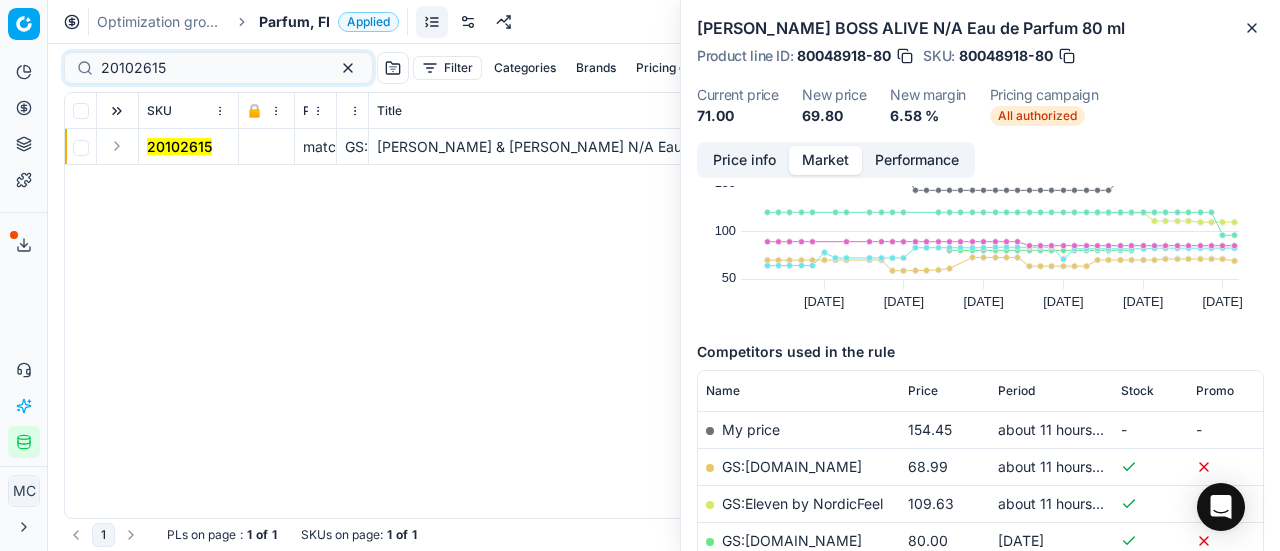 click at bounding box center (118, 147) 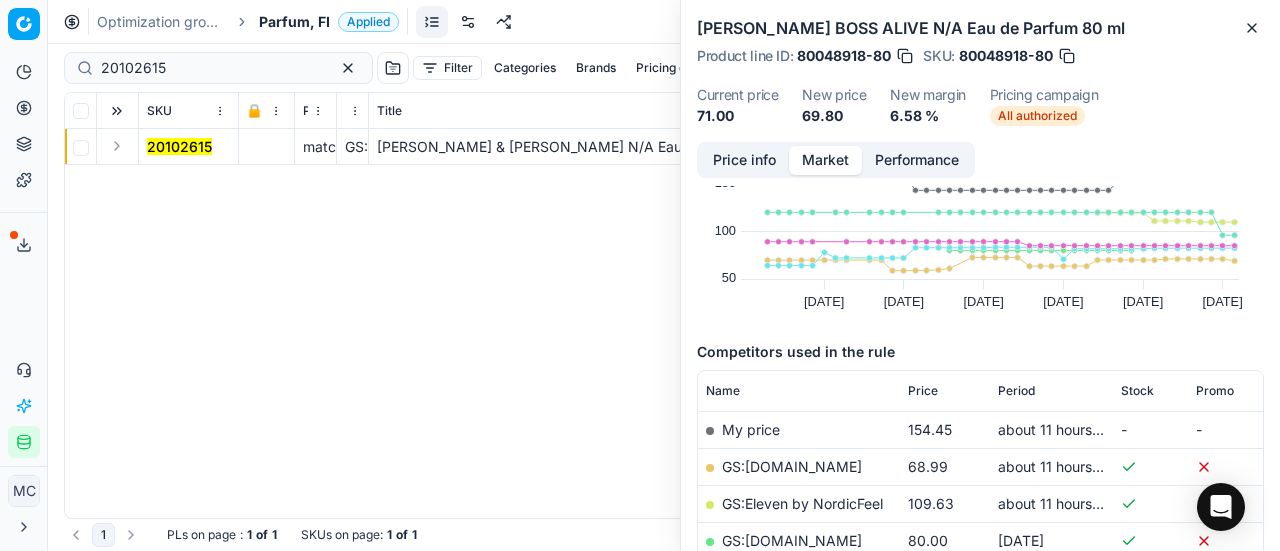 click at bounding box center (117, 146) 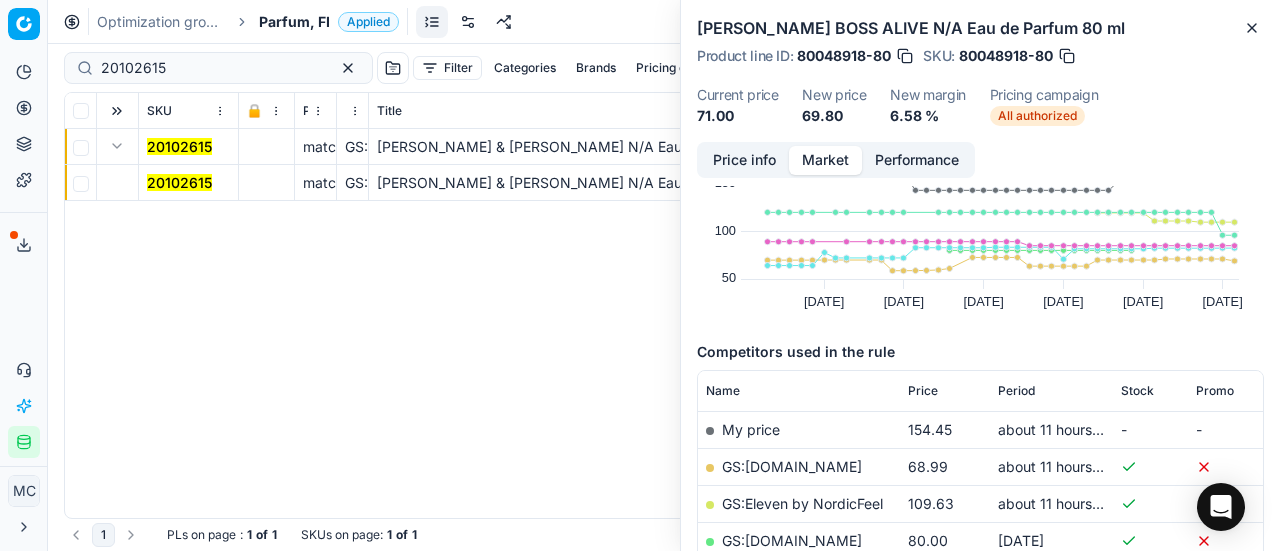 click on "20102615" at bounding box center [179, 182] 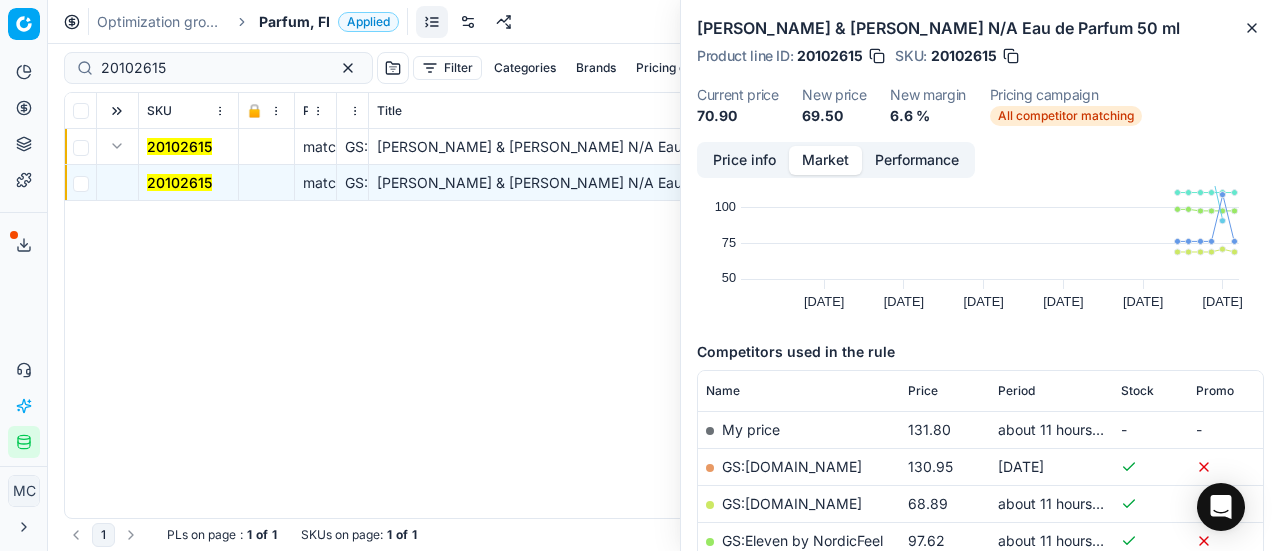 click on "Price info" at bounding box center [744, 160] 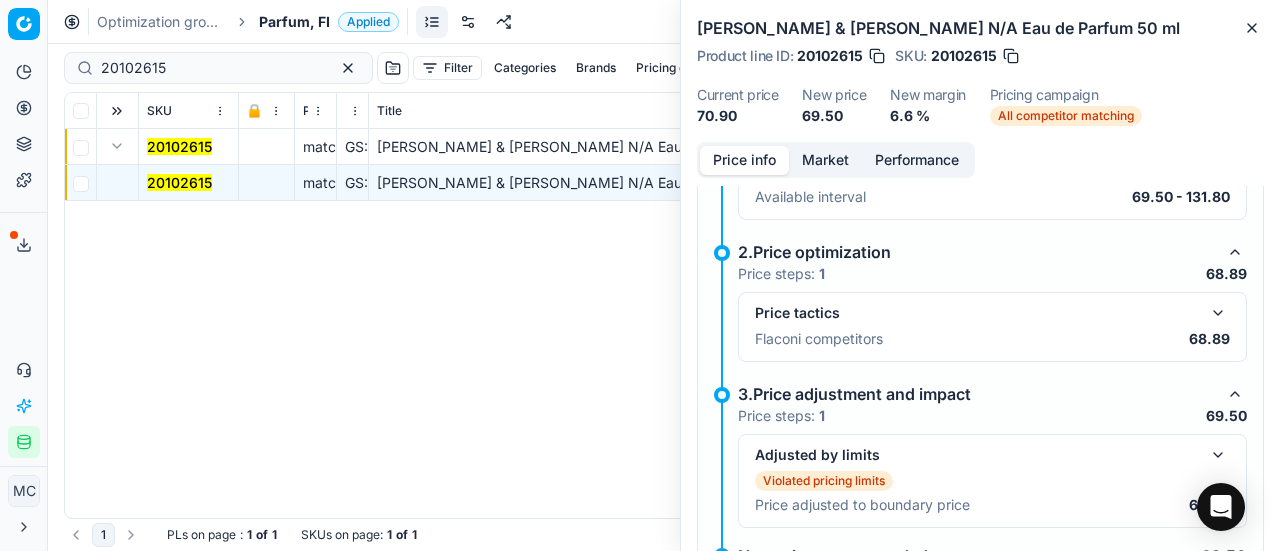 scroll, scrollTop: 350, scrollLeft: 0, axis: vertical 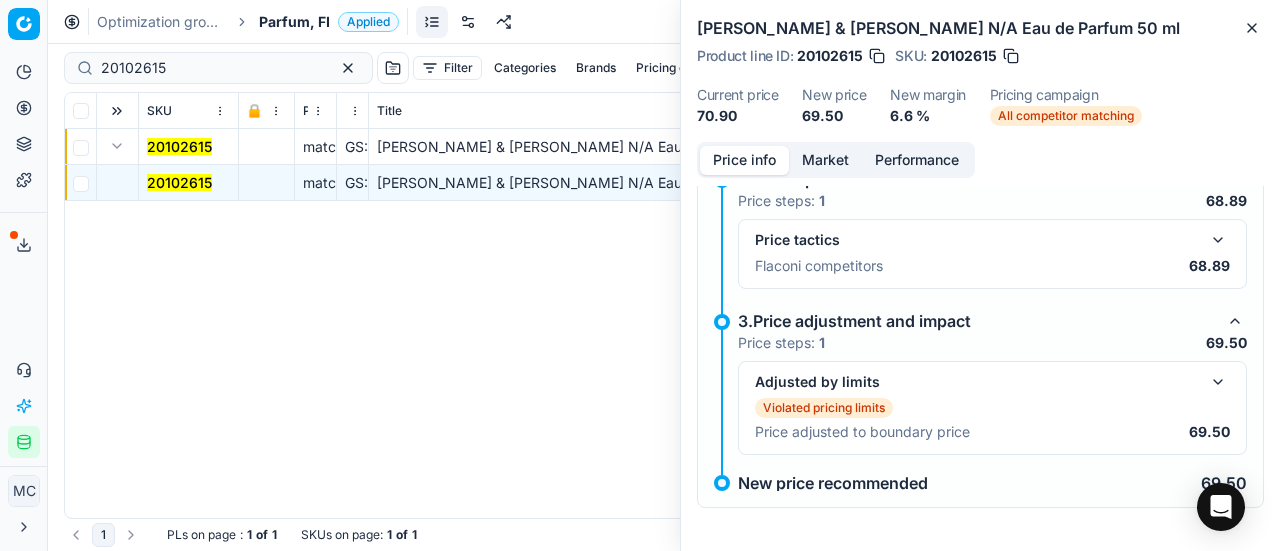 click at bounding box center [1218, 240] 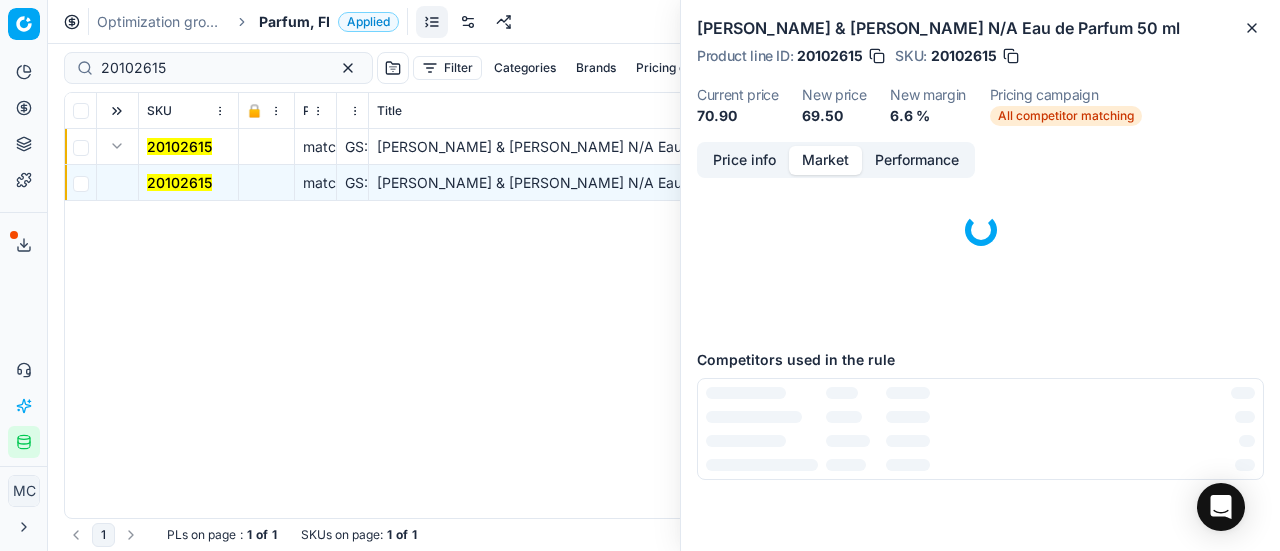click on "Market" at bounding box center [825, 160] 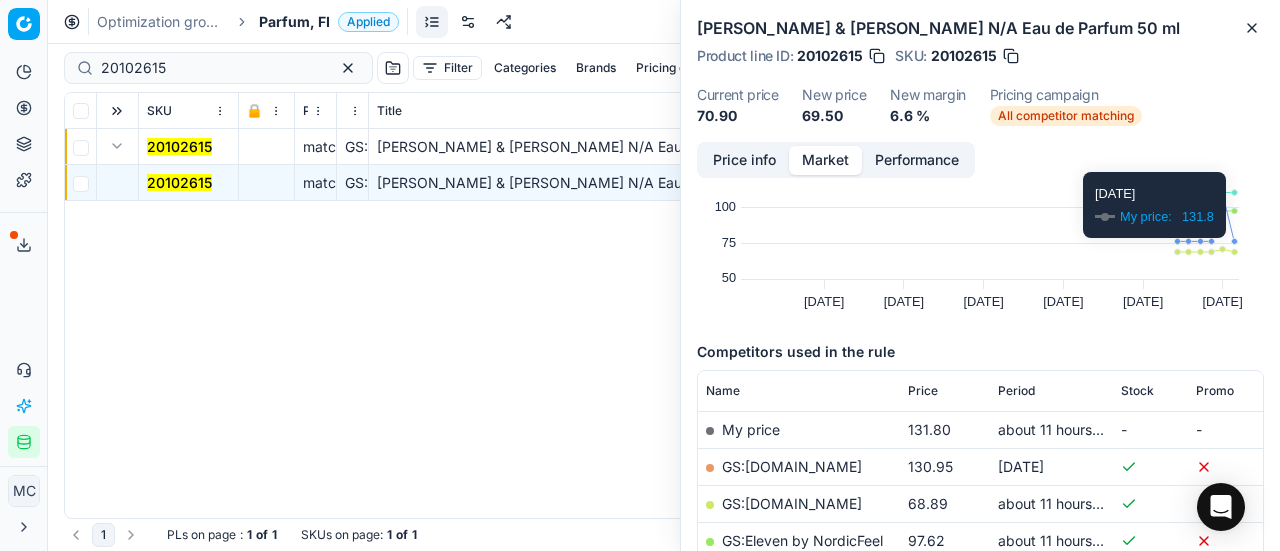 scroll, scrollTop: 200, scrollLeft: 0, axis: vertical 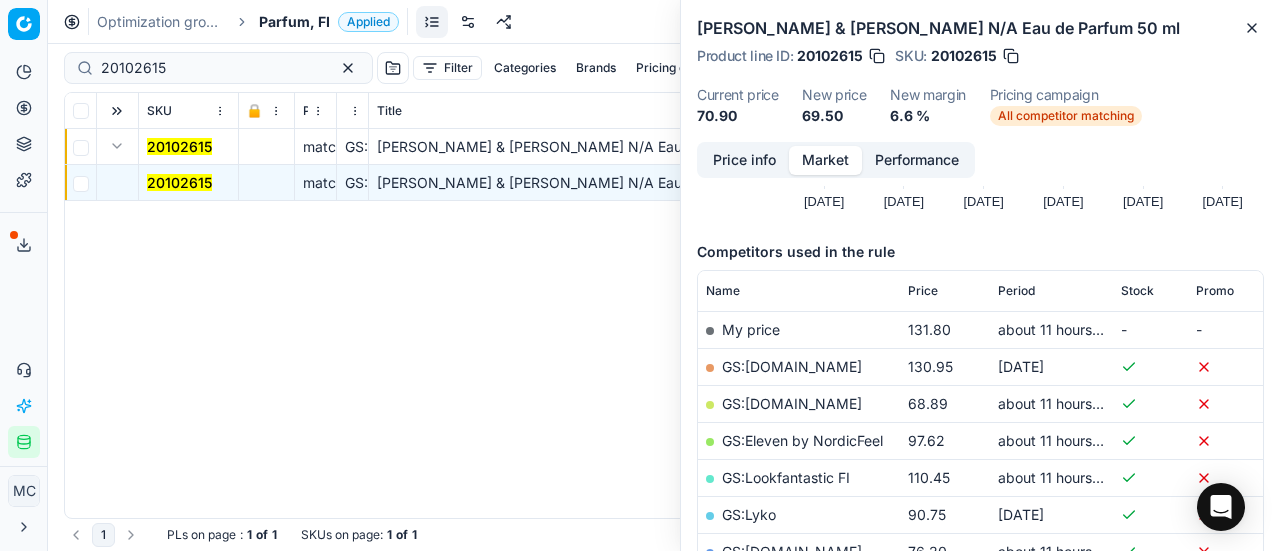 click on "GS:[DOMAIN_NAME]" at bounding box center [792, 403] 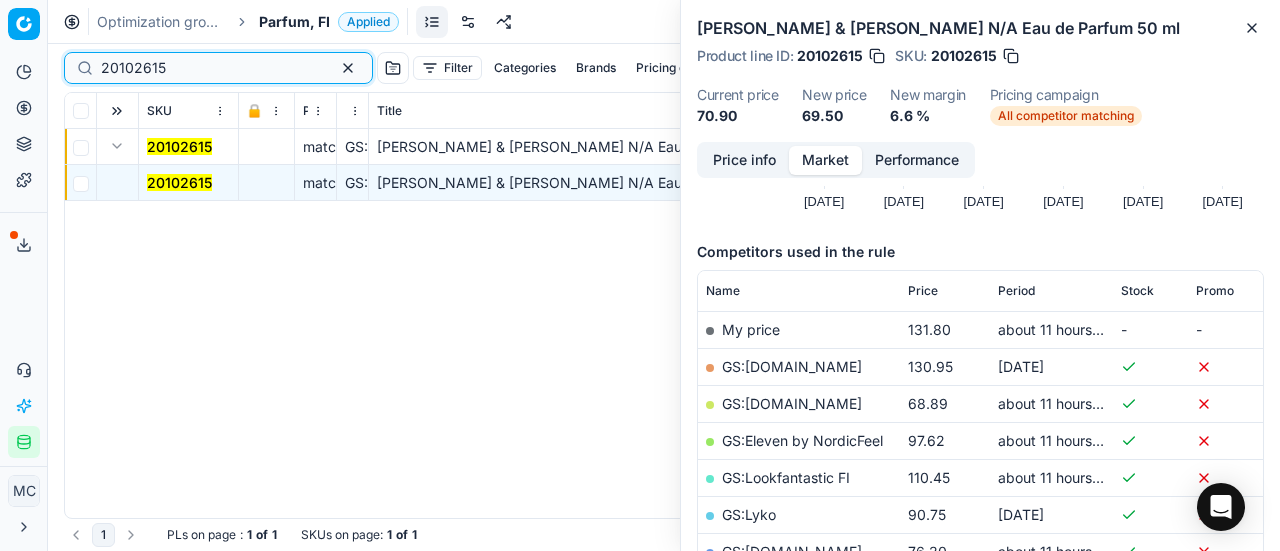 drag, startPoint x: 219, startPoint y: 69, endPoint x: 0, endPoint y: 35, distance: 221.62355 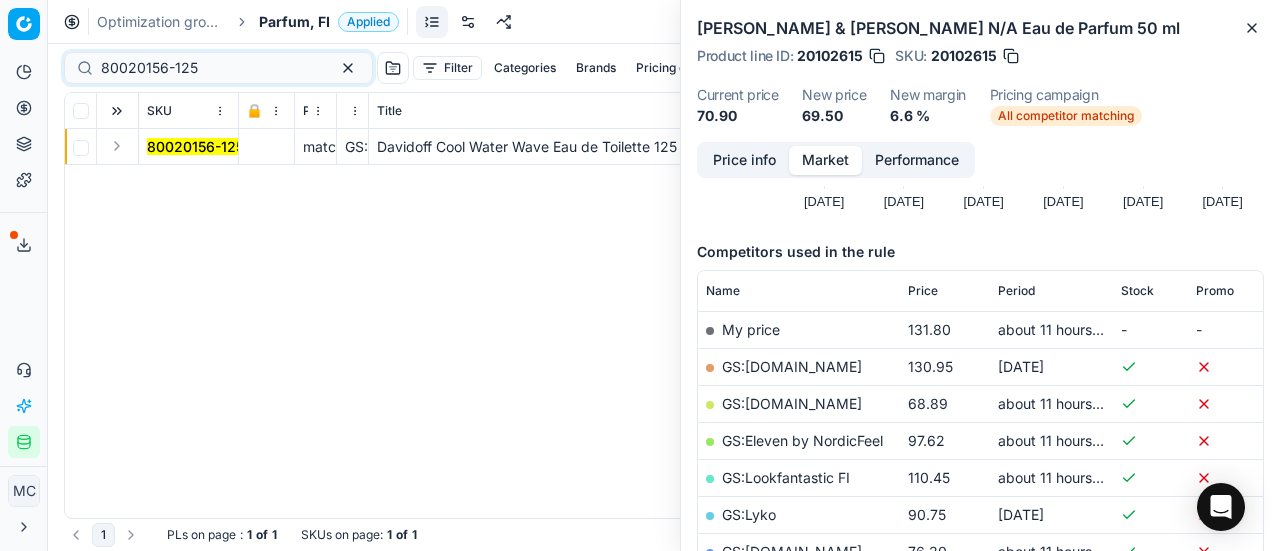 click at bounding box center (117, 146) 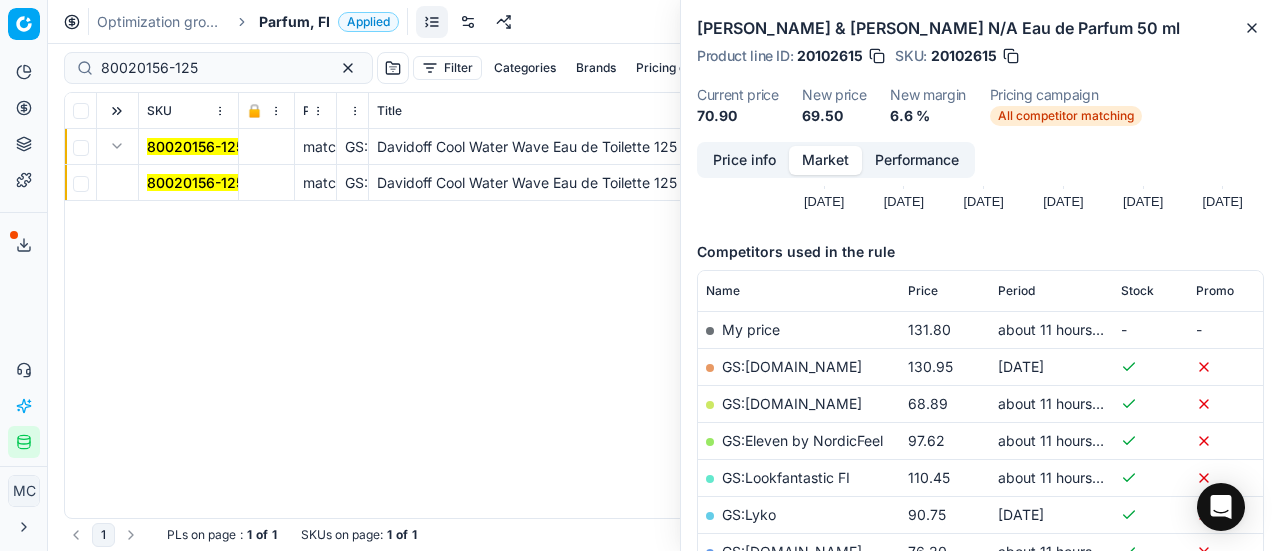 click on "80020156-125" at bounding box center (195, 182) 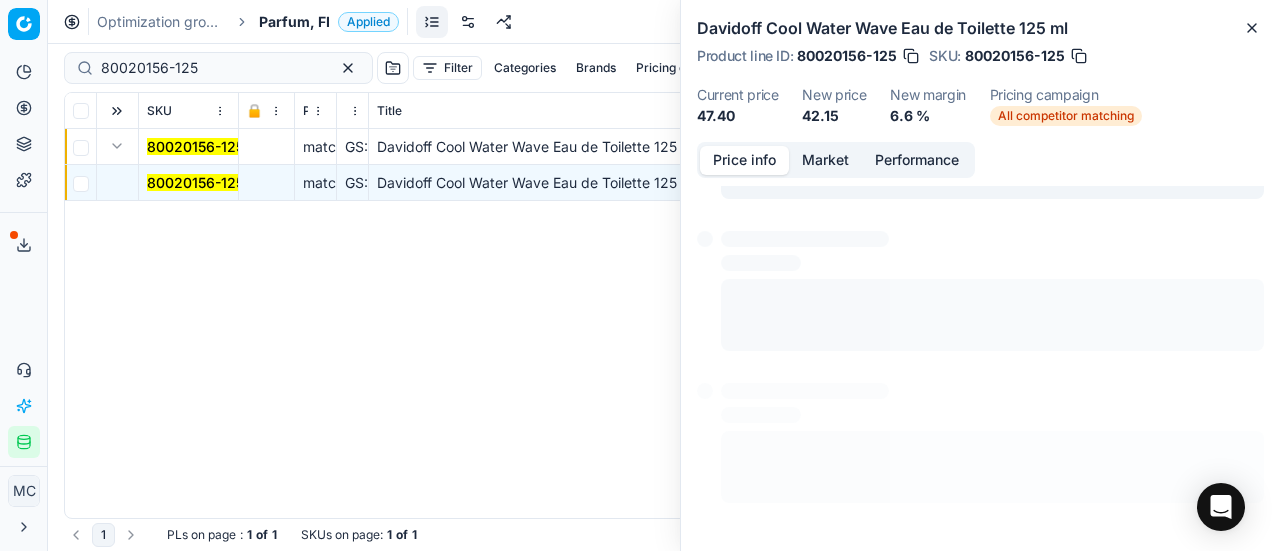 click on "Price info" at bounding box center [744, 160] 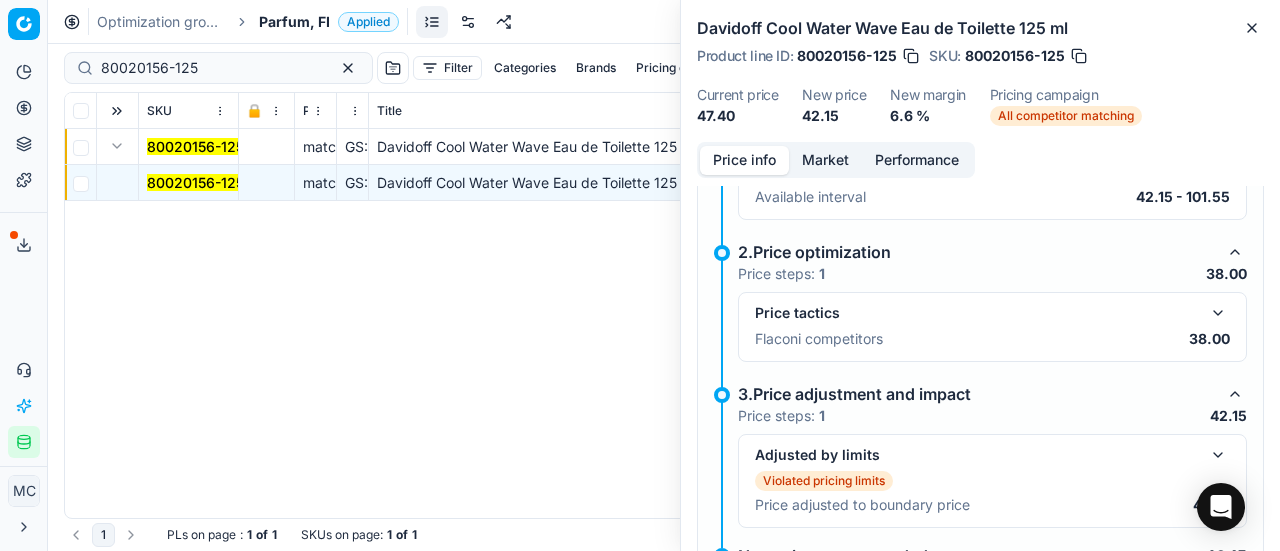 click at bounding box center [1218, 313] 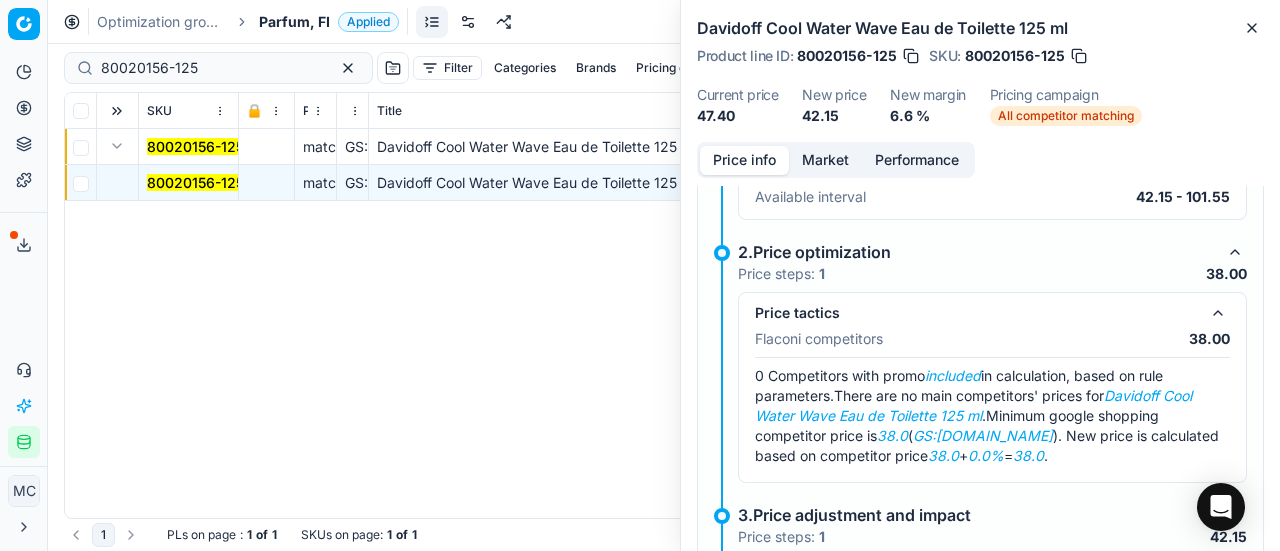 click on "Market" at bounding box center [825, 160] 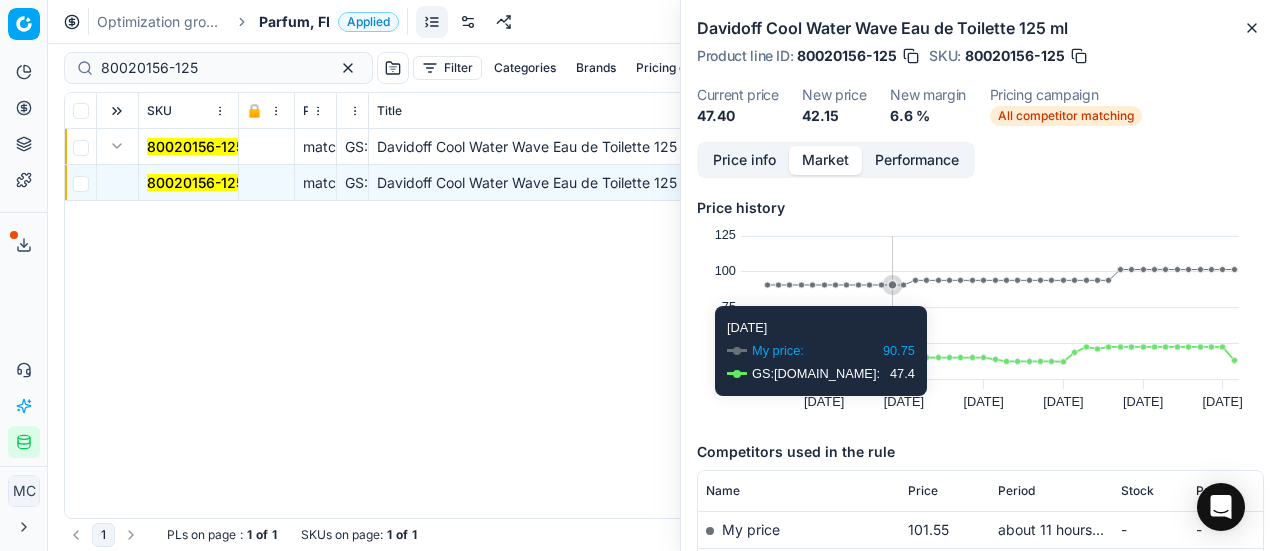 scroll, scrollTop: 200, scrollLeft: 0, axis: vertical 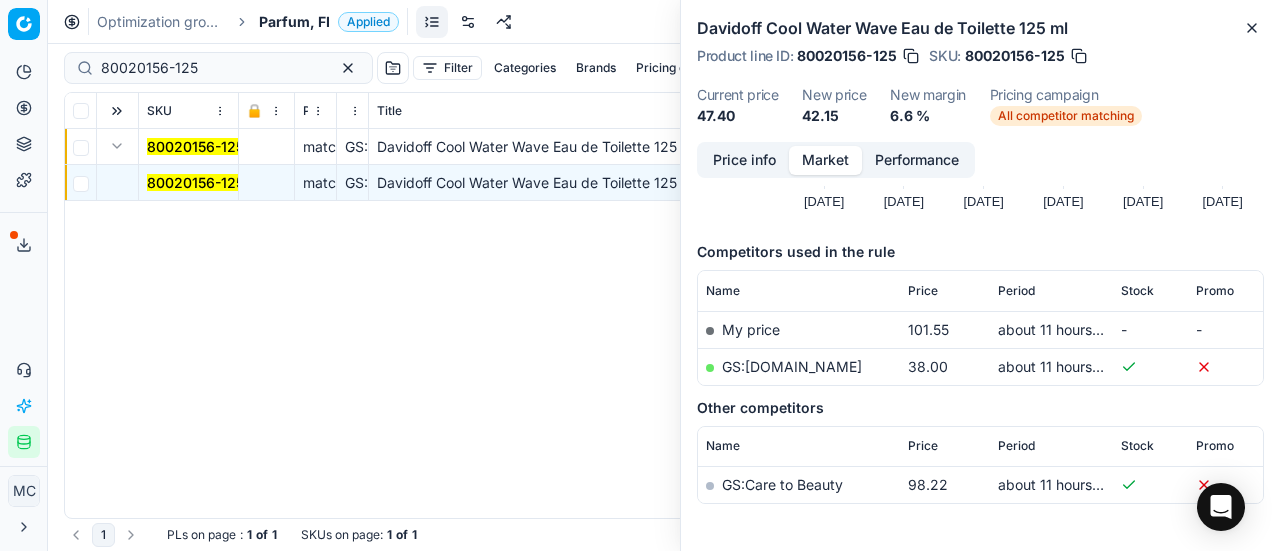 click on "GS:[DOMAIN_NAME]" at bounding box center [792, 366] 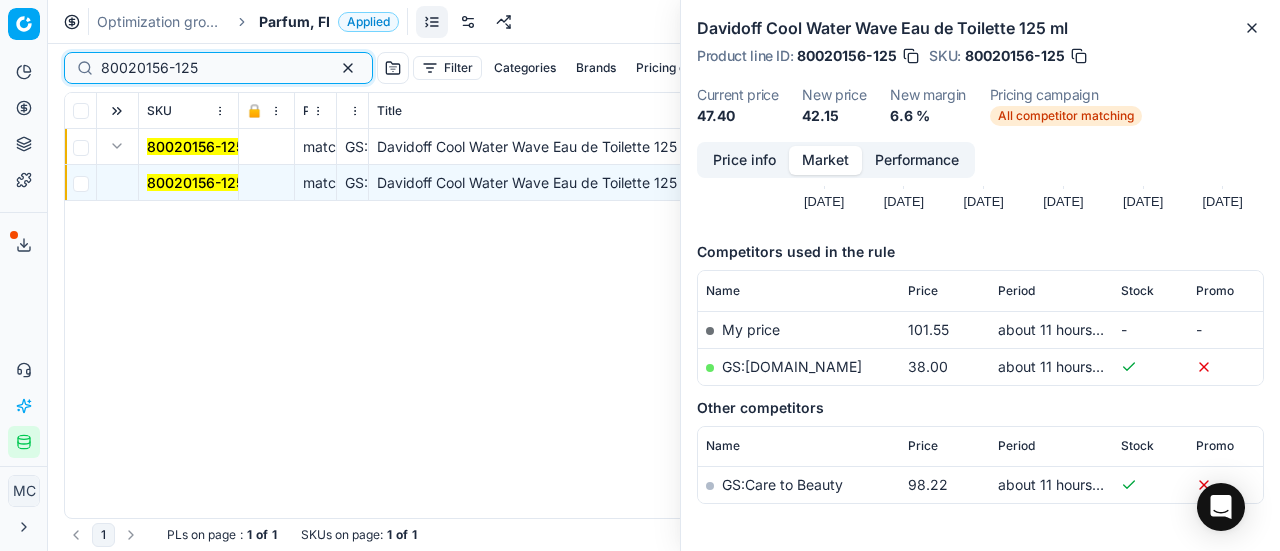 drag, startPoint x: 237, startPoint y: 71, endPoint x: 0, endPoint y: 53, distance: 237.68256 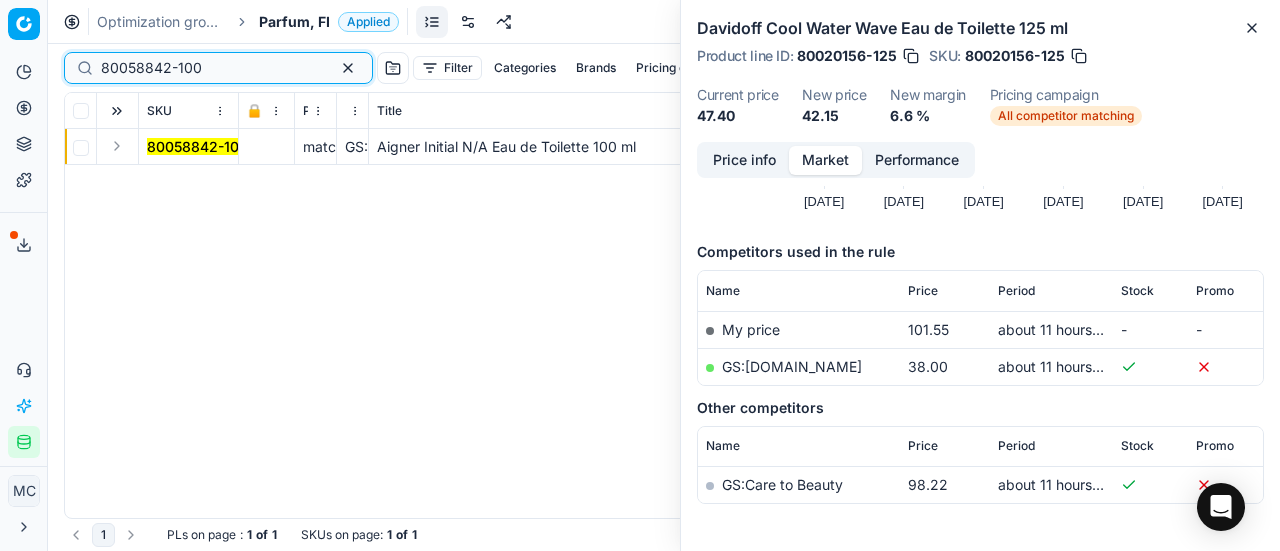 type on "80058842-100" 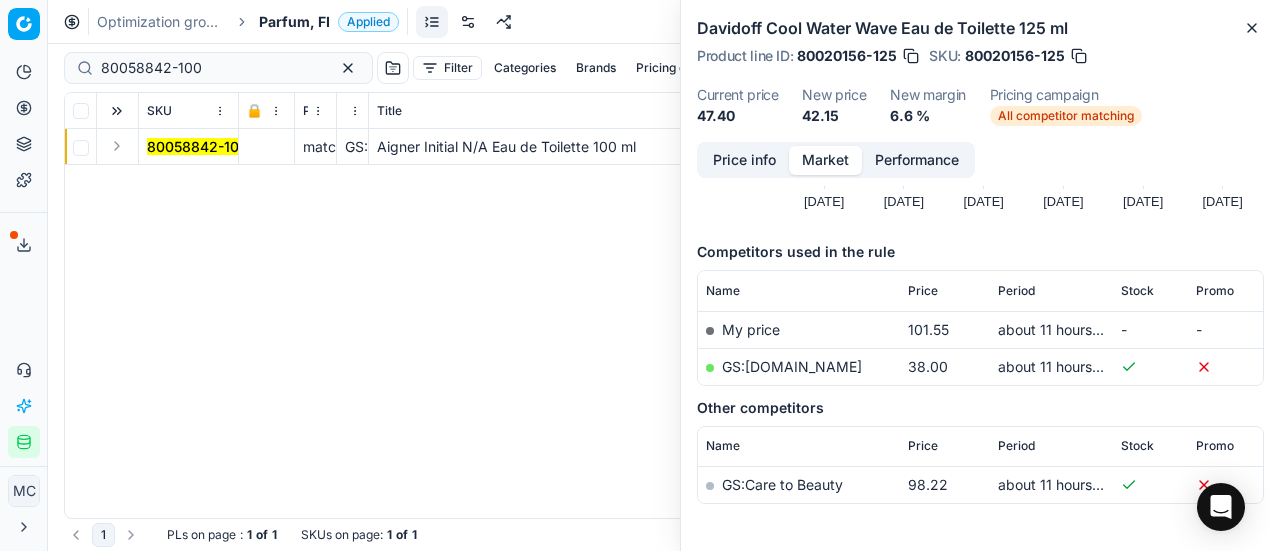 click at bounding box center [118, 147] 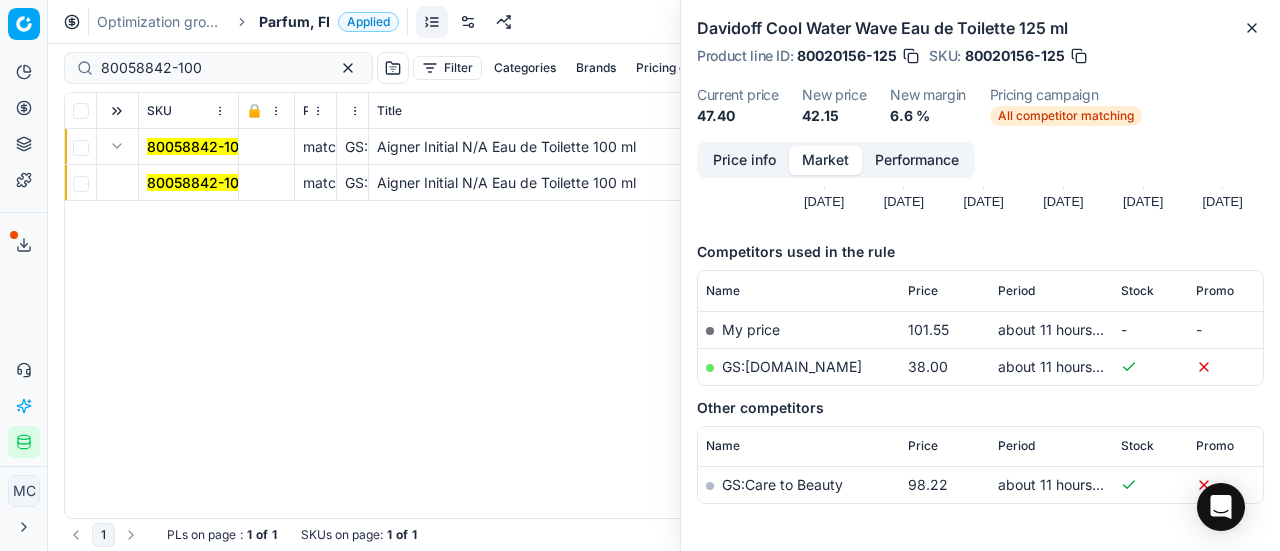 drag, startPoint x: 153, startPoint y: 174, endPoint x: 369, endPoint y: 193, distance: 216.83405 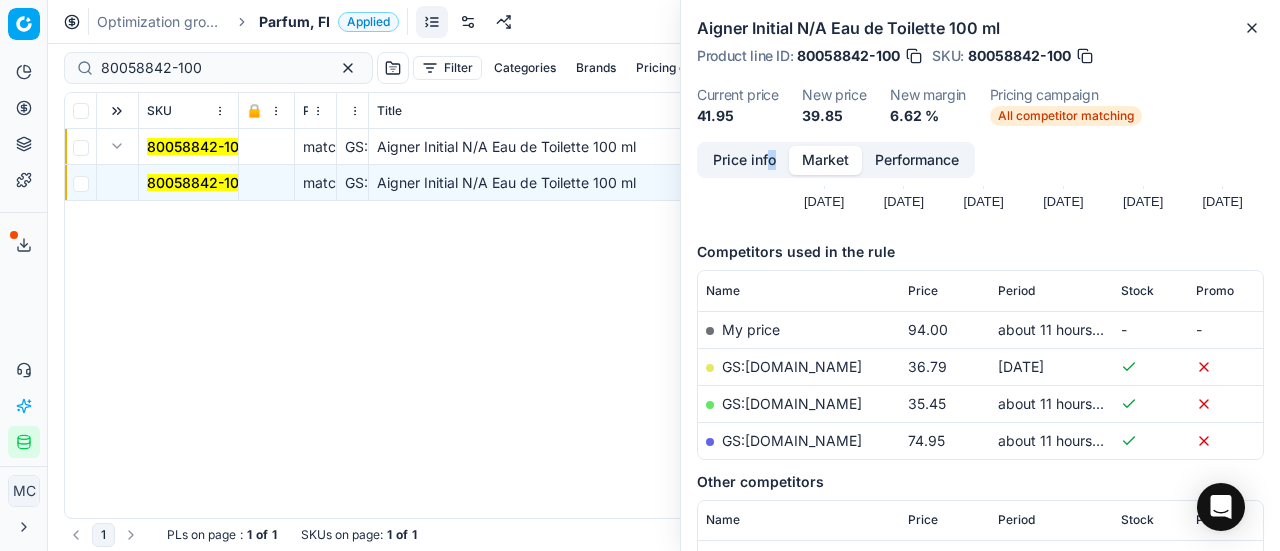click on "Price info Market Performance" at bounding box center [836, 160] 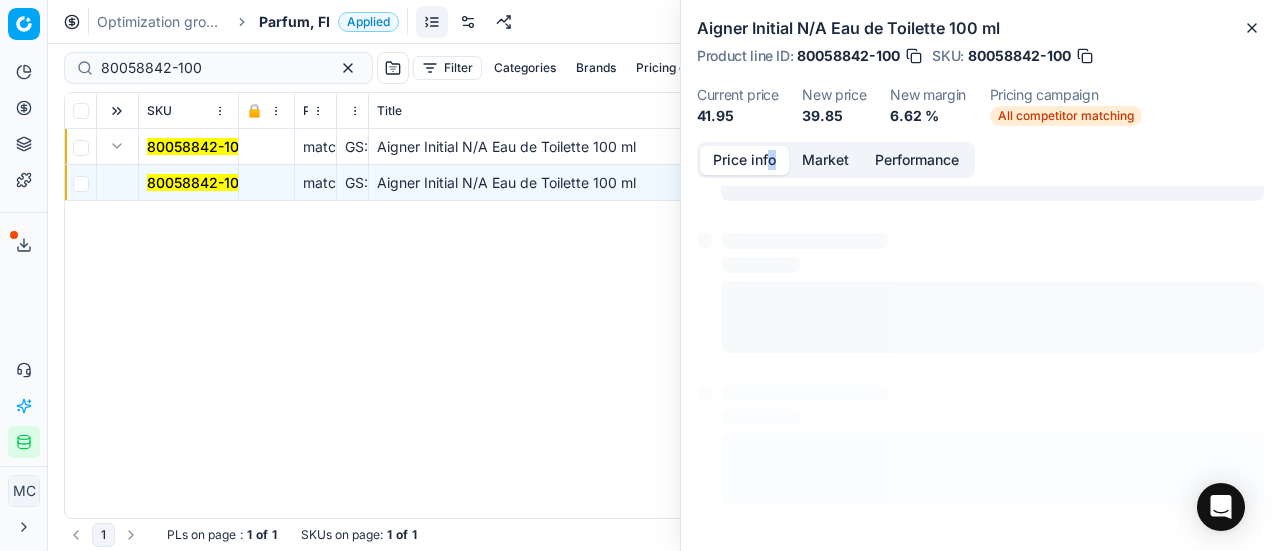 click on "Price info" at bounding box center (744, 160) 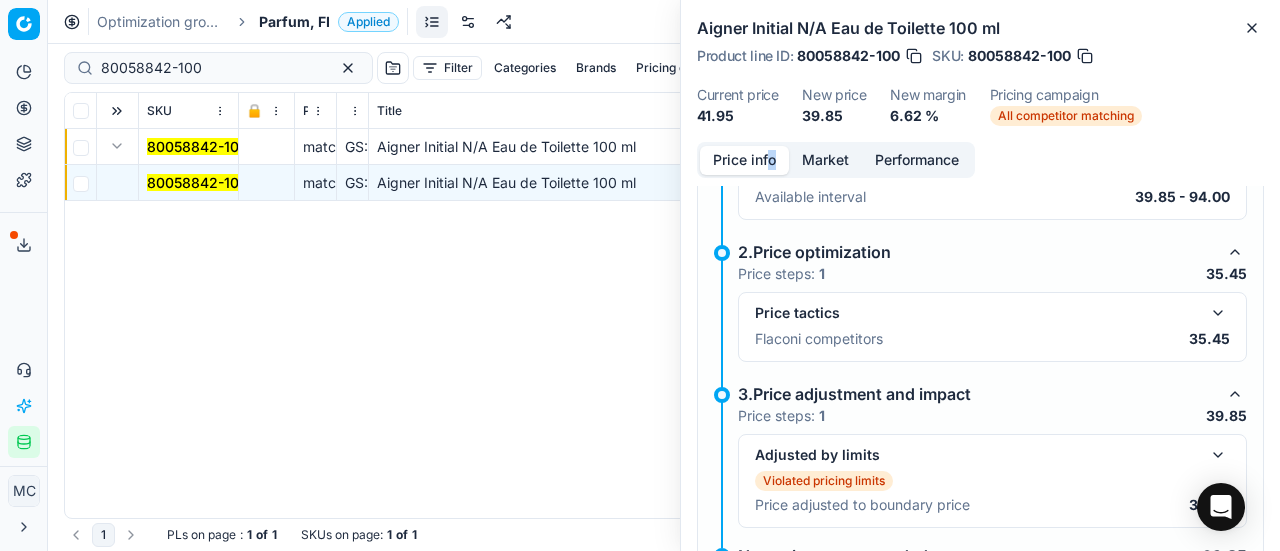 click at bounding box center (1218, 313) 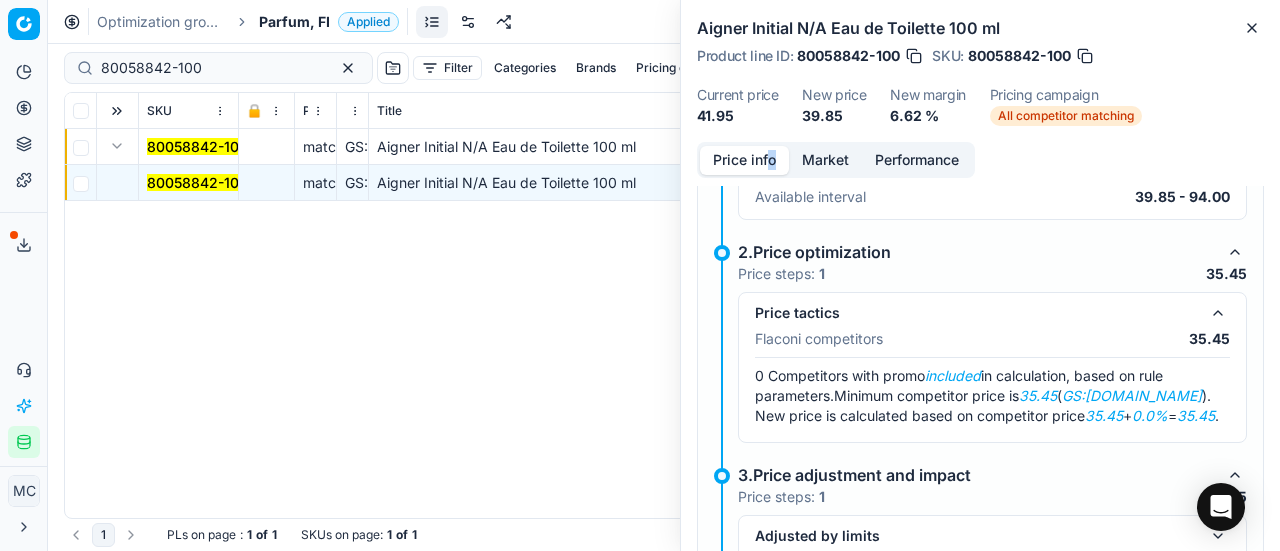 click on "Market" at bounding box center [825, 160] 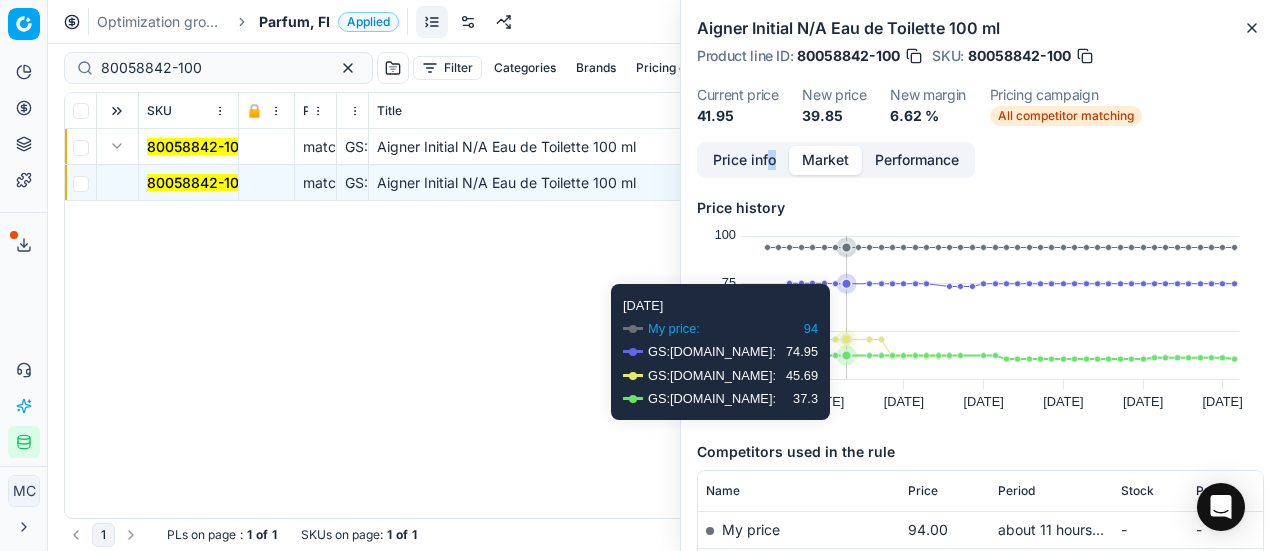 scroll, scrollTop: 300, scrollLeft: 0, axis: vertical 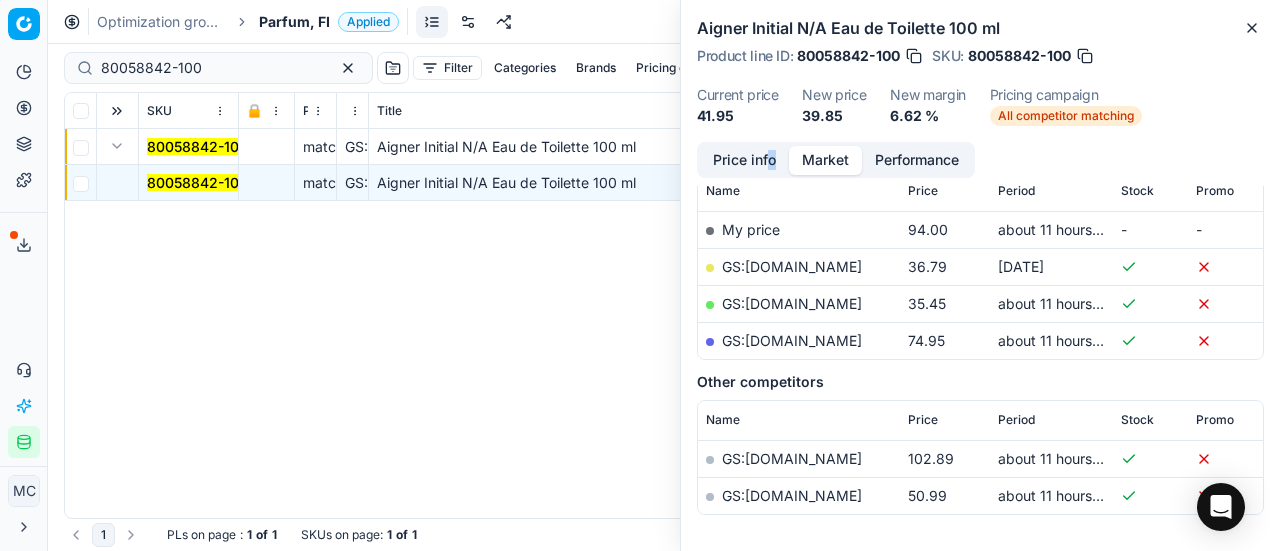 click on "GS:[DOMAIN_NAME]" at bounding box center (792, 303) 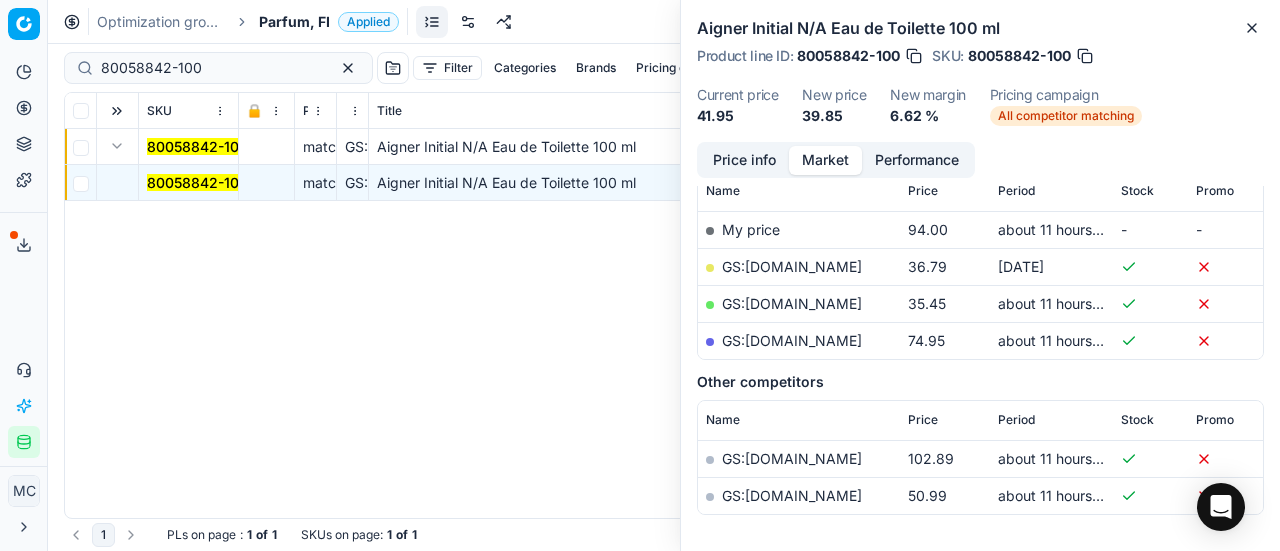 click on "Parfum, FI" at bounding box center (294, 22) 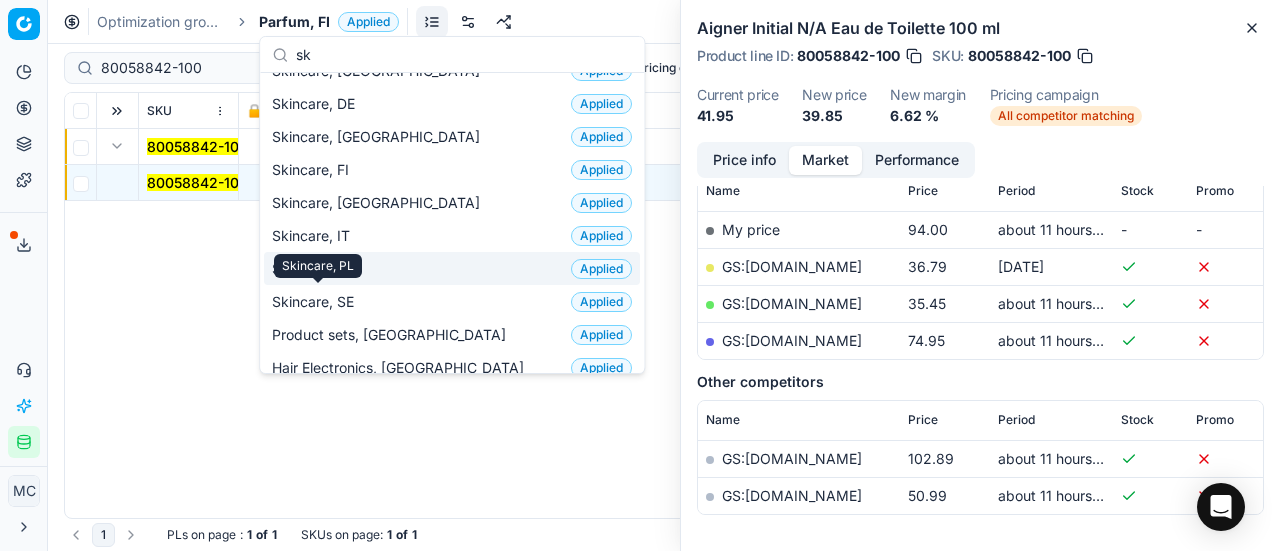 scroll, scrollTop: 50, scrollLeft: 0, axis: vertical 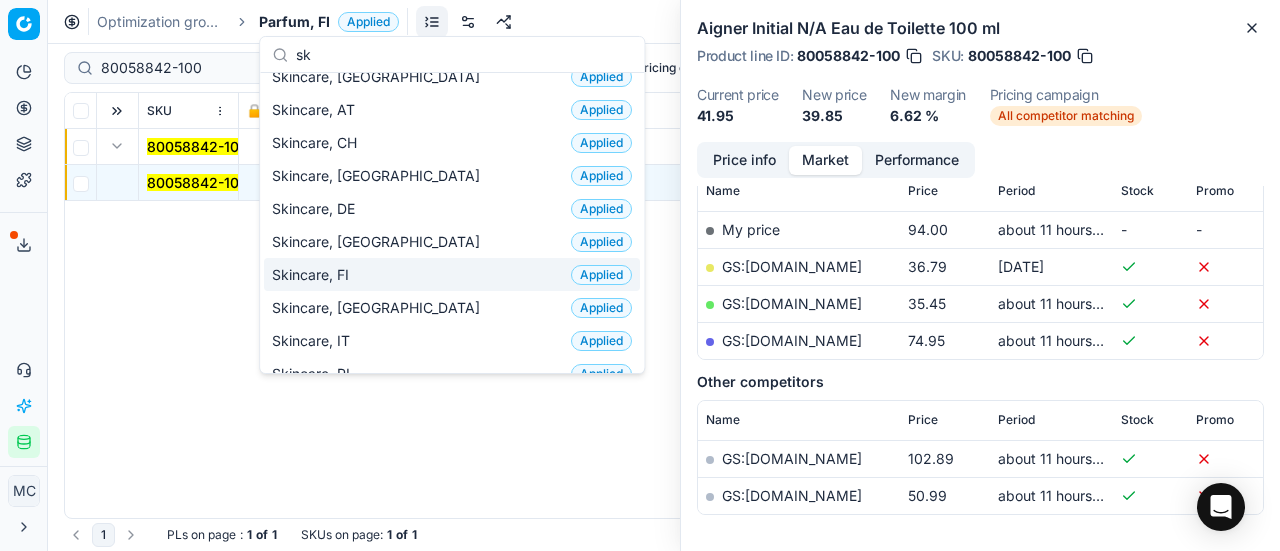 type on "sk" 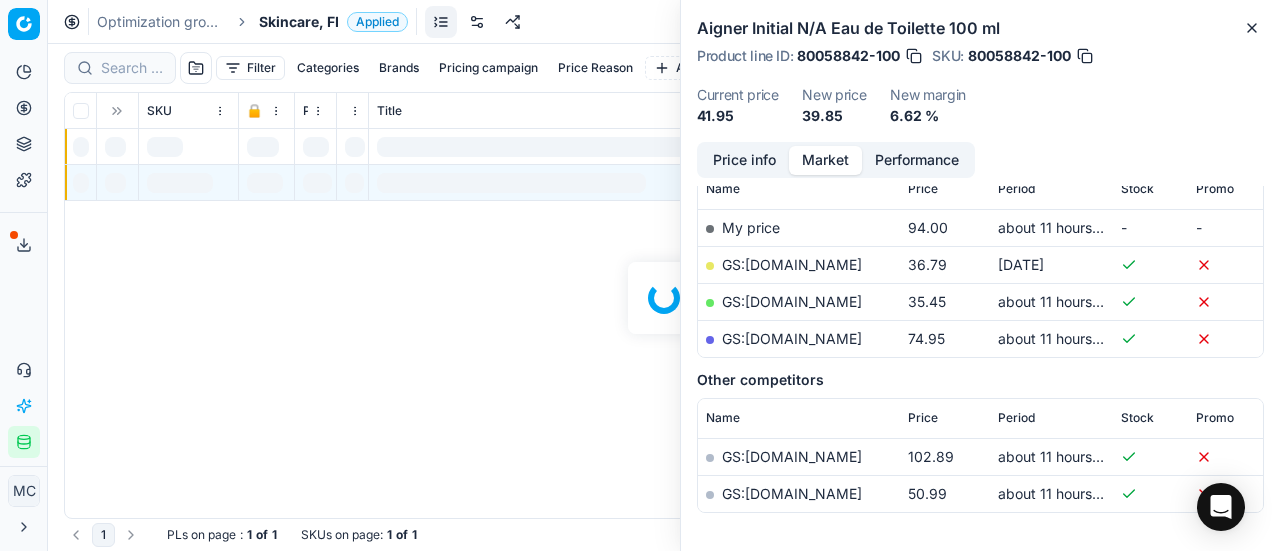 scroll, scrollTop: 300, scrollLeft: 0, axis: vertical 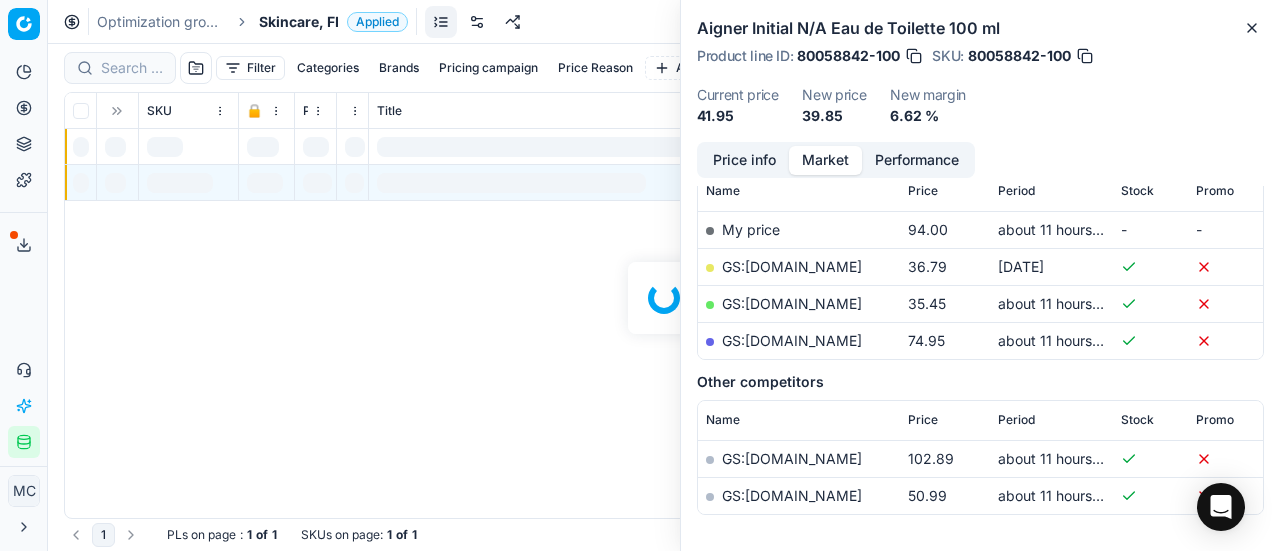 click at bounding box center (664, 297) 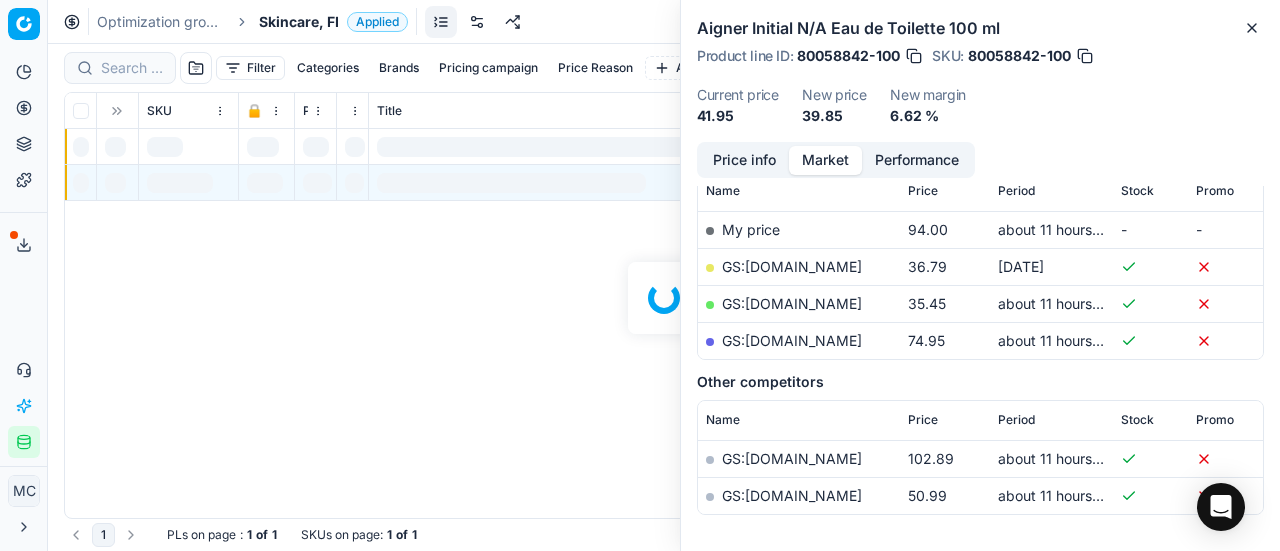 click at bounding box center [664, 297] 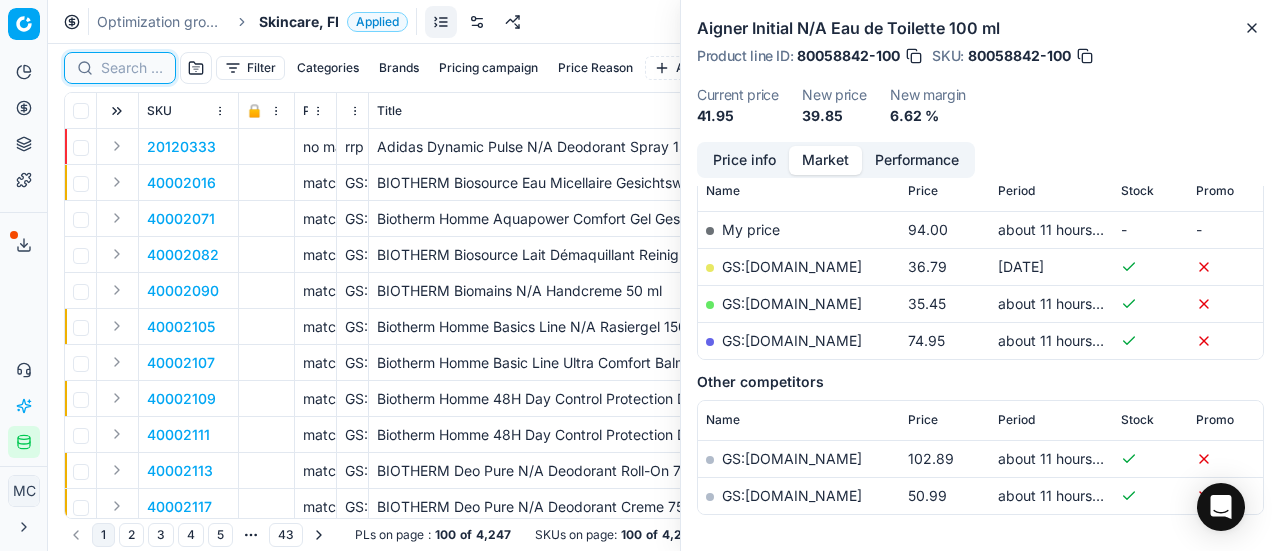click at bounding box center (132, 68) 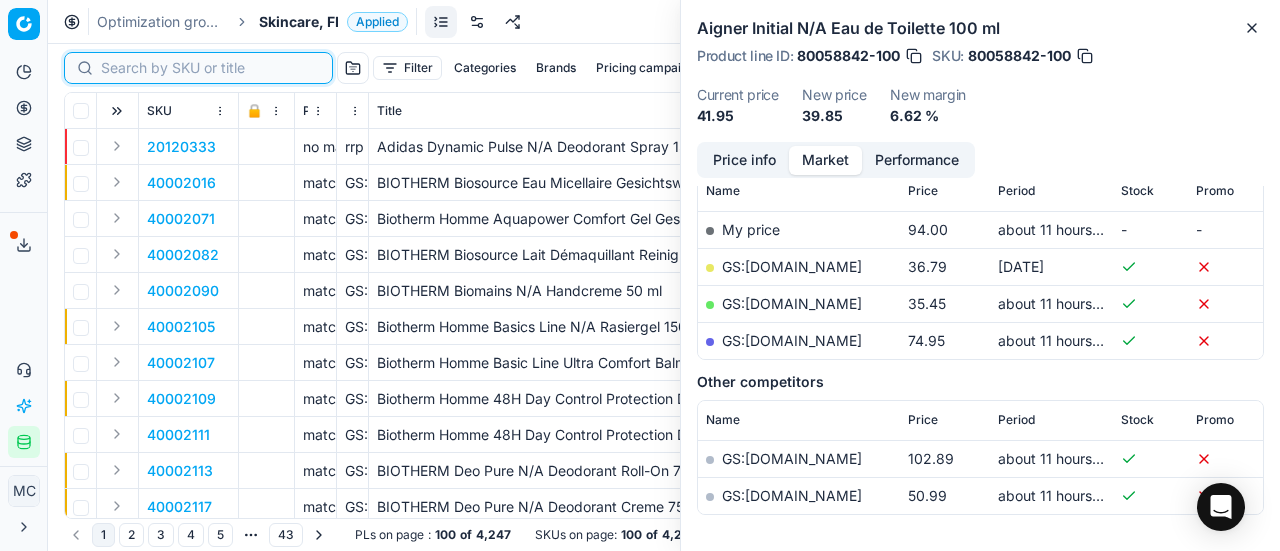 paste on "90003772-0005504" 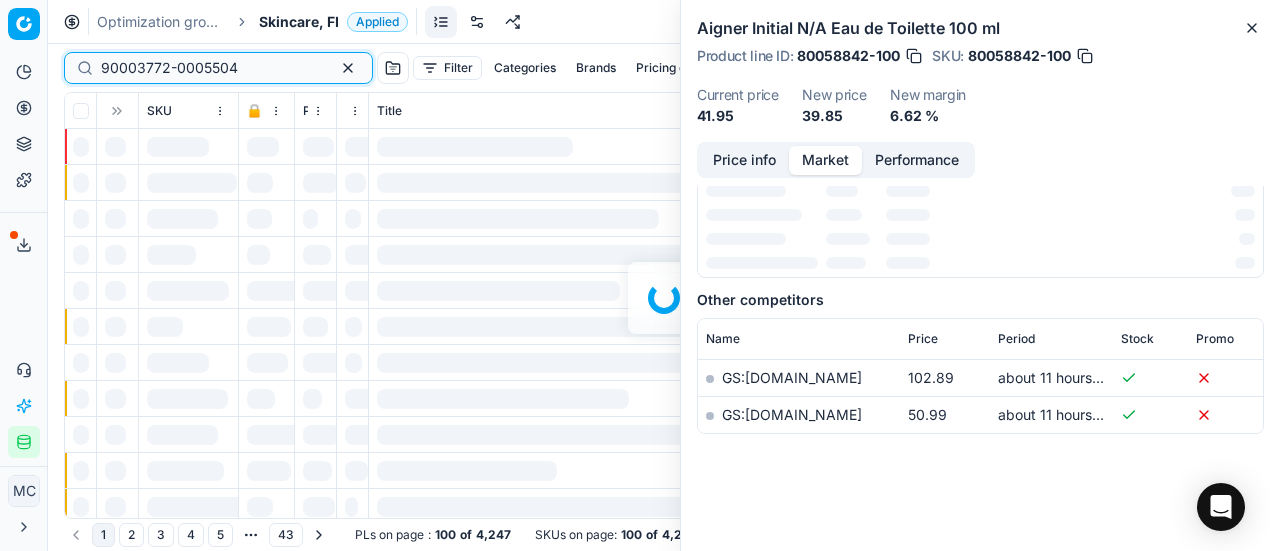 scroll, scrollTop: 300, scrollLeft: 0, axis: vertical 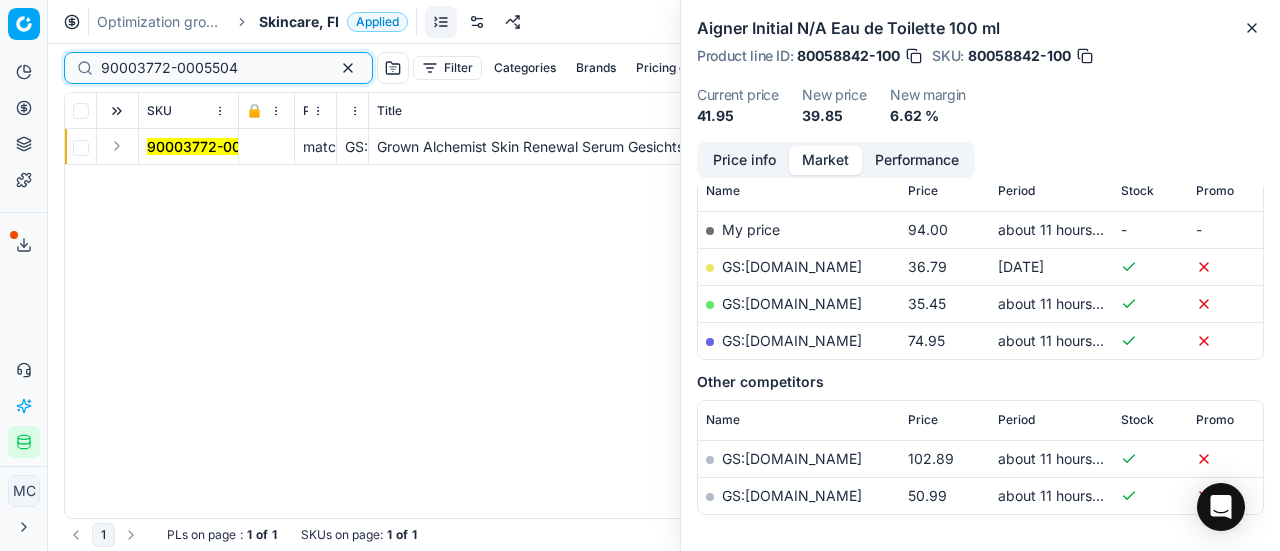 type on "90003772-0005504" 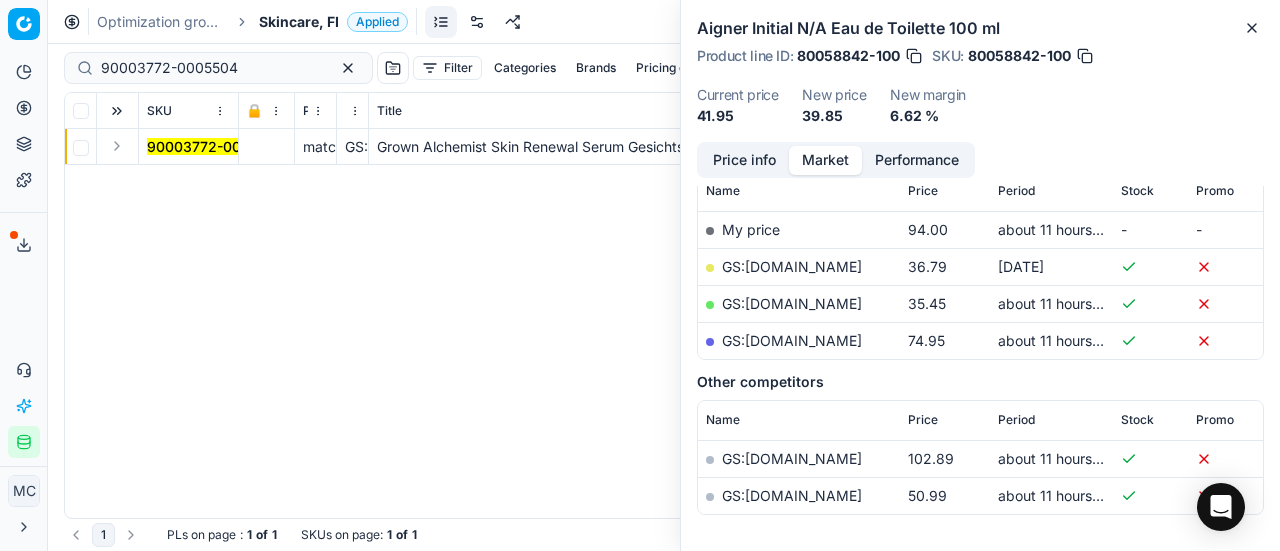 click at bounding box center [117, 146] 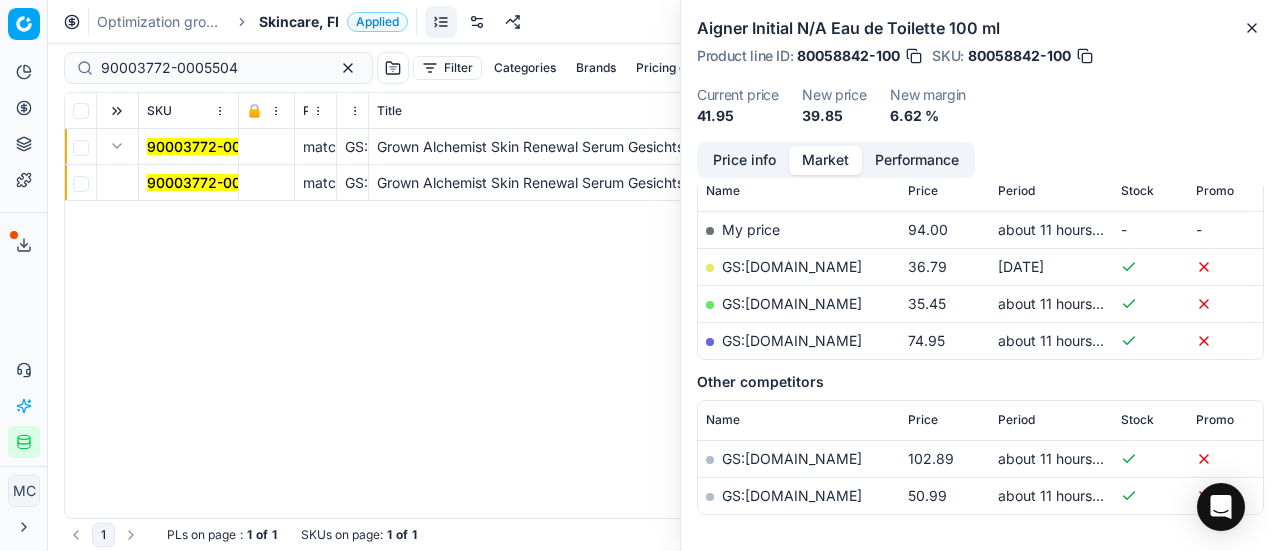click on "90003772-0005504" at bounding box center (215, 182) 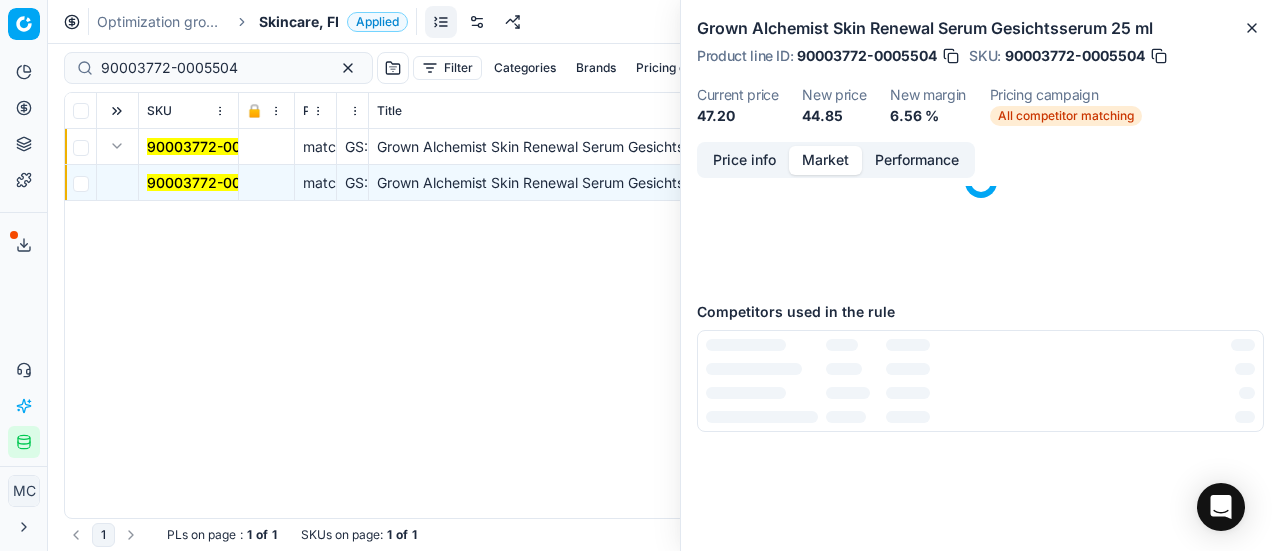scroll, scrollTop: 226, scrollLeft: 0, axis: vertical 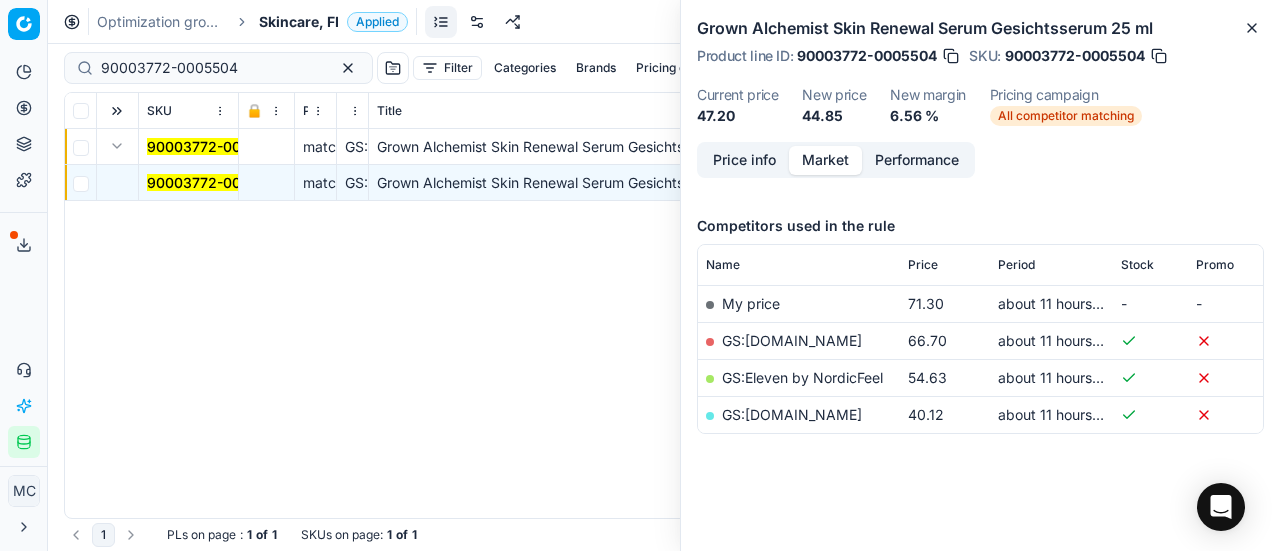 click on "Price info" at bounding box center (744, 160) 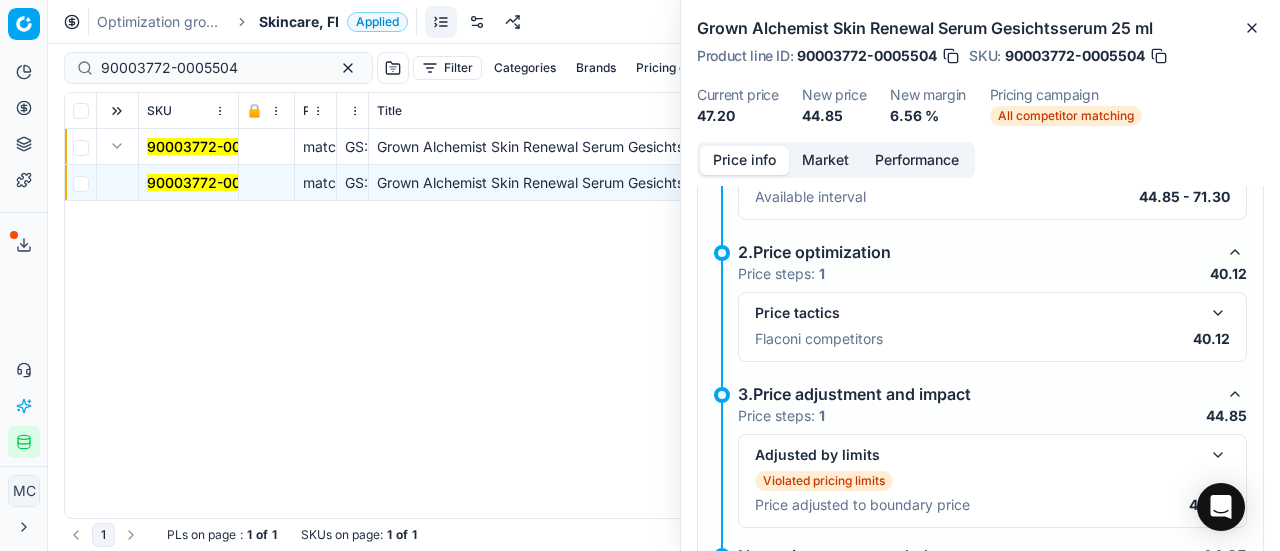 click at bounding box center [1218, 313] 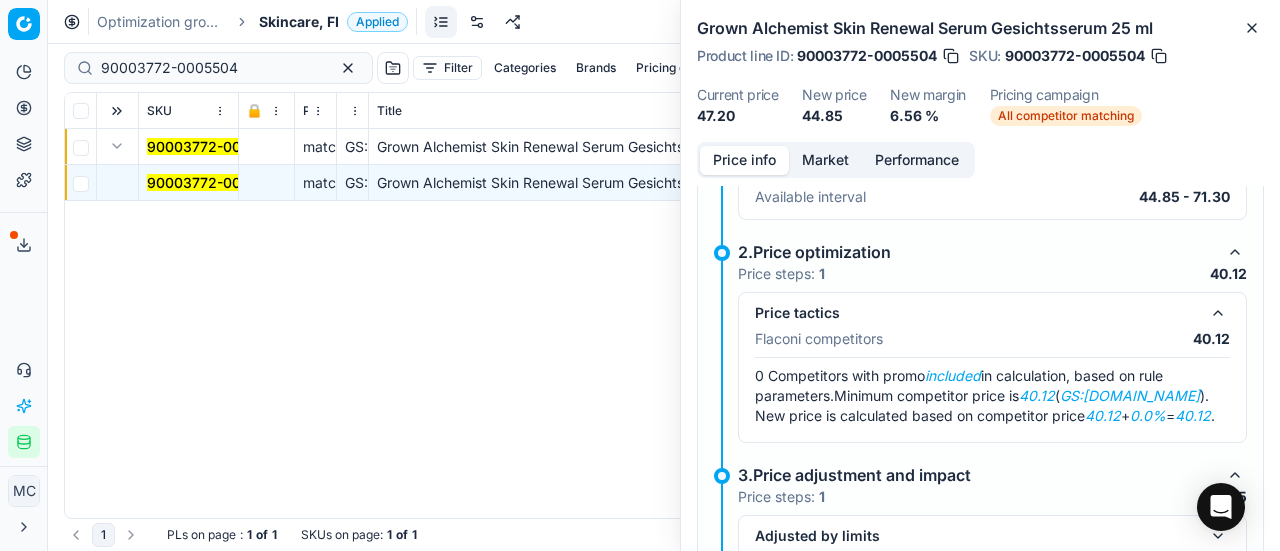 click on "Market" at bounding box center (825, 160) 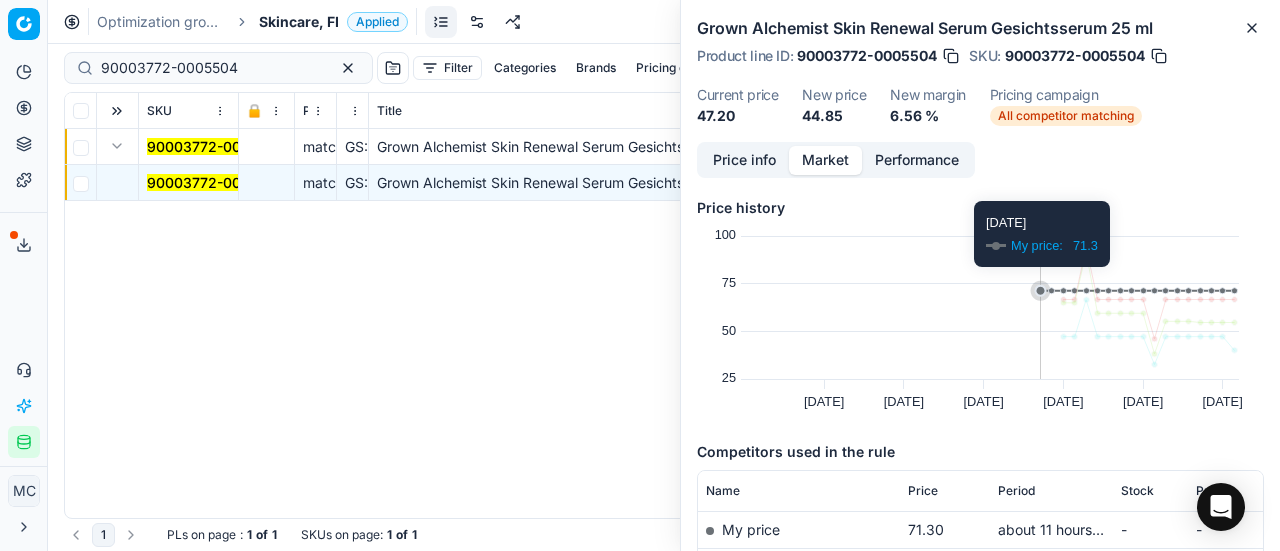 scroll, scrollTop: 200, scrollLeft: 0, axis: vertical 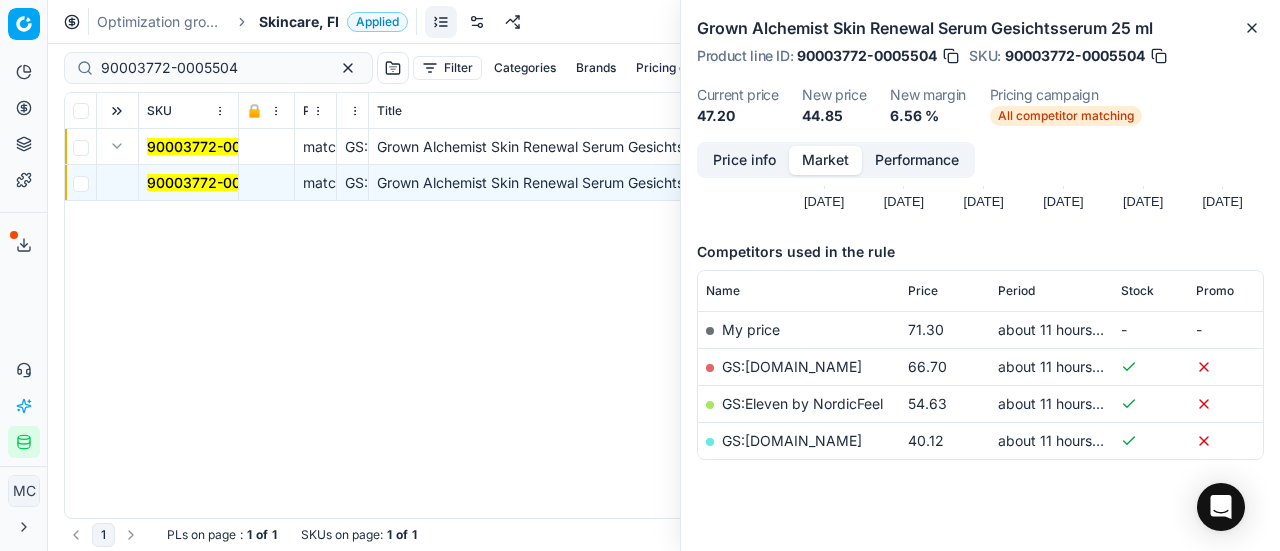 click on "GS:[DOMAIN_NAME]" at bounding box center (792, 440) 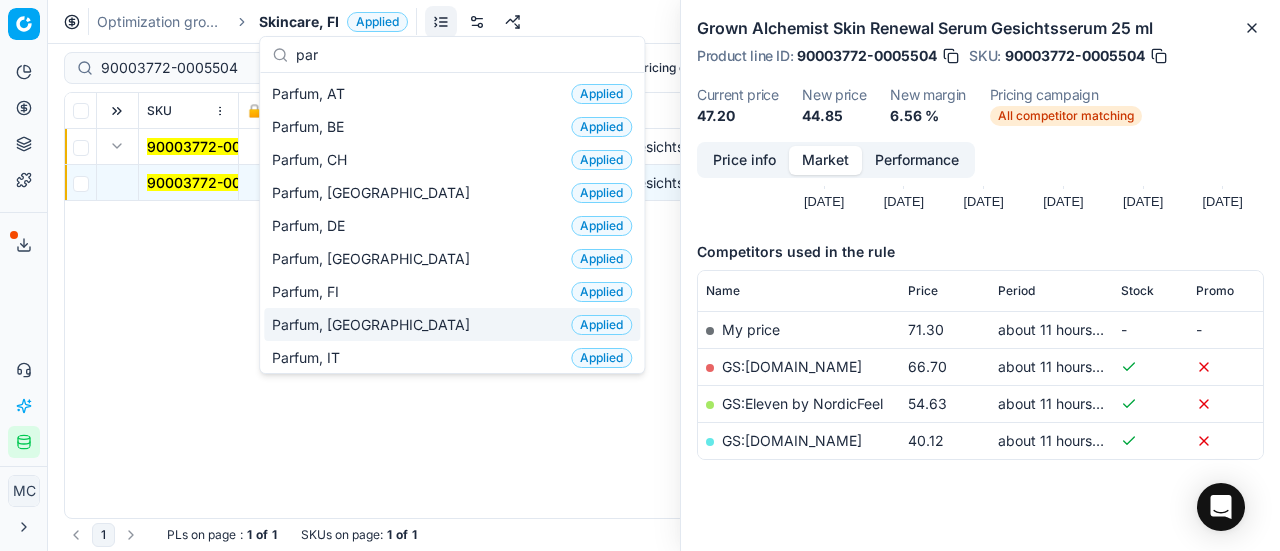 type on "par" 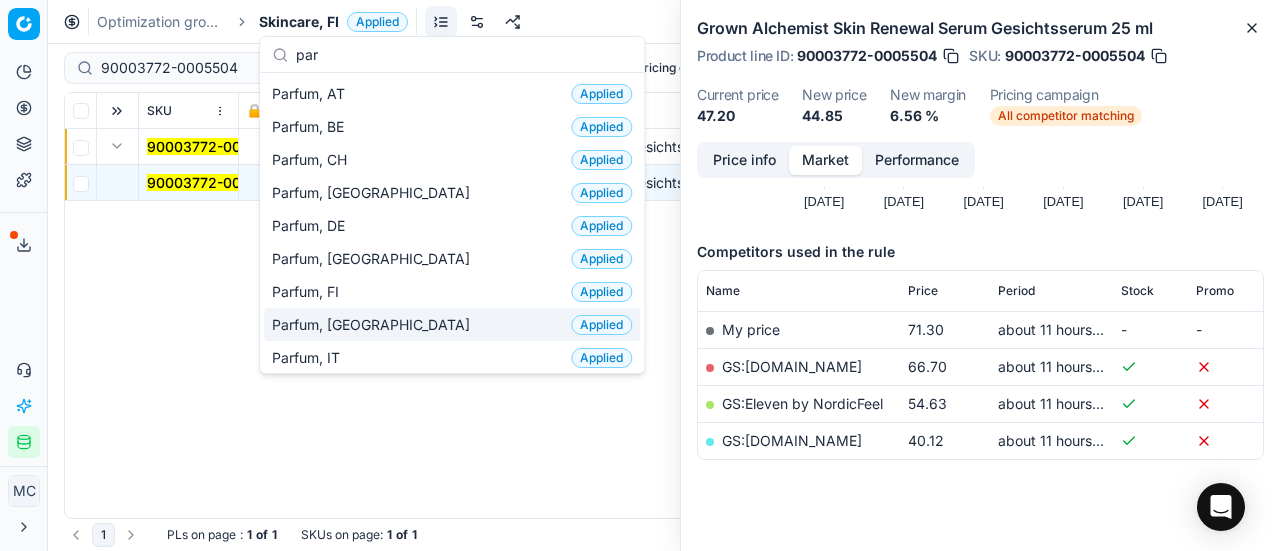 click on "Parfum, FR Applied" at bounding box center (452, 324) 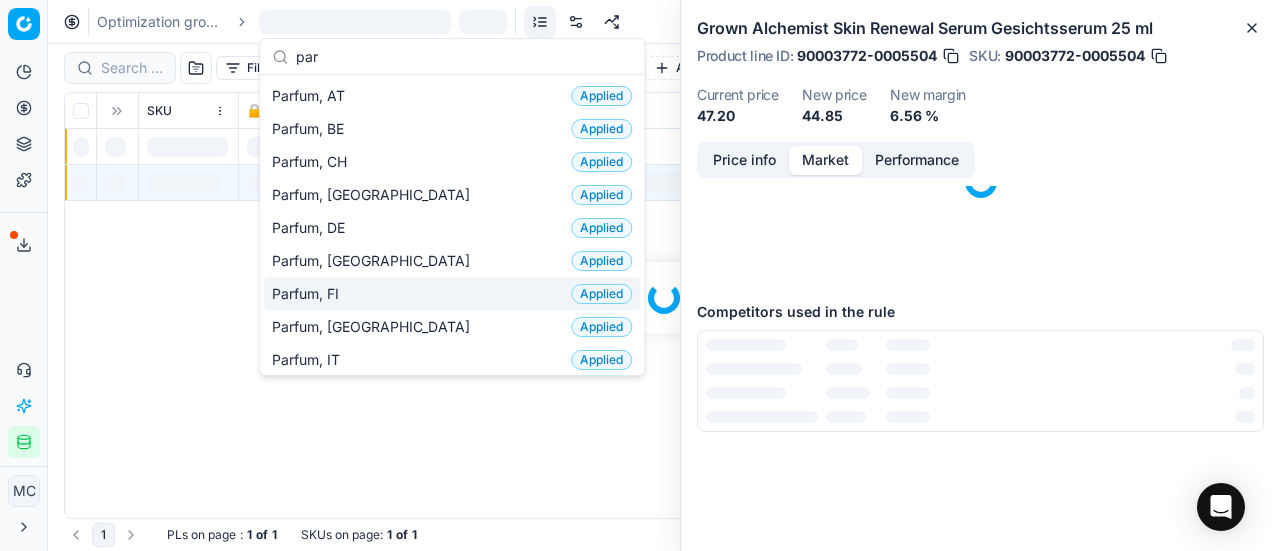 scroll, scrollTop: 0, scrollLeft: 0, axis: both 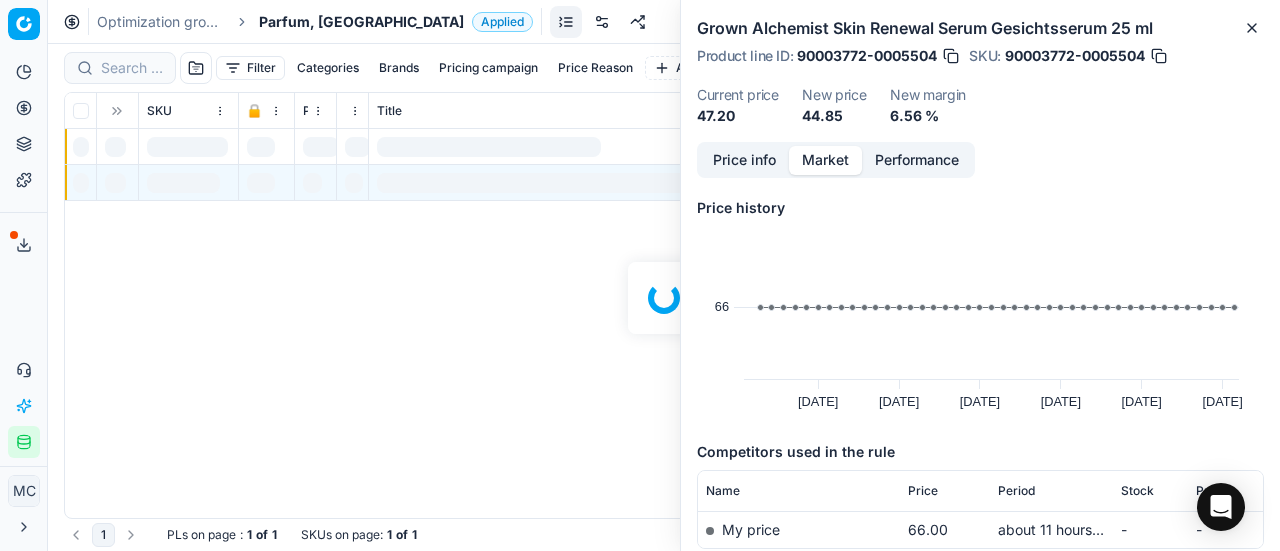 click on "Parfum, [GEOGRAPHIC_DATA]" at bounding box center (361, 22) 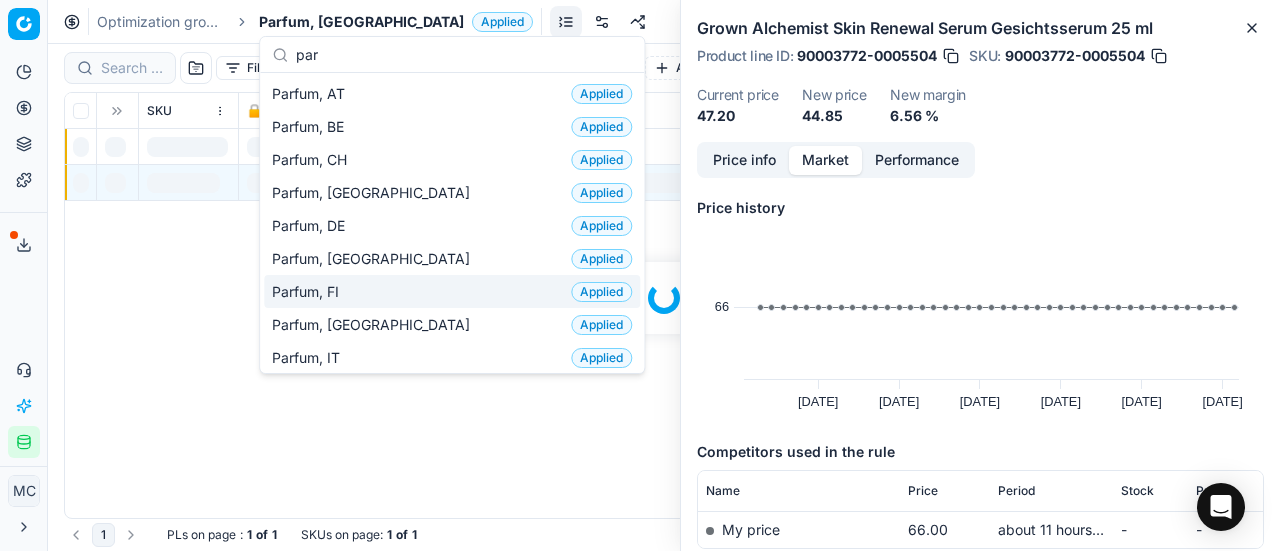 type on "par" 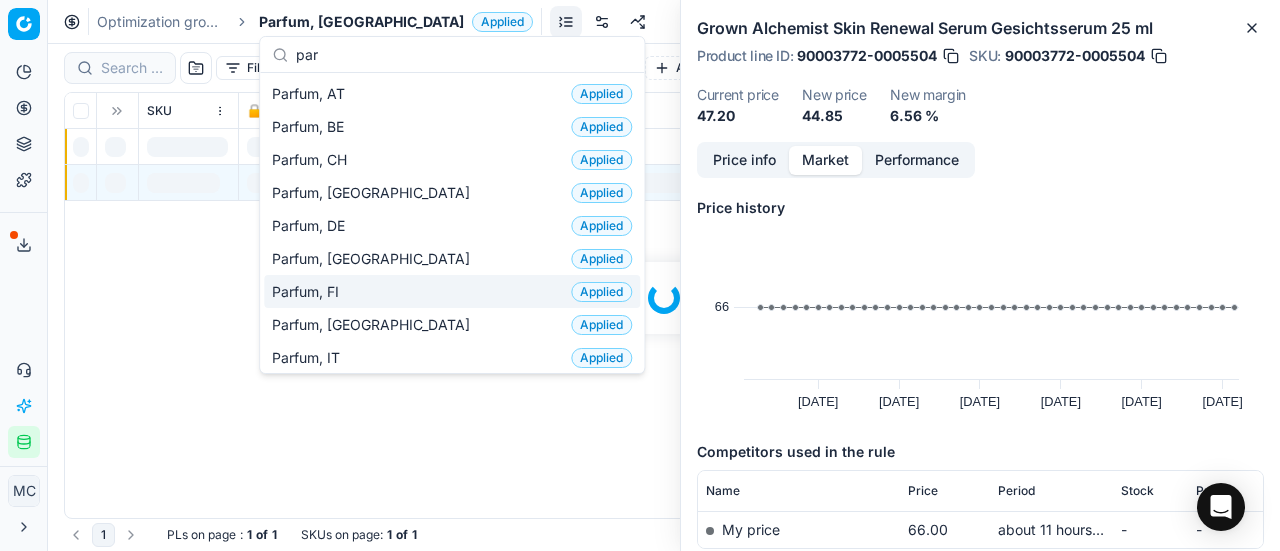click on "Parfum, FI" at bounding box center (309, 292) 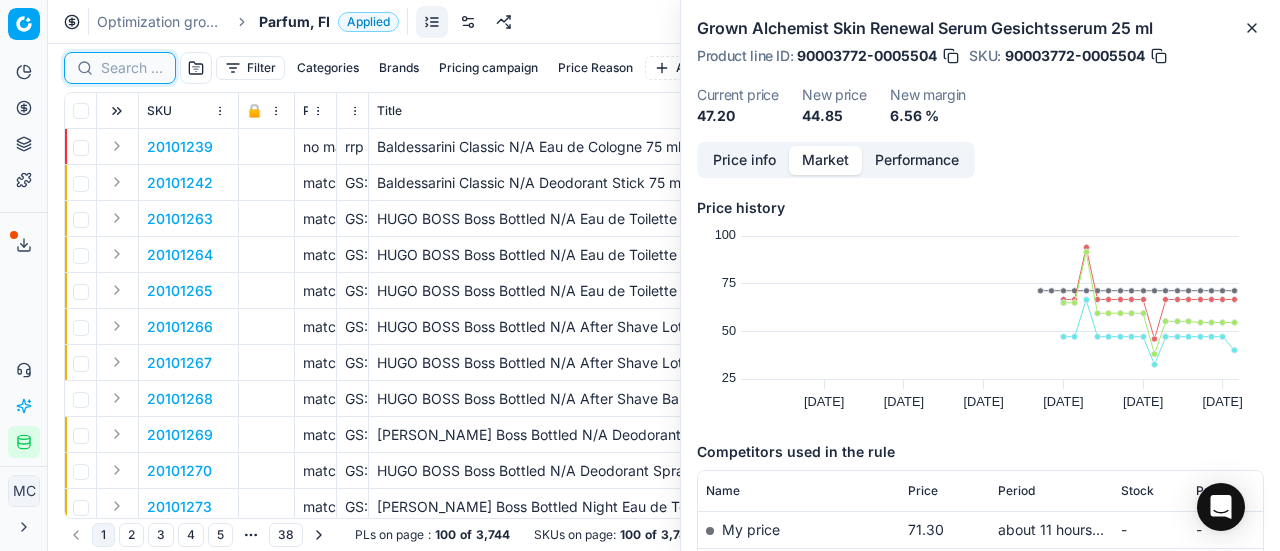 click at bounding box center (132, 68) 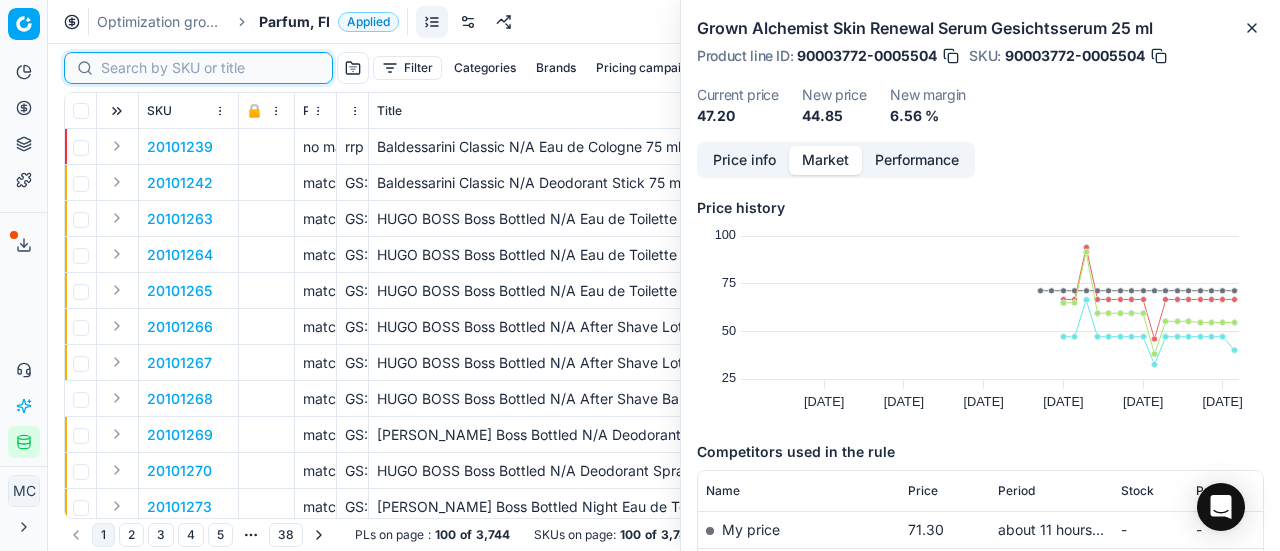 paste on "80066035-200" 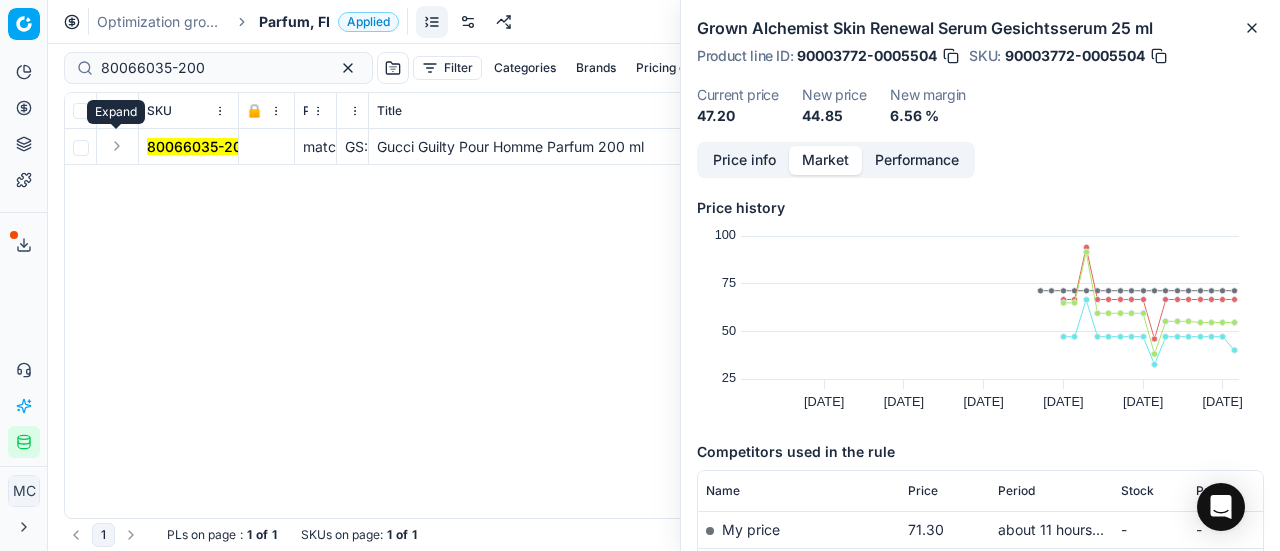 click at bounding box center [117, 146] 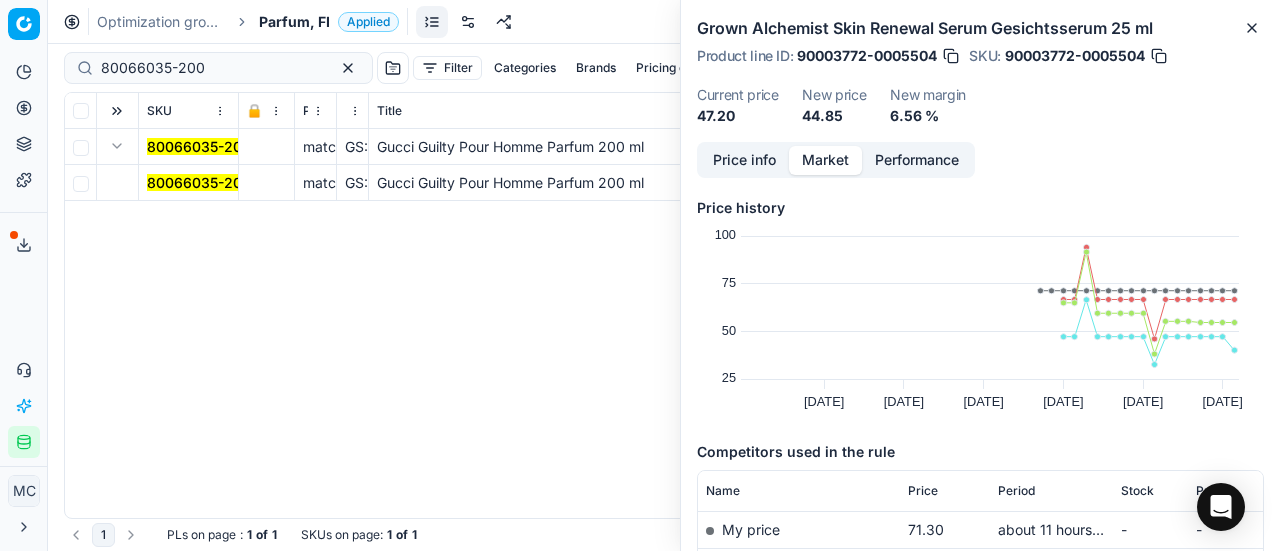 click on "80066035-200" at bounding box center (199, 182) 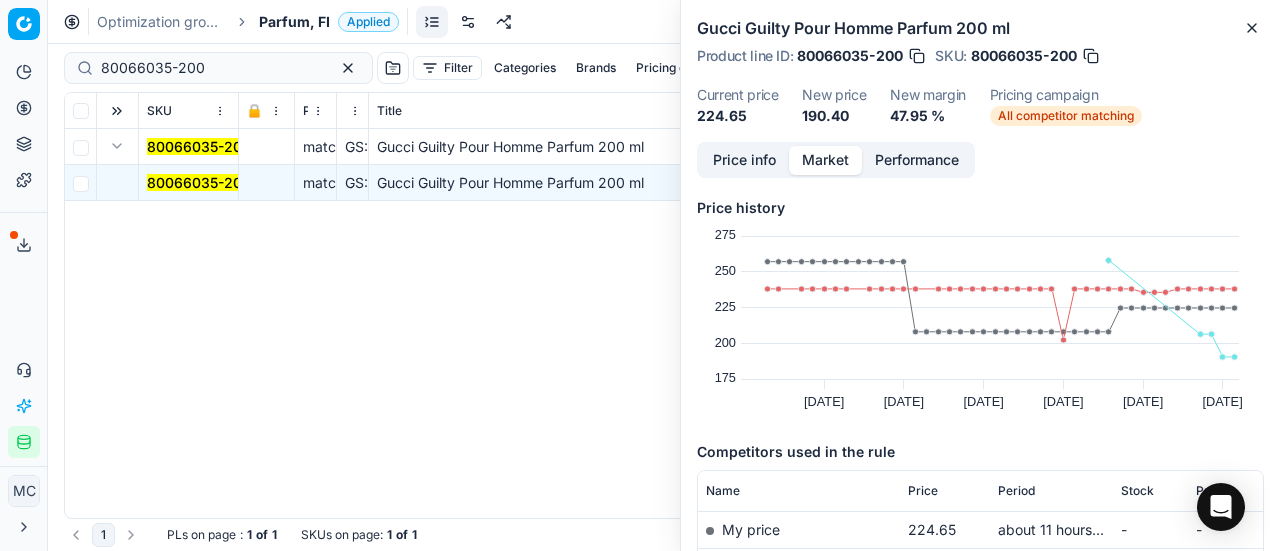 click on "Price info" at bounding box center [744, 160] 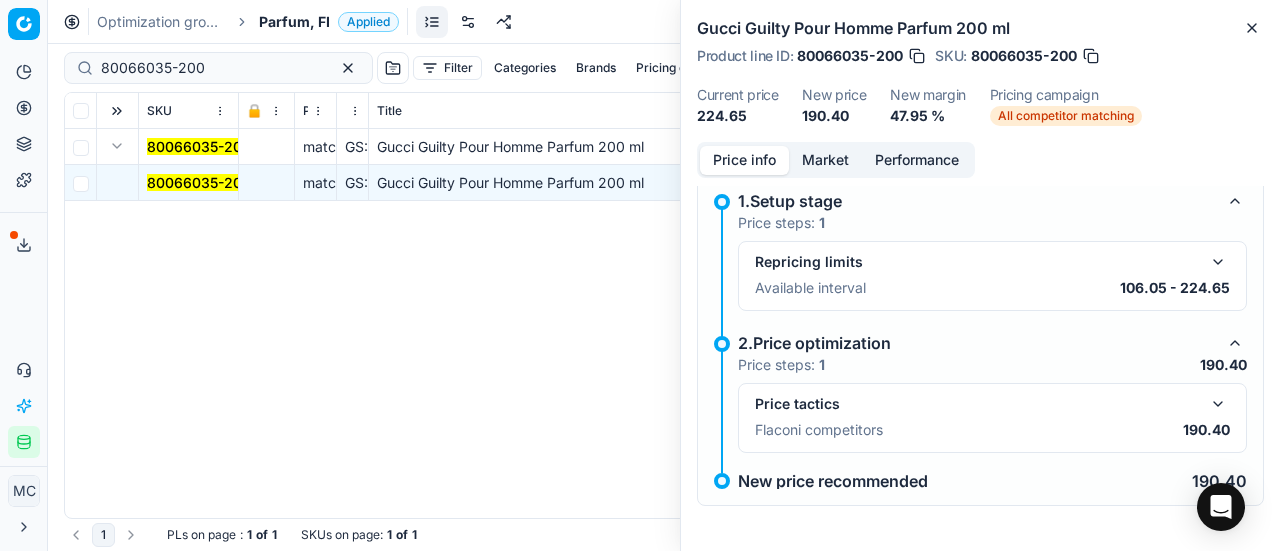 click at bounding box center [1218, 404] 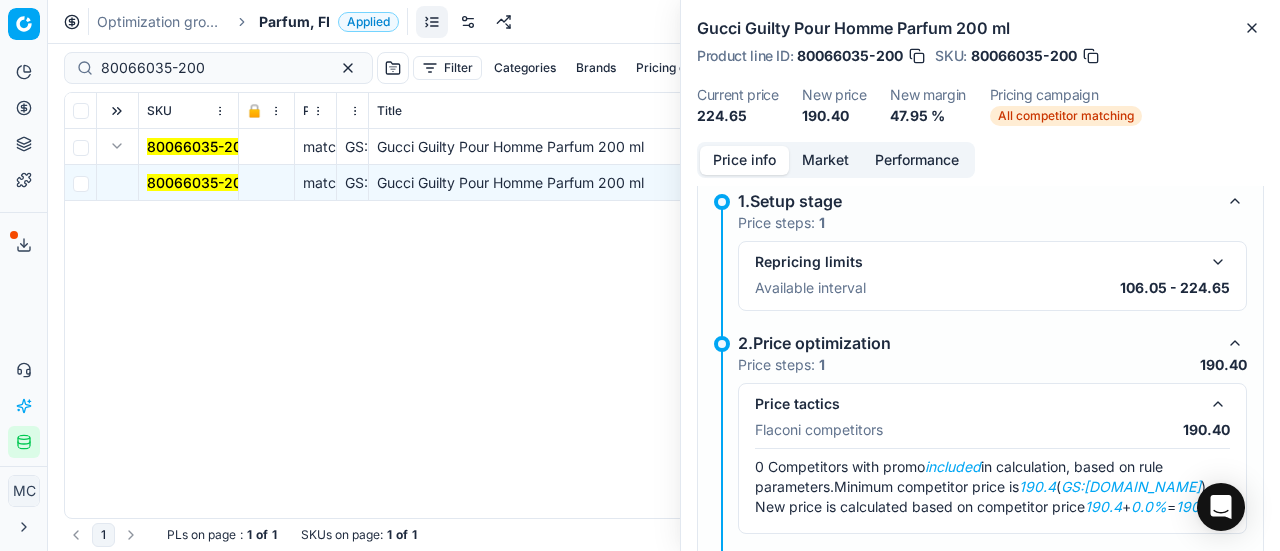 click on "Market" at bounding box center (825, 160) 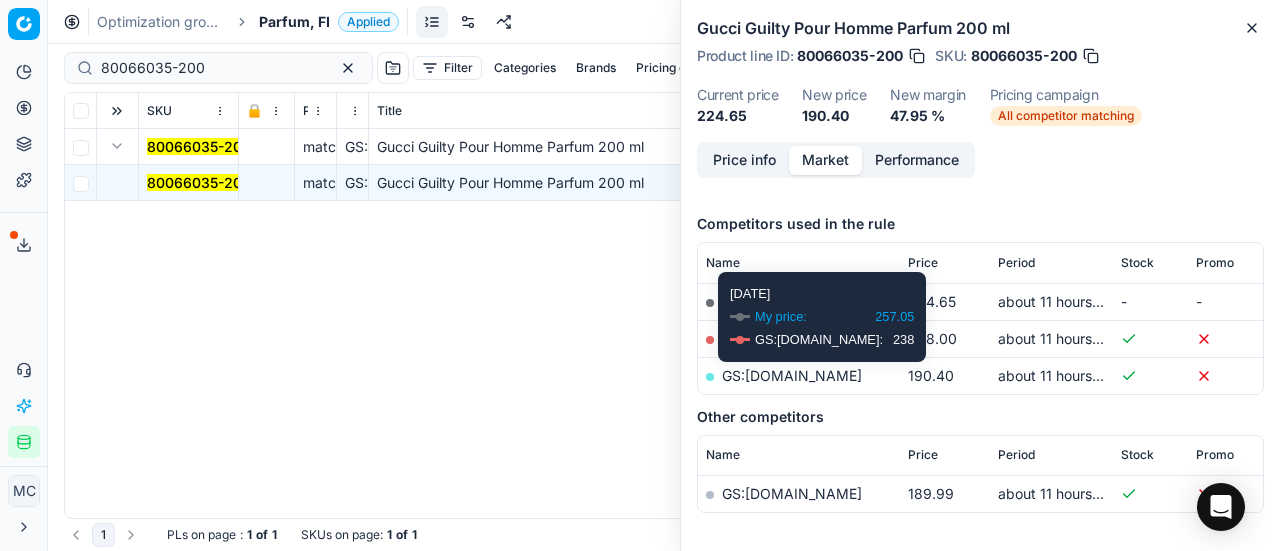 scroll, scrollTop: 300, scrollLeft: 0, axis: vertical 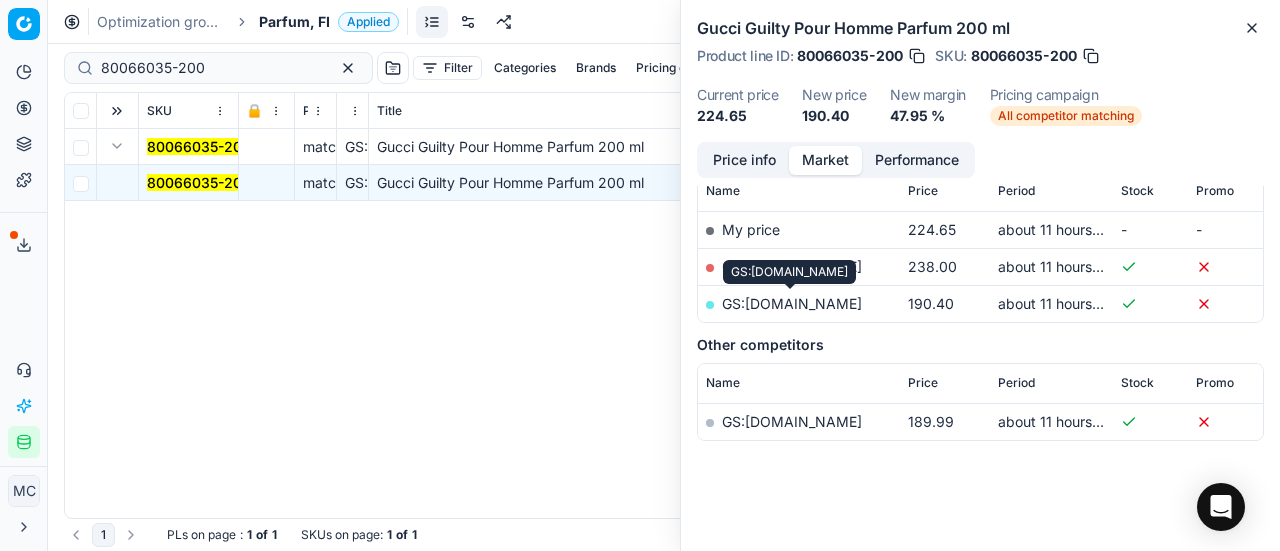 click on "GS:[DOMAIN_NAME]" at bounding box center [792, 303] 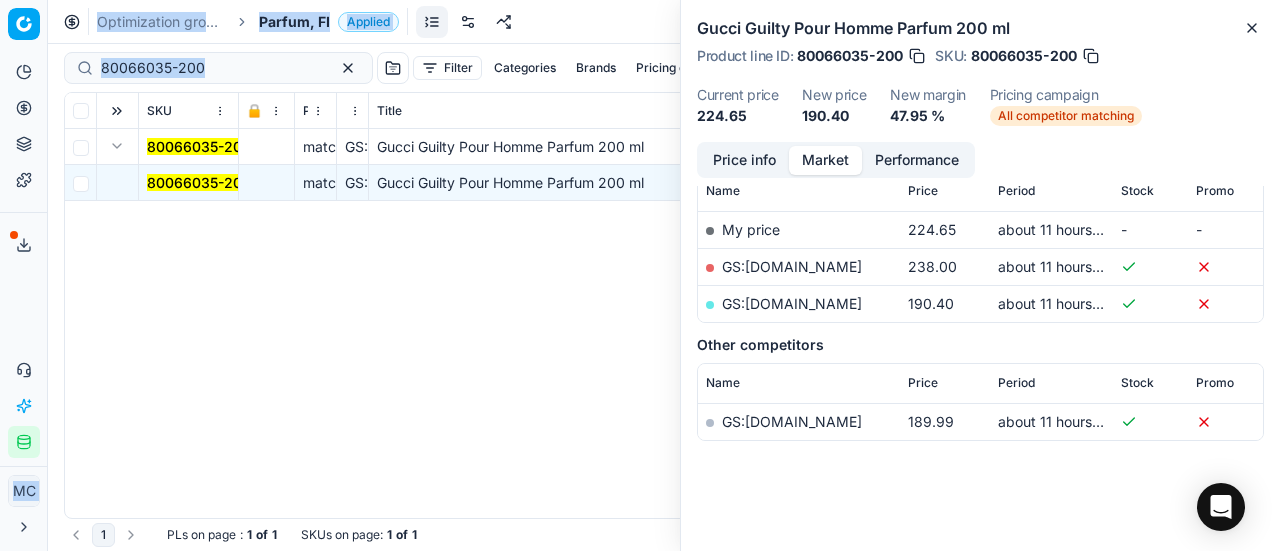 drag, startPoint x: 220, startPoint y: 78, endPoint x: 2, endPoint y: 70, distance: 218.14674 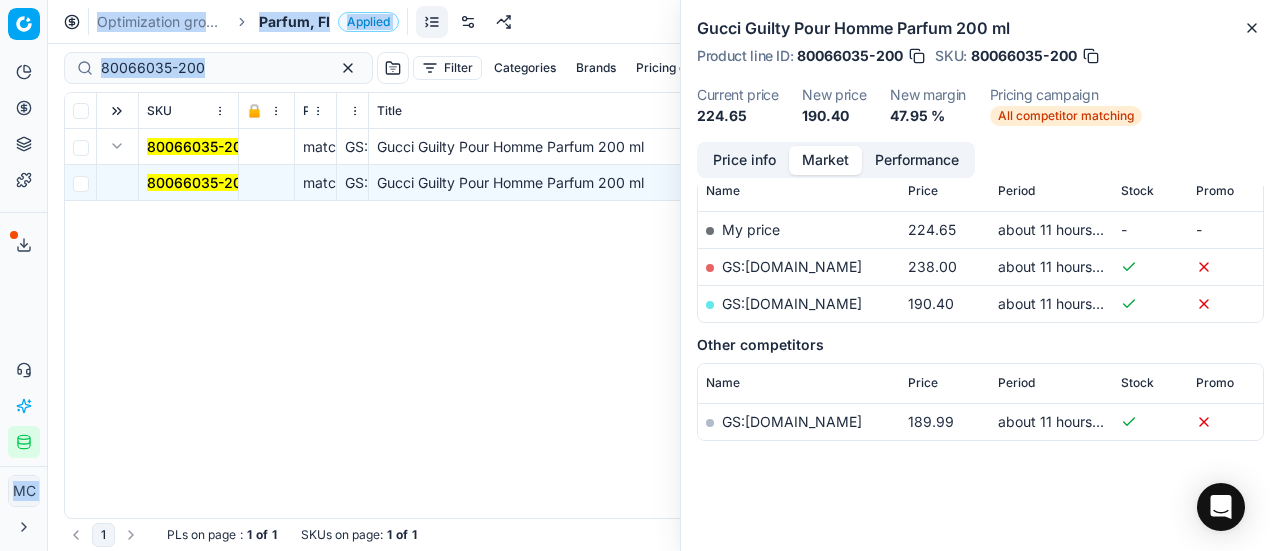 click on "Pricing platform Analytics Pricing Product portfolio Templates Export service 17 Contact support   AI Pricing Assistant Integration status MC [PERSON_NAME] [PERSON_NAME][EMAIL_ADDRESS][DOMAIN_NAME] Close menu Command Palette Search for a command to run... Optimization groups Parfum, FI Applied Discard Download report 80066035-200 Filter   Categories   Brands   Pricing campaign   Price Reason   Add filter Bulk update Assign SKU 🔒 Price Type Price Reason Title Product line name Product line ID Cost PCII cost RRP CD min Price CD max Price Beauty outlet price PCII+5% > RRP Sales Flag Price change too high RRP vs MinCD Discount% vs RRP Current price Current promo price Freeze price New margin (common), % Δ, % Check CM Comment Pricing Comment CM New price proposal Δ, abs Done Pricing Difference, % > 50 Alerts Family ID Pricing campaign New price too high New price too low Brands Business Unit ID Business Unit | title Total stock quantity Last stock update Last price change Is available Is main product Main CD Amazon Main CD bol 1 :" at bounding box center [640, 275] 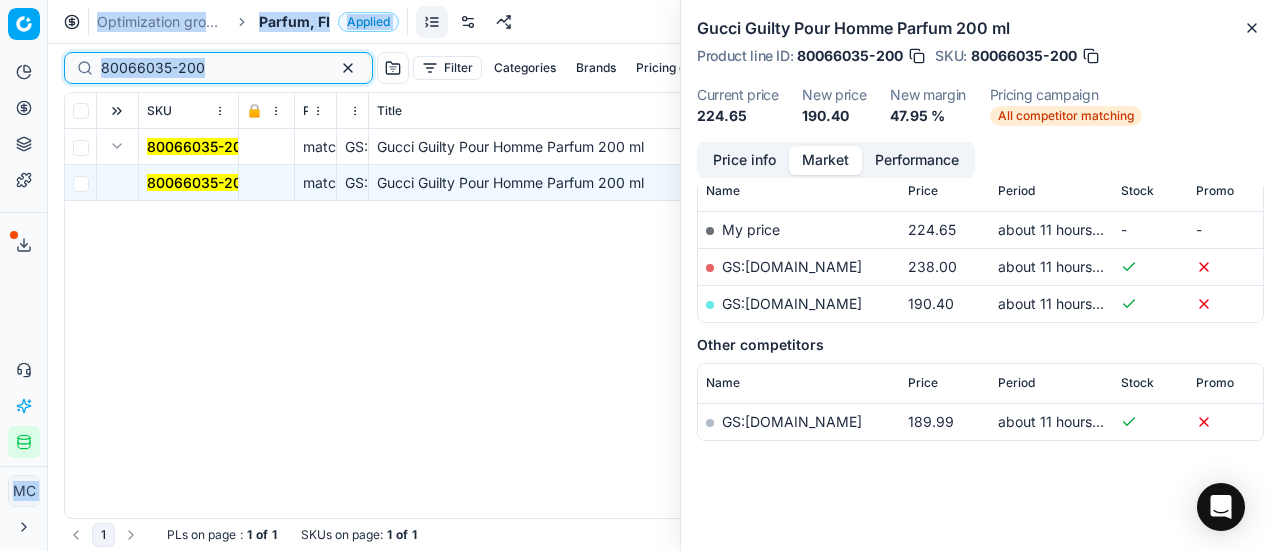 click on "80066035-200" at bounding box center [210, 68] 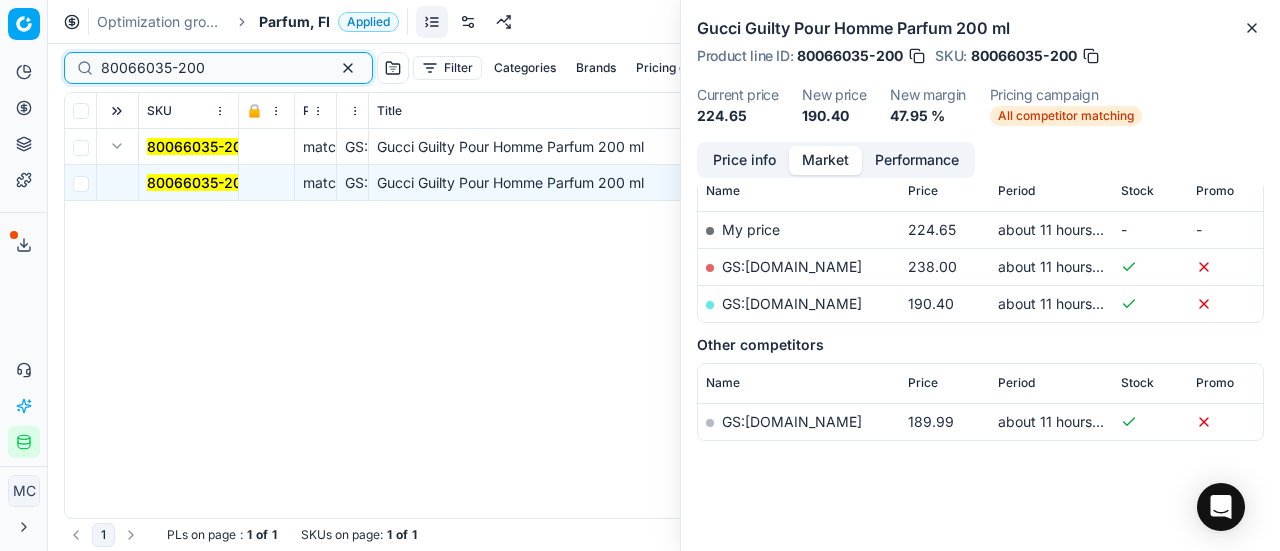drag, startPoint x: 228, startPoint y: 67, endPoint x: 90, endPoint y: 75, distance: 138.23169 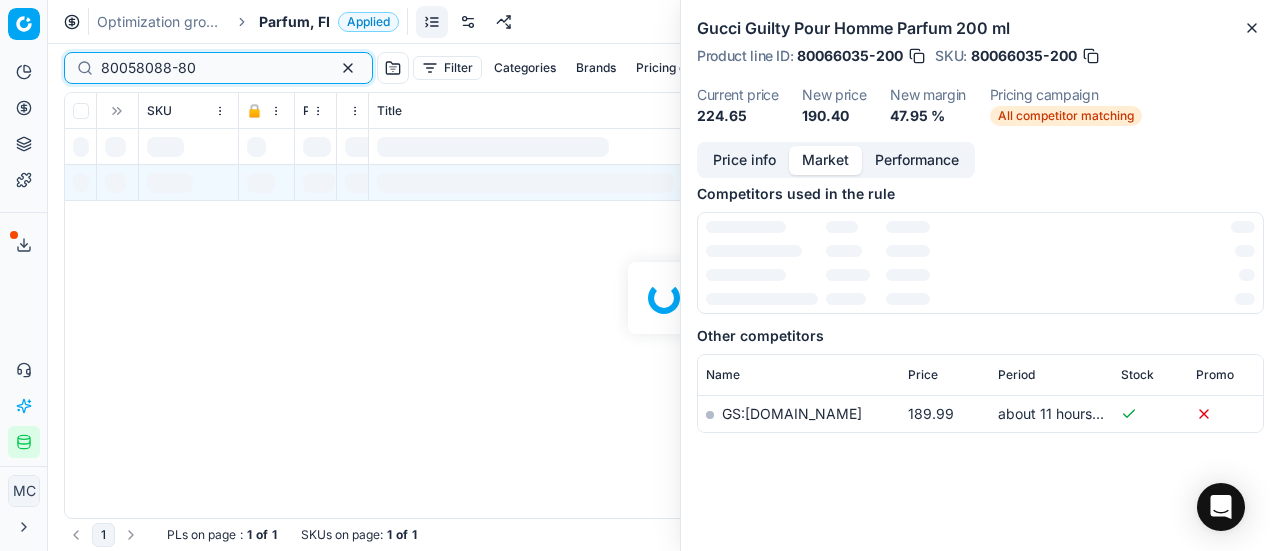 scroll, scrollTop: 300, scrollLeft: 0, axis: vertical 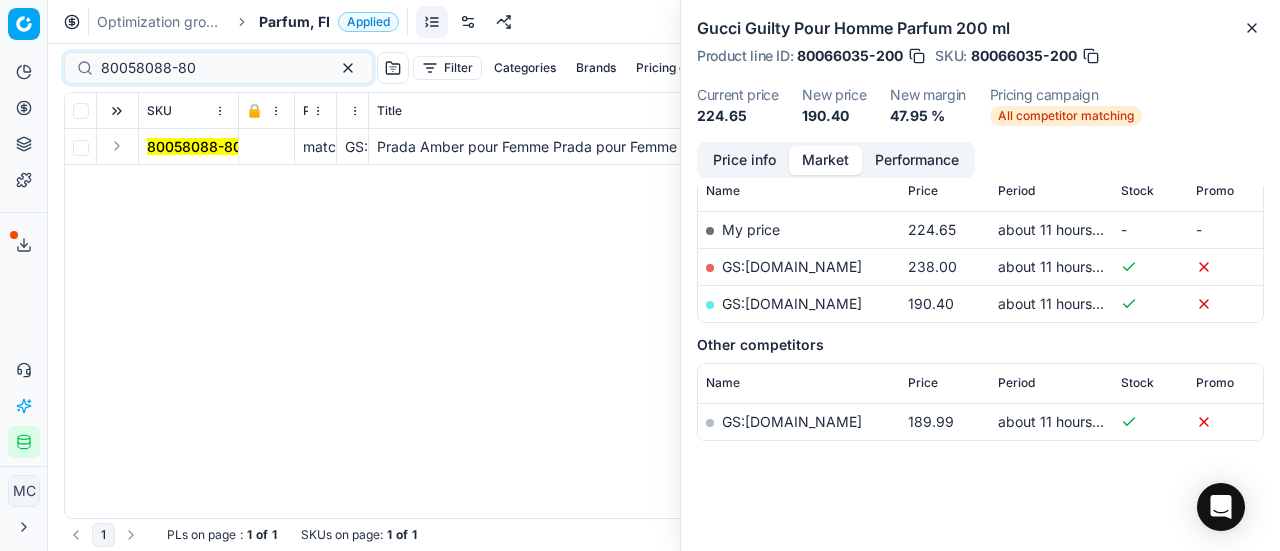 click at bounding box center (117, 146) 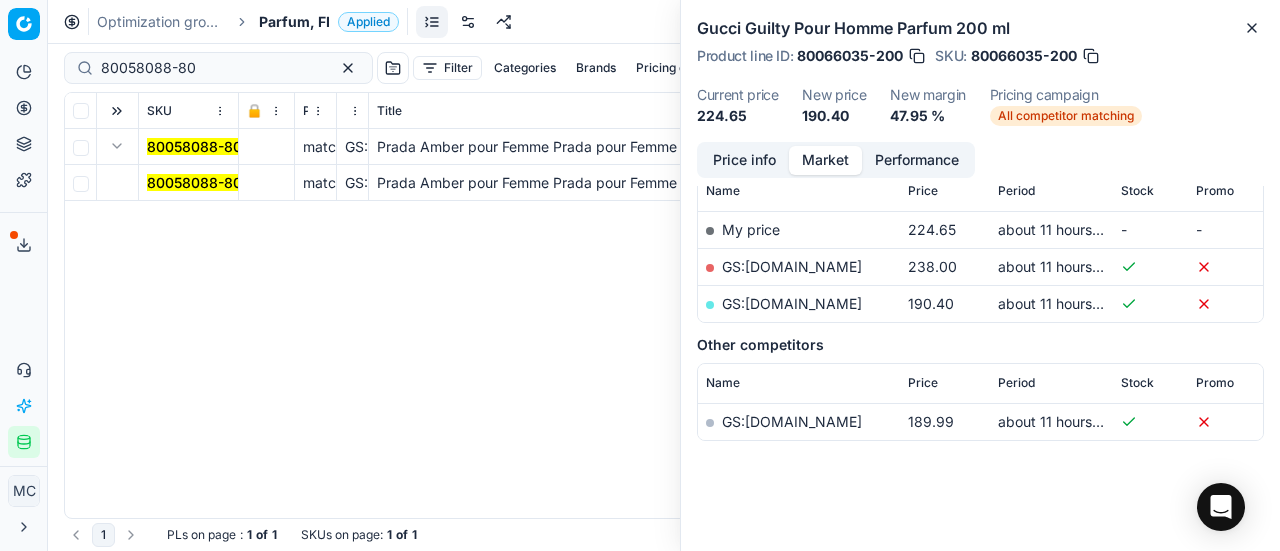 click on "80058088-80" at bounding box center [194, 182] 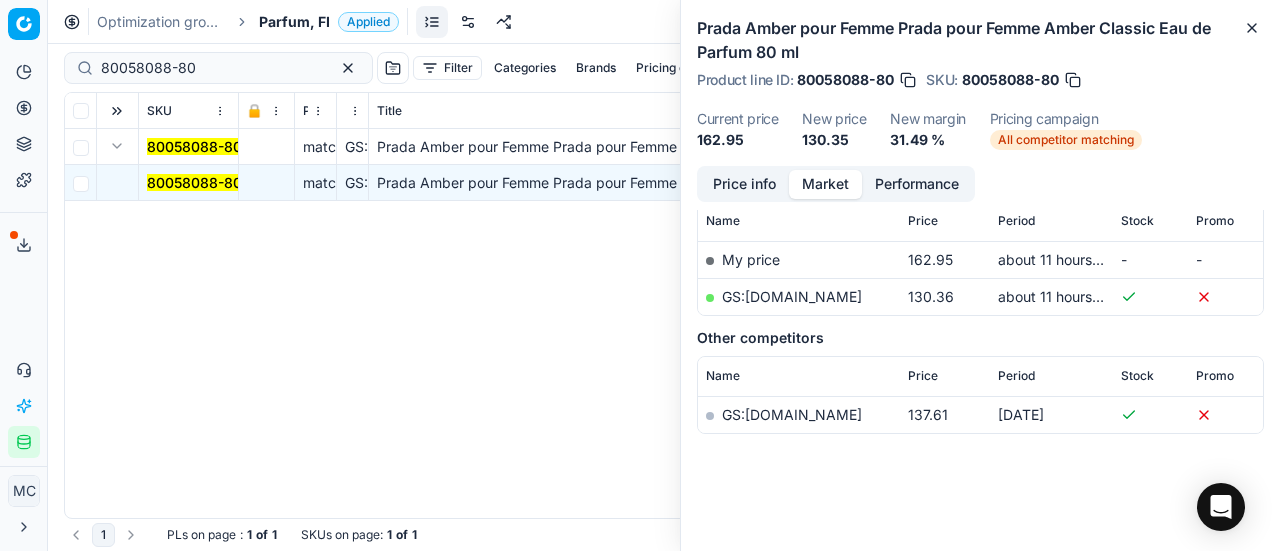 click on "Price info" at bounding box center (744, 184) 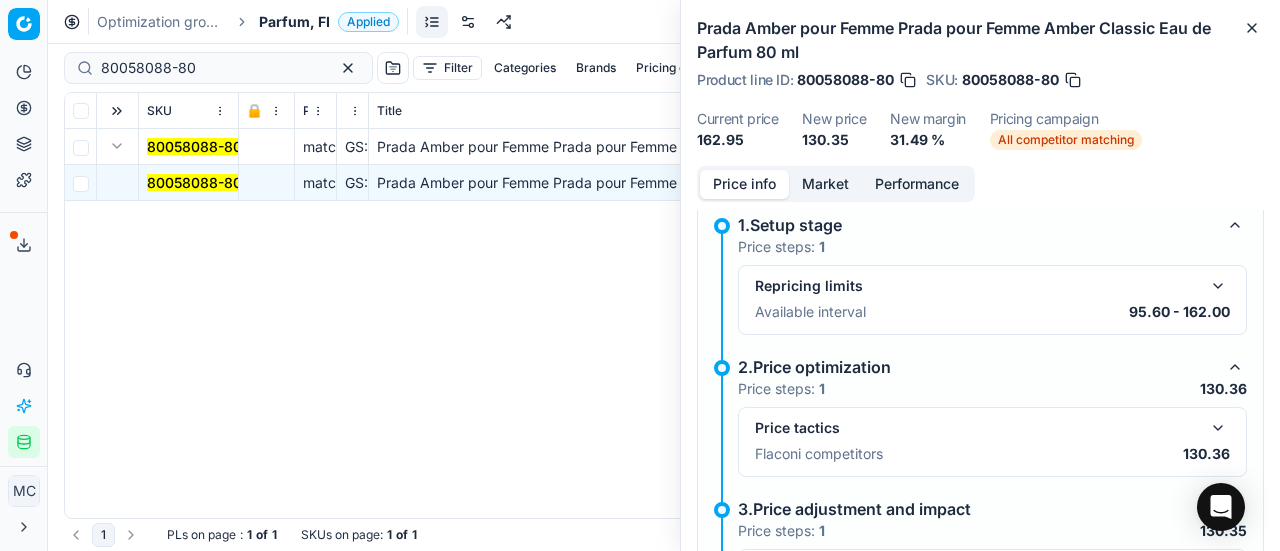 click at bounding box center [1218, 428] 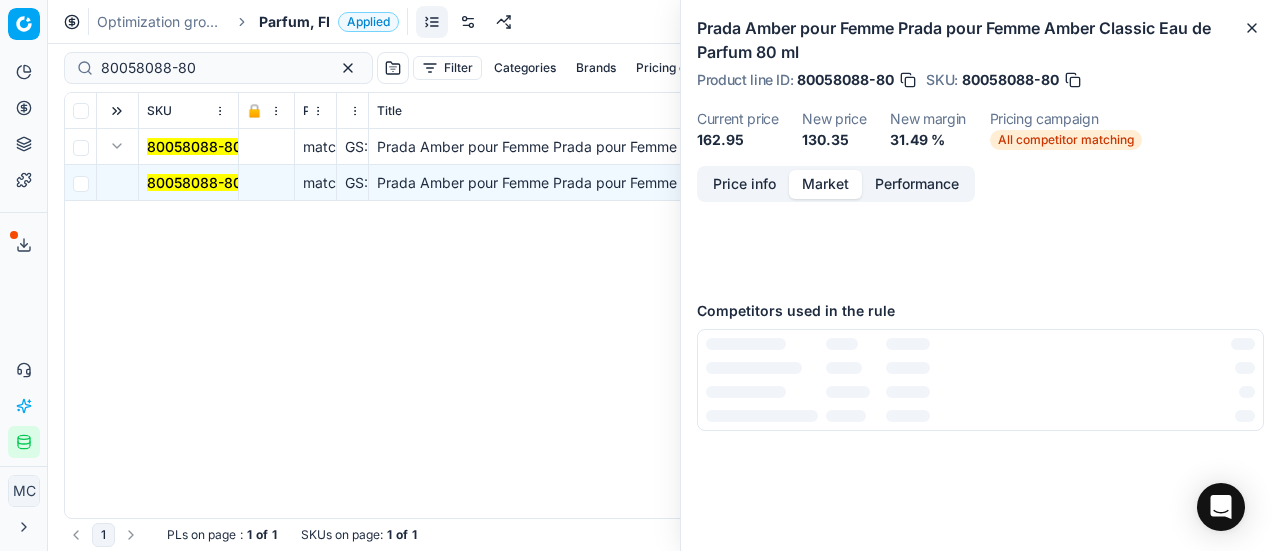 click on "Market" at bounding box center (825, 184) 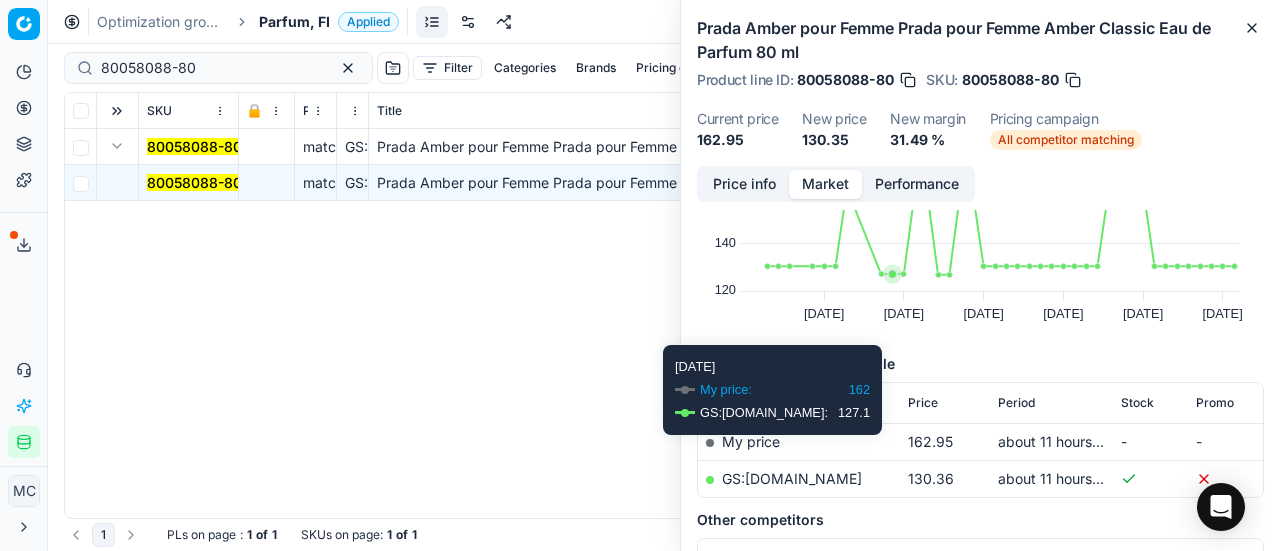 scroll, scrollTop: 200, scrollLeft: 0, axis: vertical 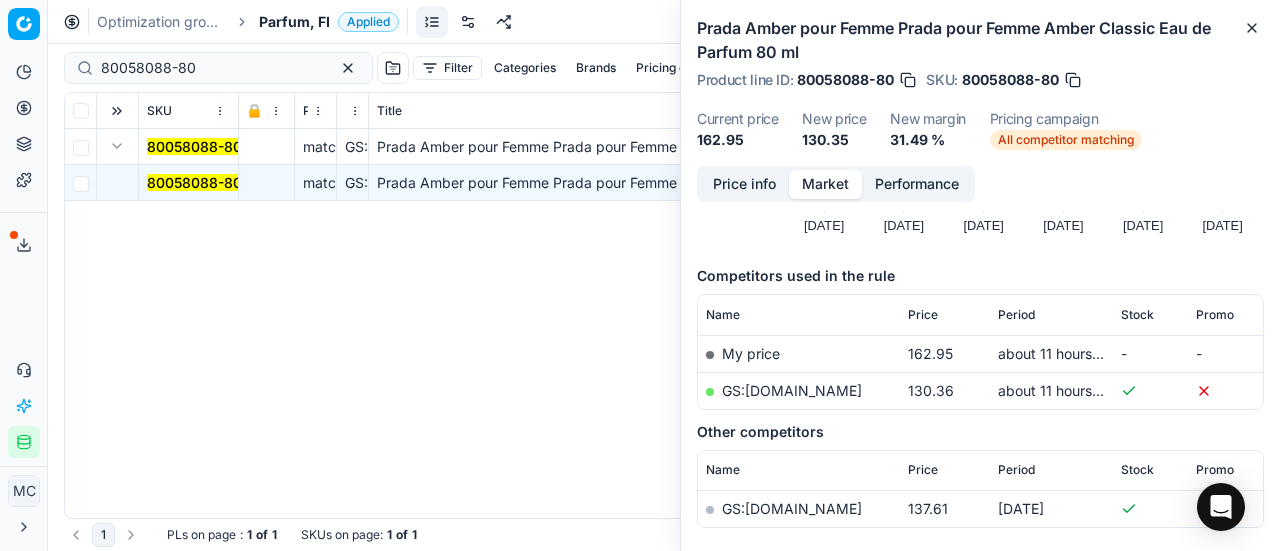 click on "GS:[DOMAIN_NAME]" at bounding box center (792, 390) 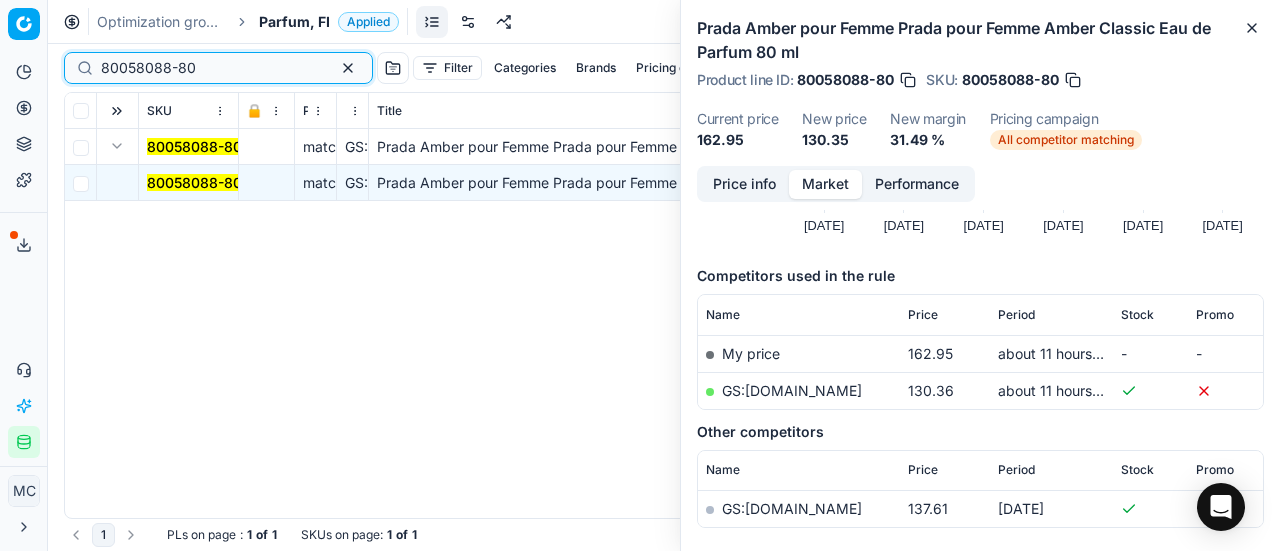 drag, startPoint x: 223, startPoint y: 65, endPoint x: 0, endPoint y: 44, distance: 223.9866 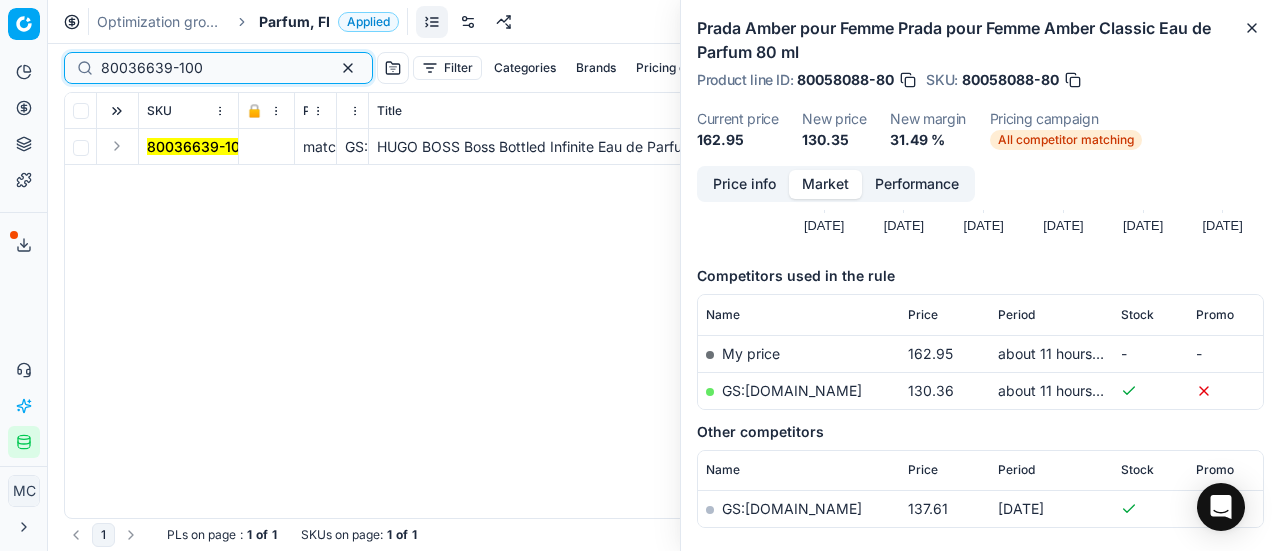 type on "80036639-100" 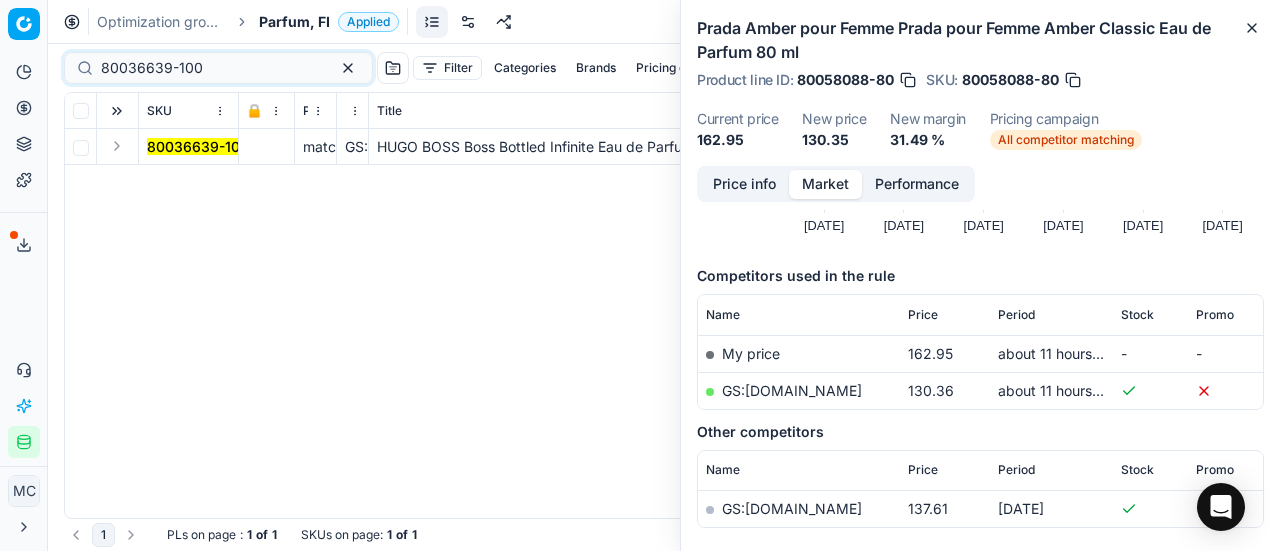 click at bounding box center (117, 146) 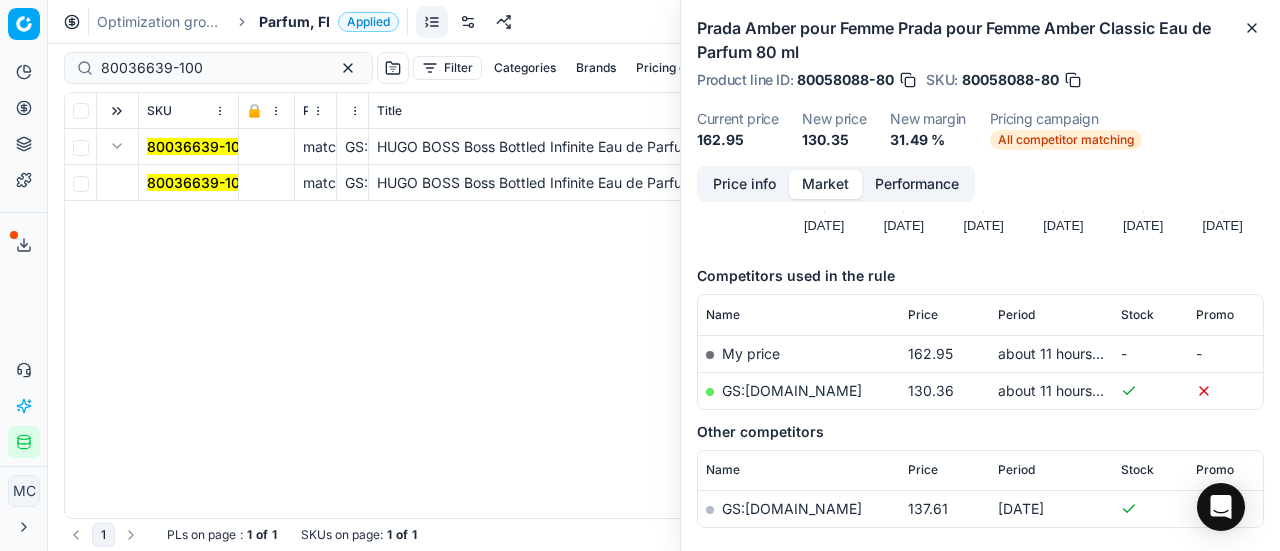 click on "80036639-100" at bounding box center [198, 183] 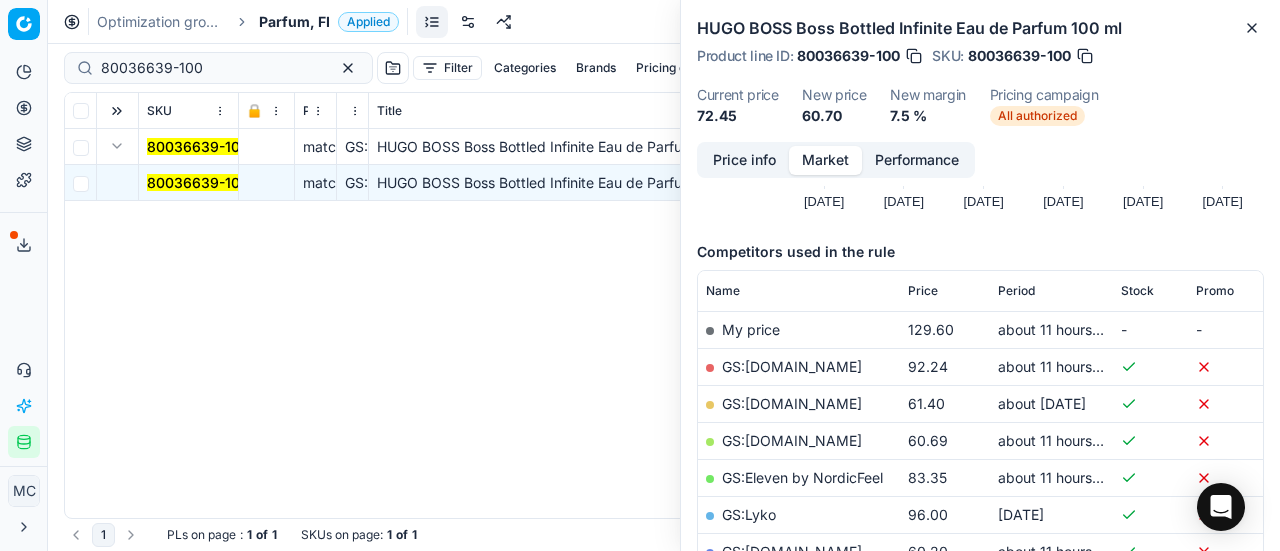 drag, startPoint x: 752, startPoint y: 168, endPoint x: 760, endPoint y: 177, distance: 12.0415945 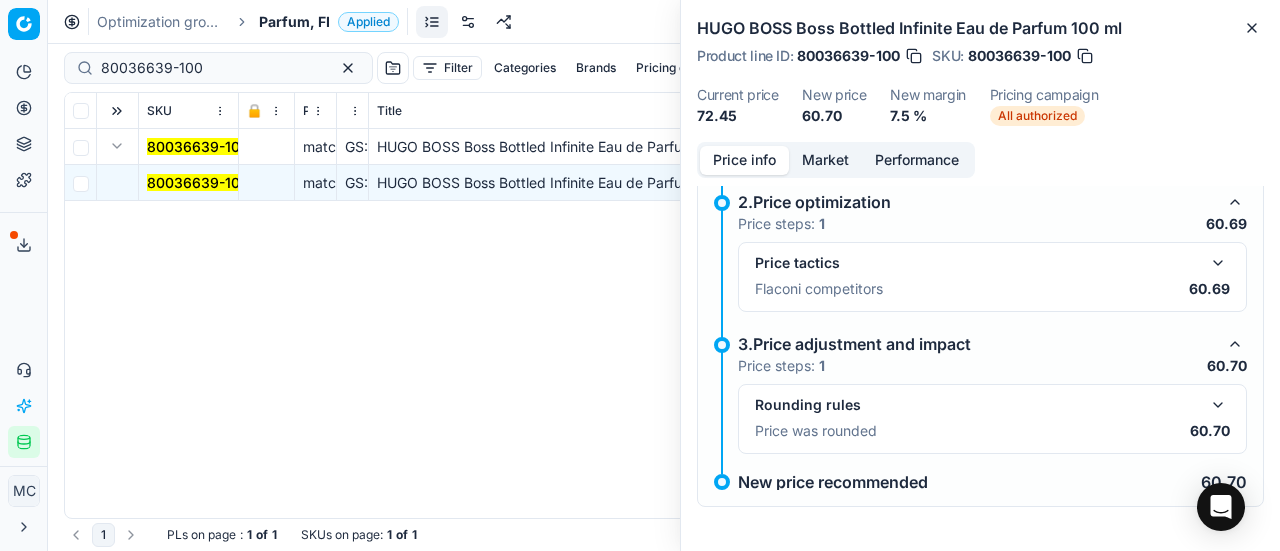 scroll, scrollTop: 156, scrollLeft: 0, axis: vertical 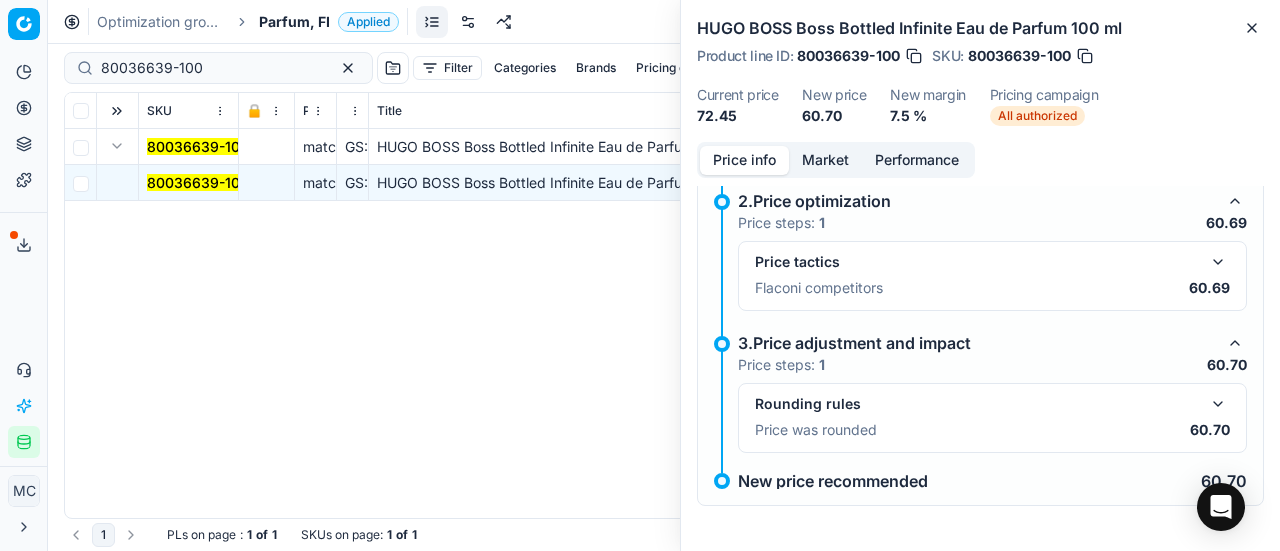 click at bounding box center (1218, 262) 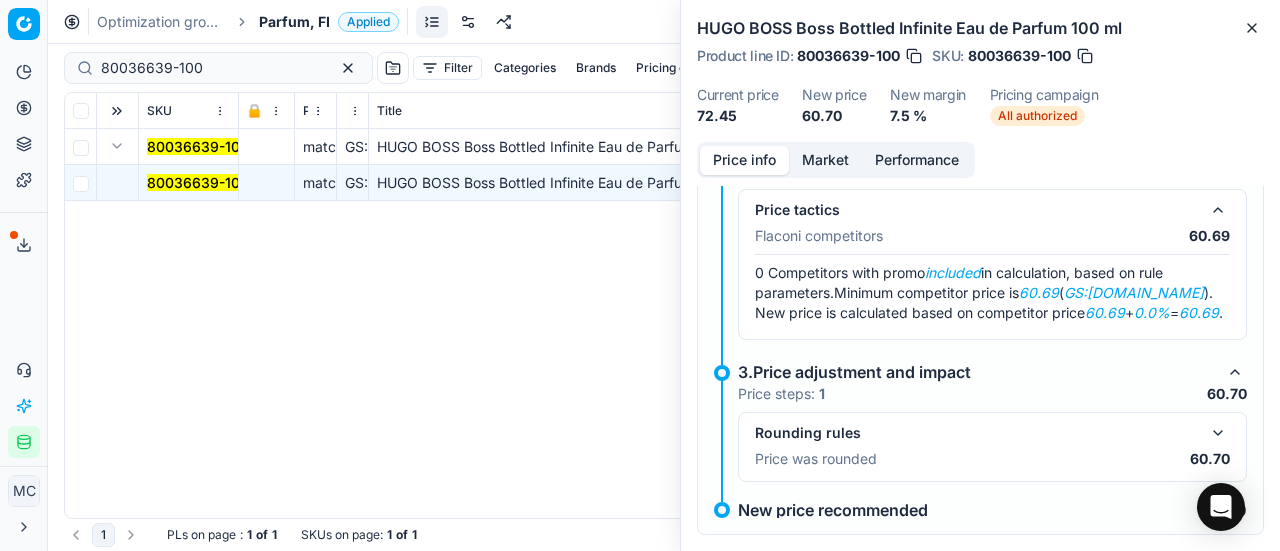 scroll, scrollTop: 236, scrollLeft: 0, axis: vertical 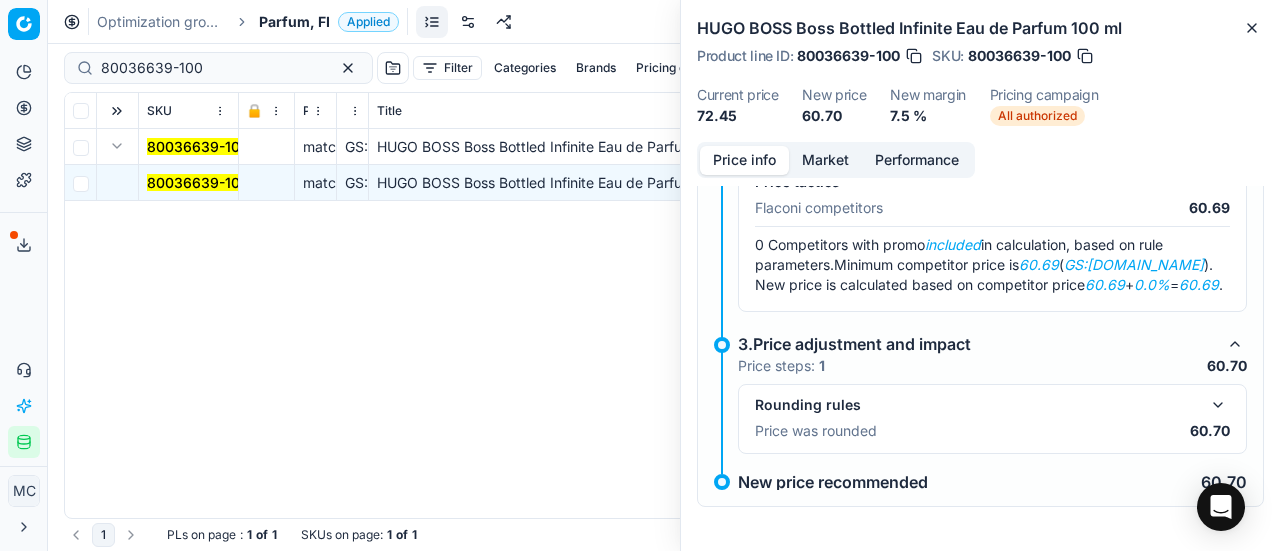click on "Market" at bounding box center (825, 160) 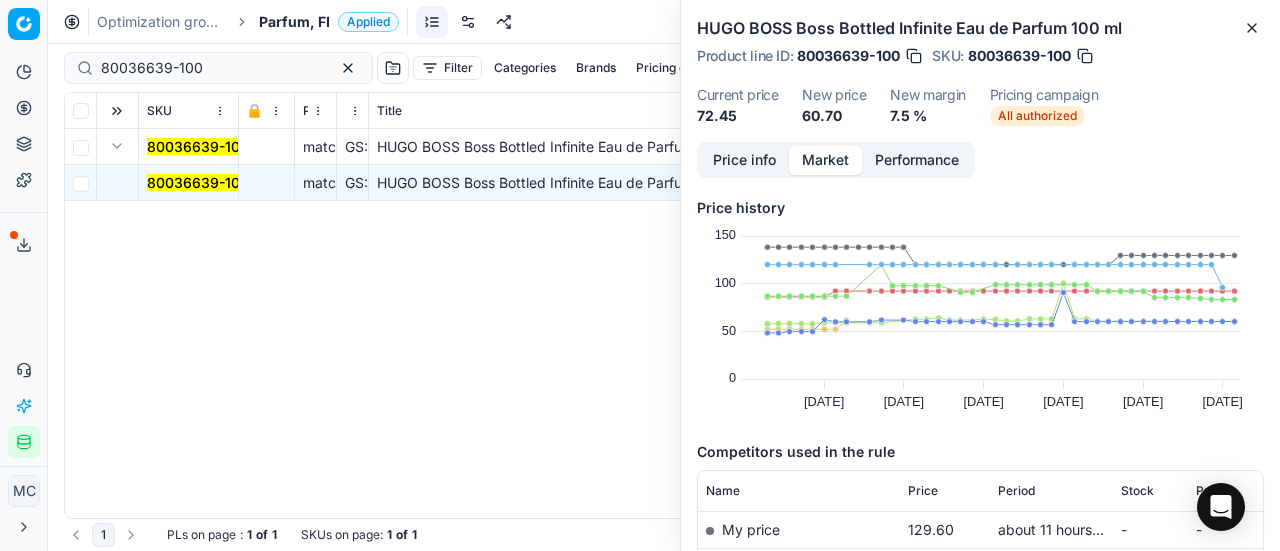 scroll, scrollTop: 300, scrollLeft: 0, axis: vertical 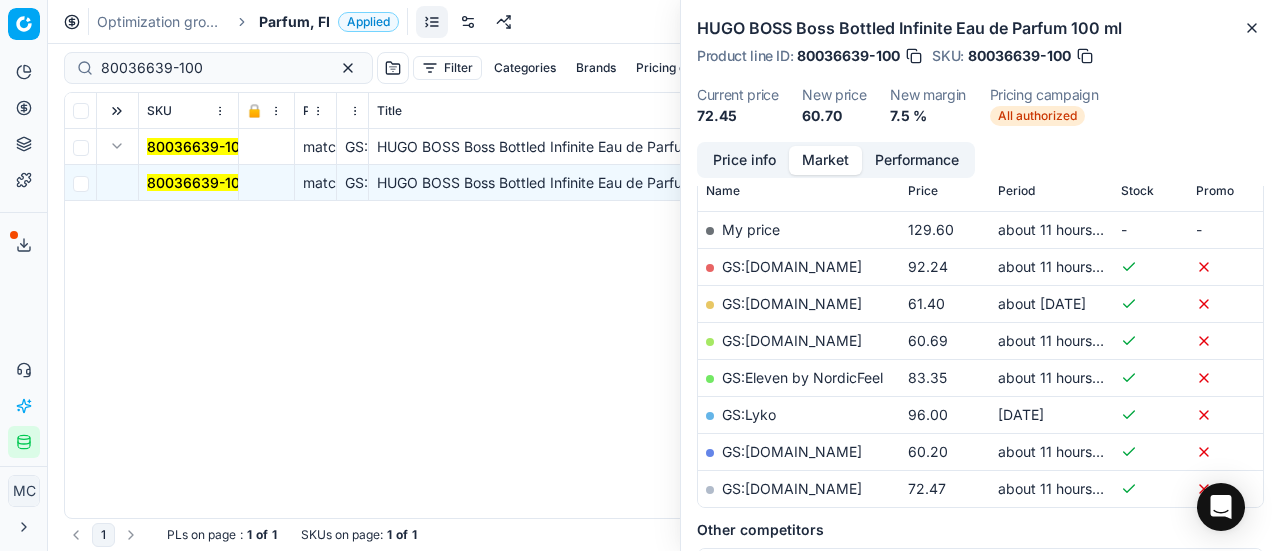 click on "GS:[DOMAIN_NAME]" at bounding box center (792, 340) 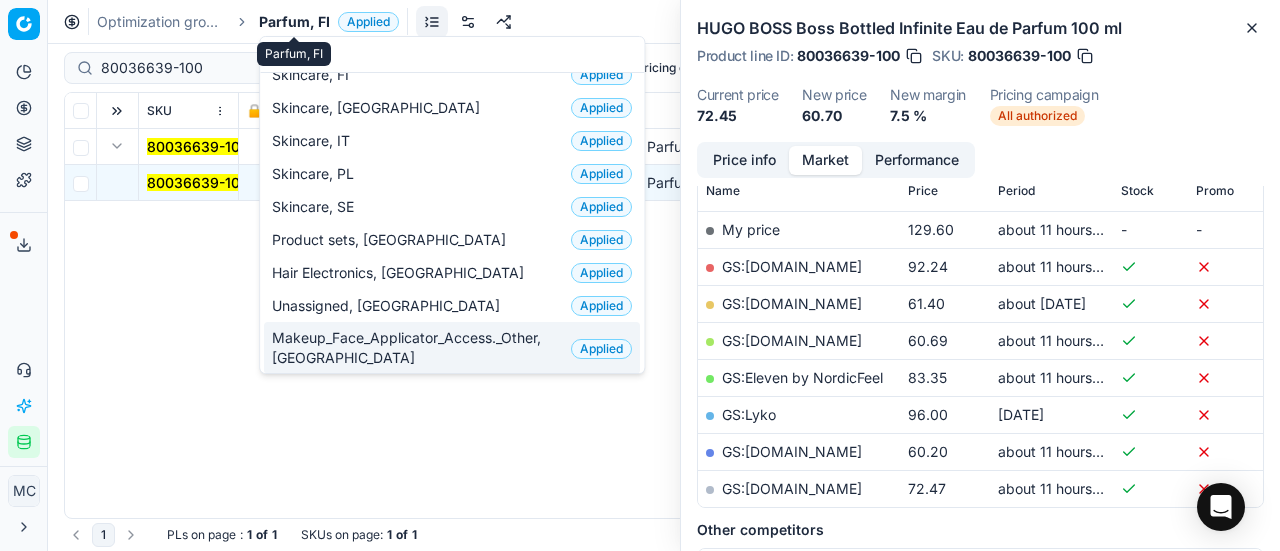 scroll, scrollTop: 0, scrollLeft: 0, axis: both 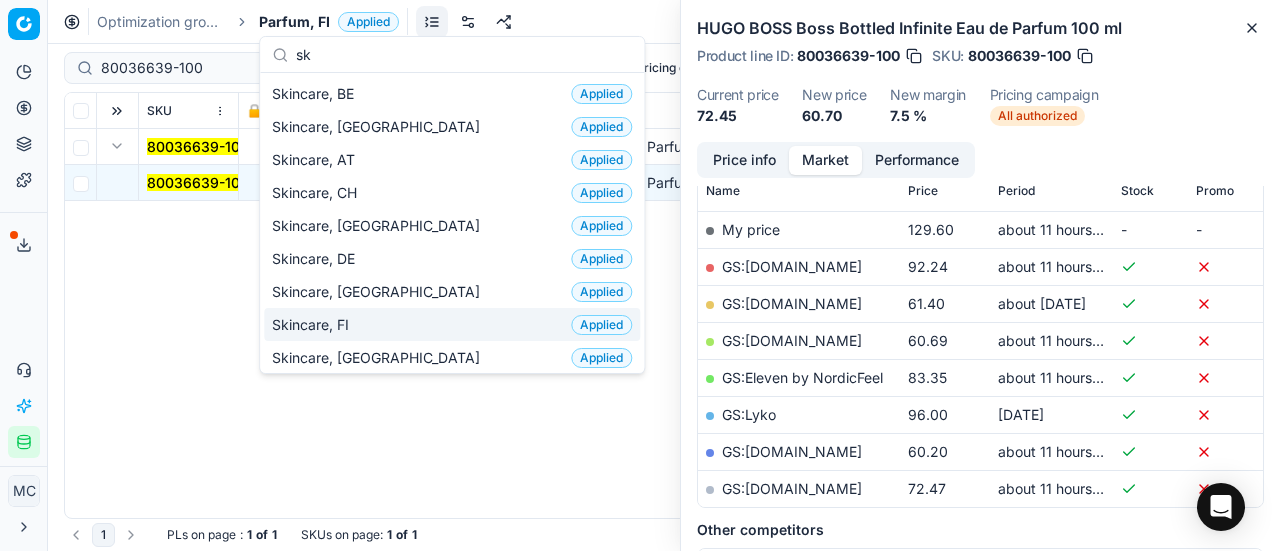 type on "sk" 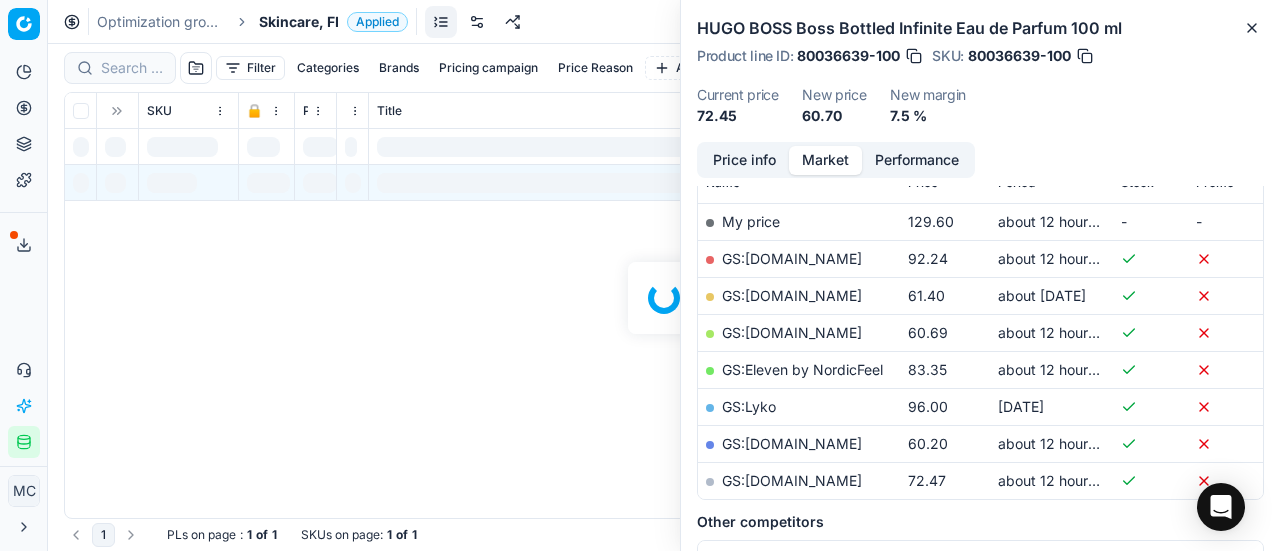 scroll, scrollTop: 300, scrollLeft: 0, axis: vertical 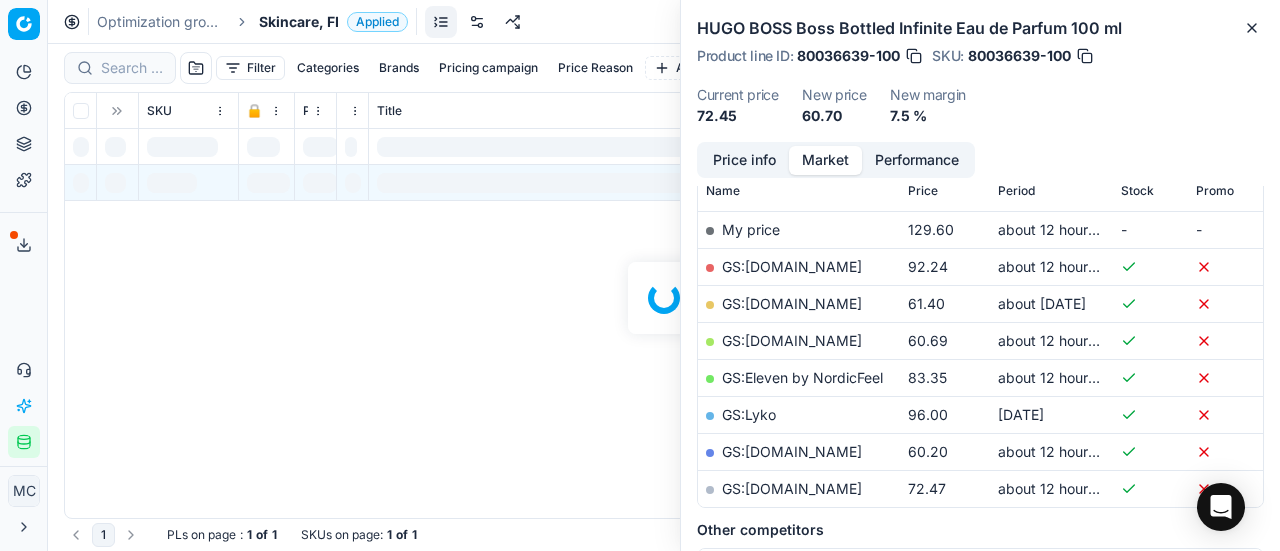 click at bounding box center (664, 297) 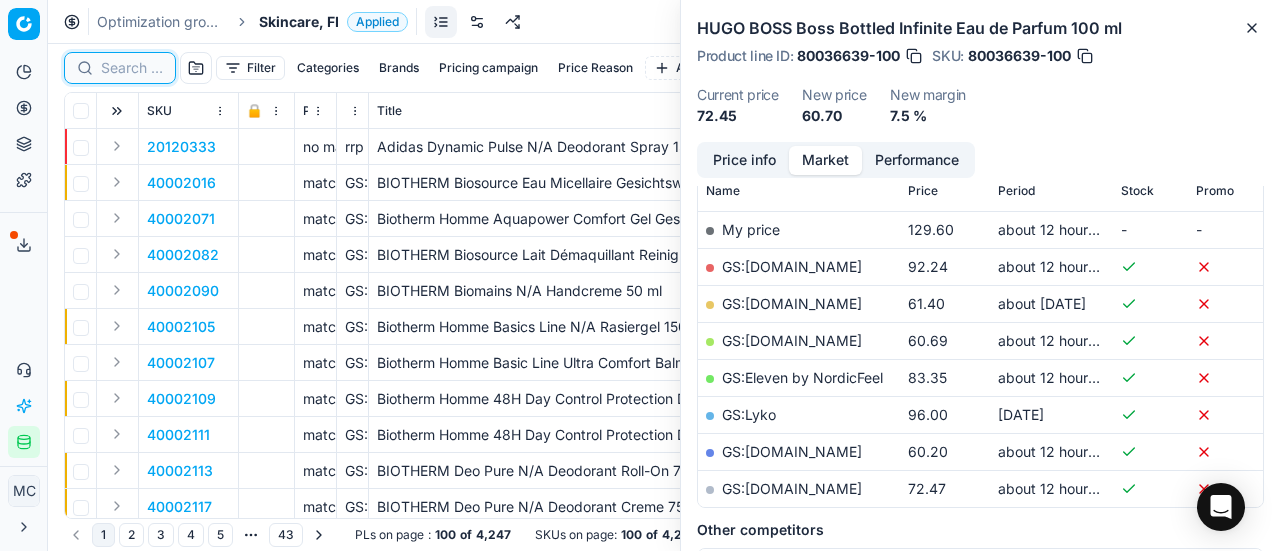 click at bounding box center (132, 68) 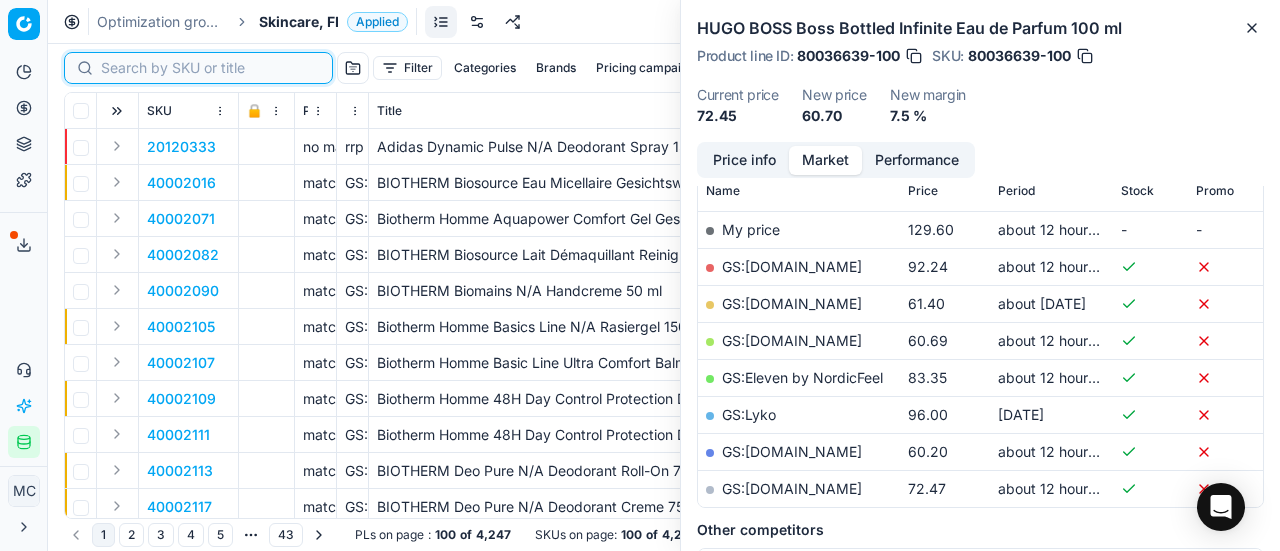 paste on "90007735-0011942" 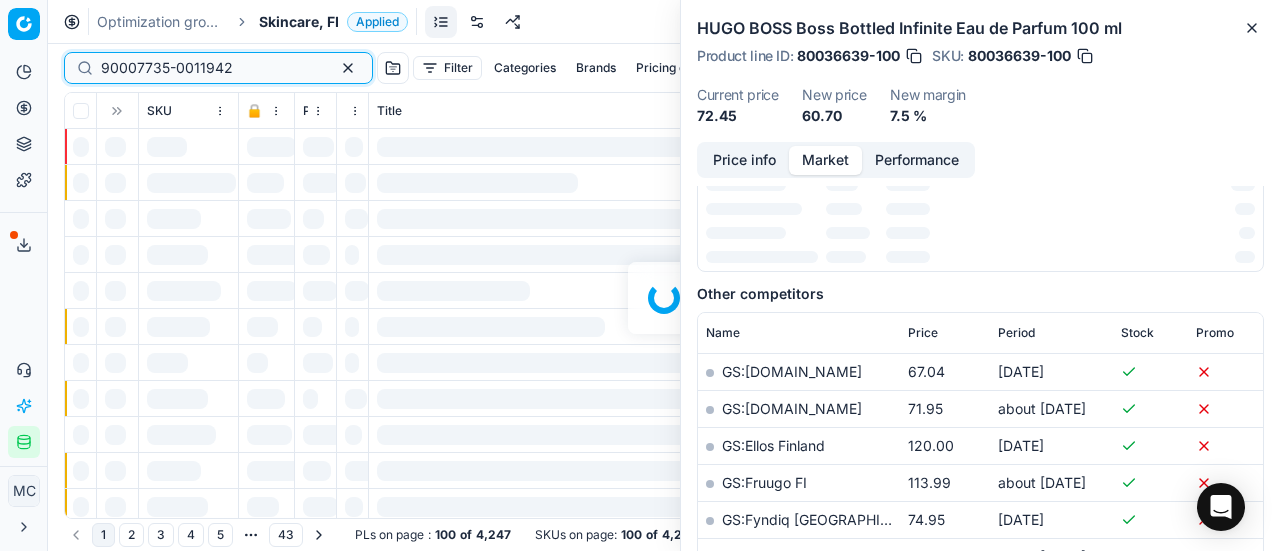 scroll, scrollTop: 300, scrollLeft: 0, axis: vertical 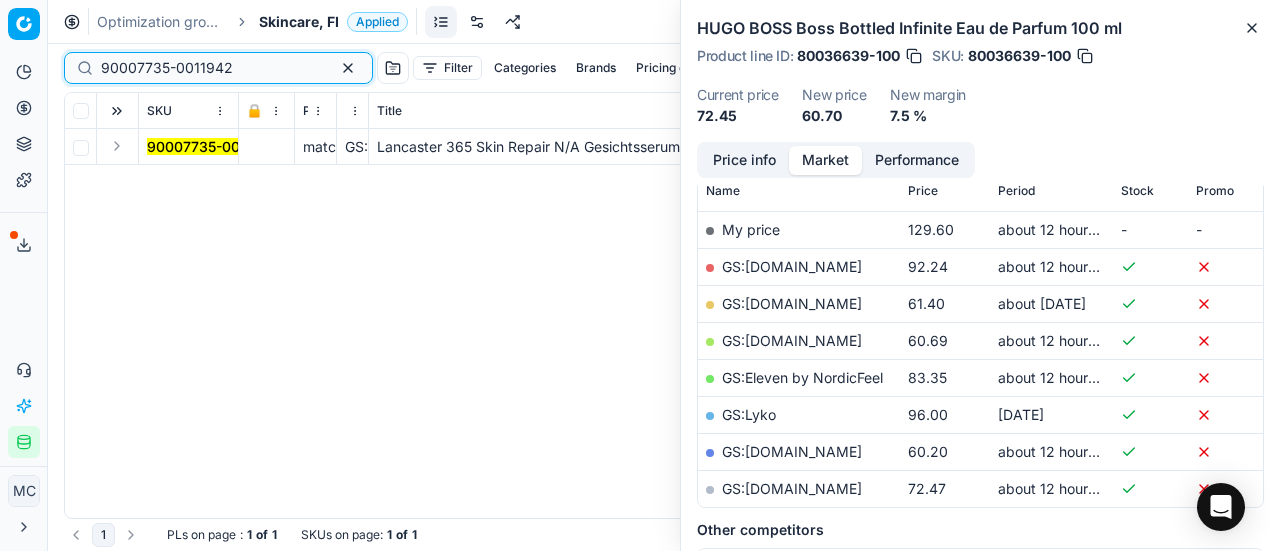 type on "90007735-0011942" 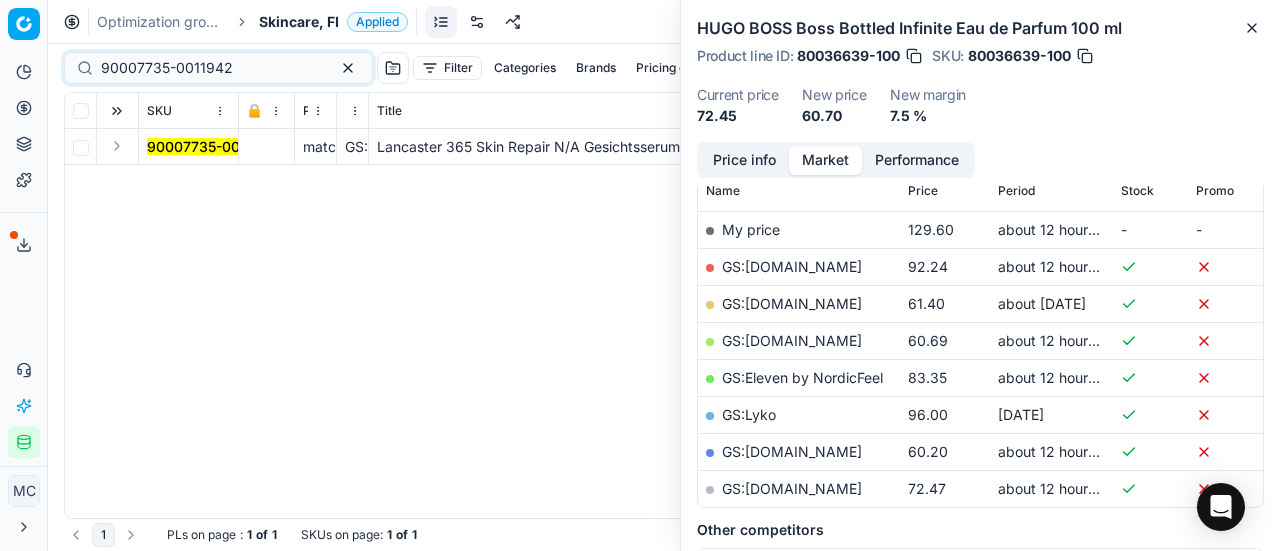 click at bounding box center (117, 146) 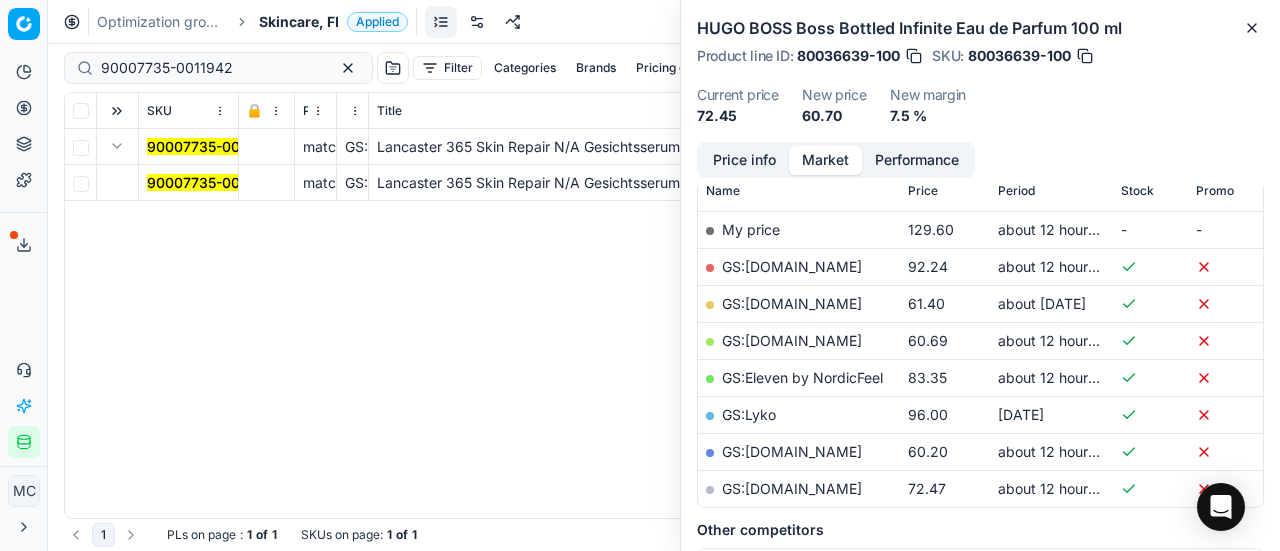 click on "90007735-0011942" at bounding box center (213, 182) 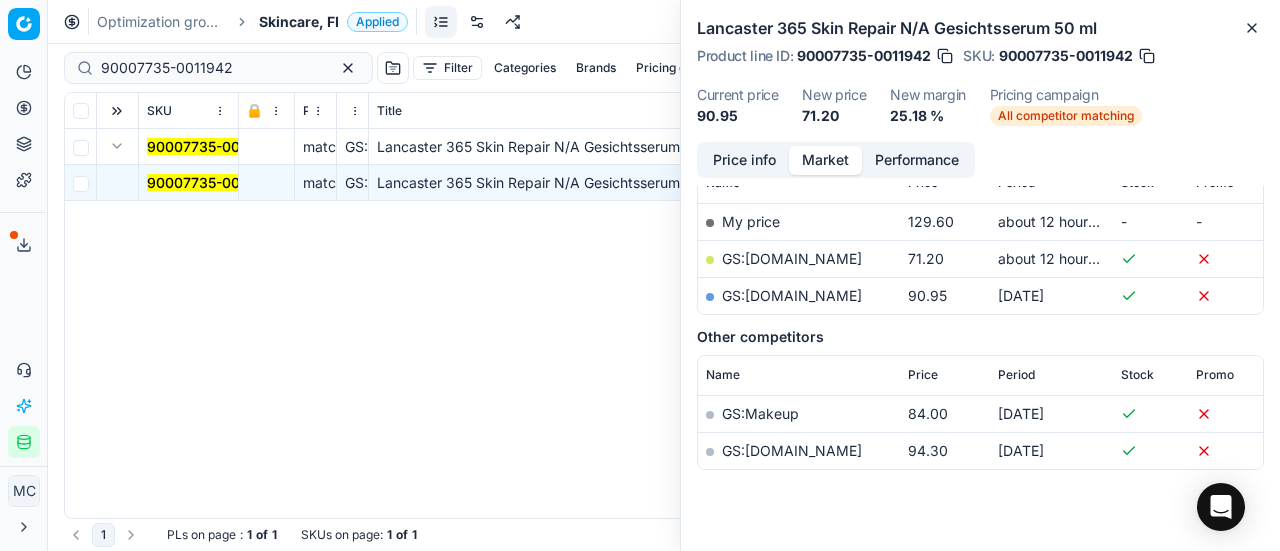 scroll, scrollTop: 300, scrollLeft: 0, axis: vertical 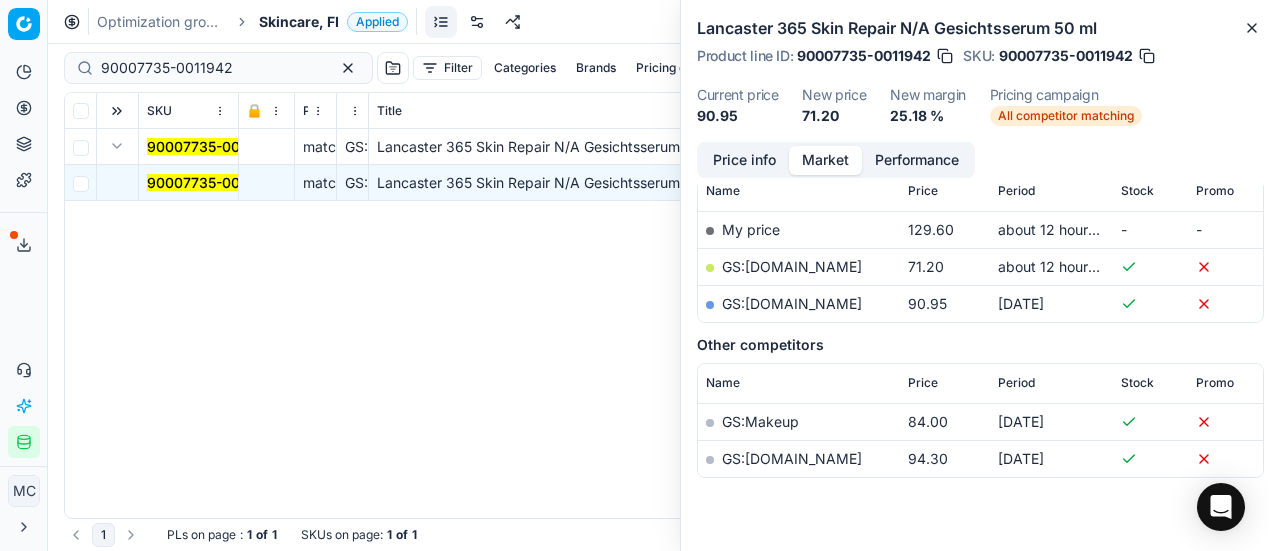 click on "Price info" at bounding box center [744, 160] 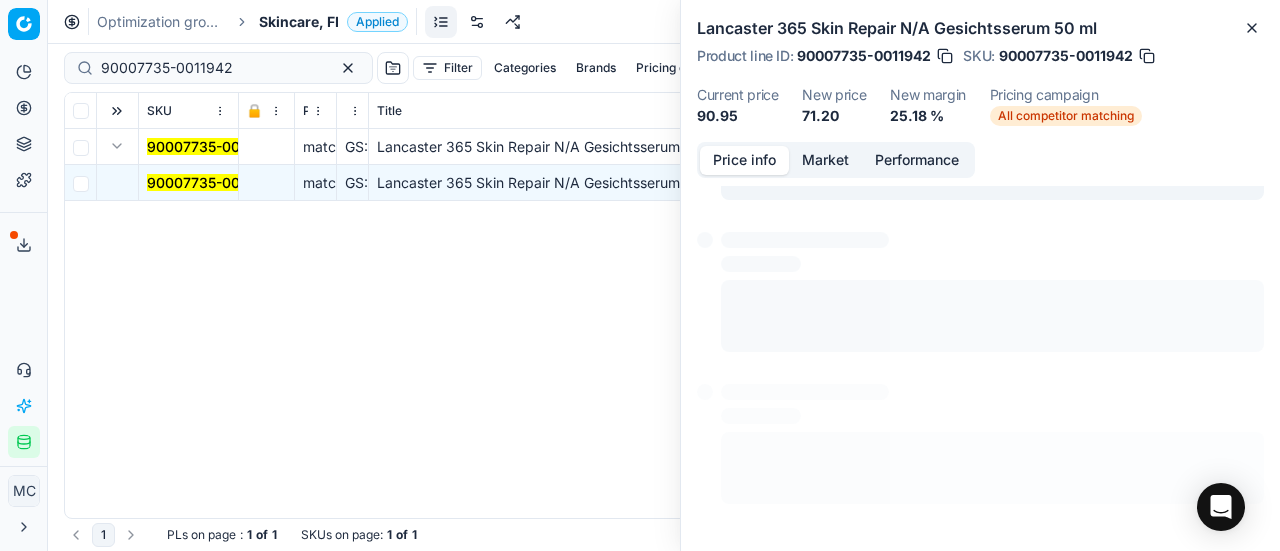 scroll, scrollTop: 14, scrollLeft: 0, axis: vertical 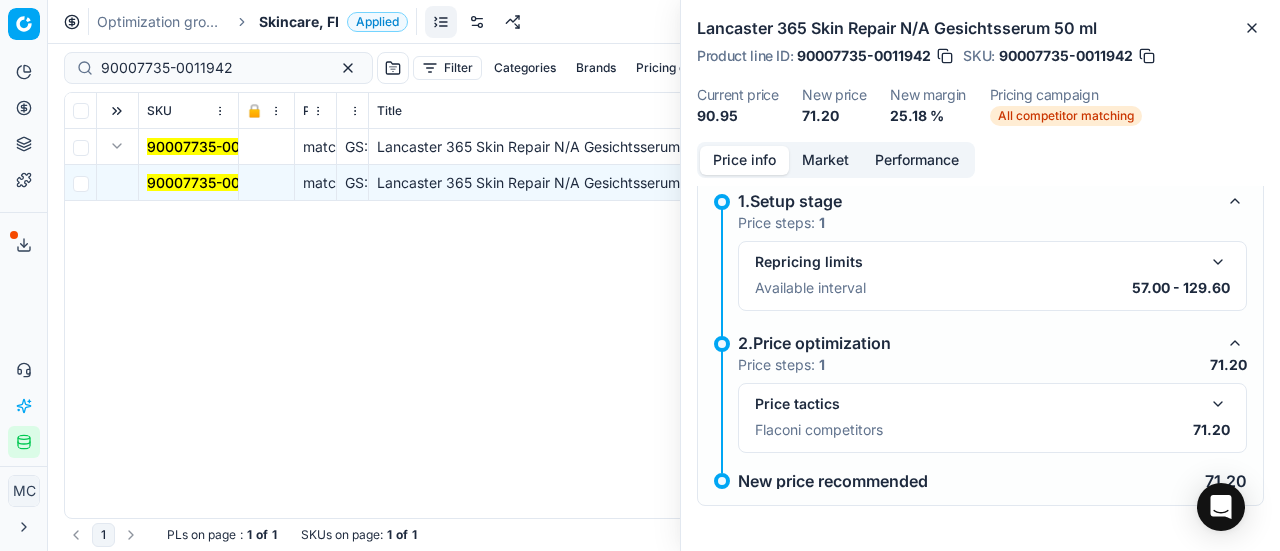 click at bounding box center (1218, 404) 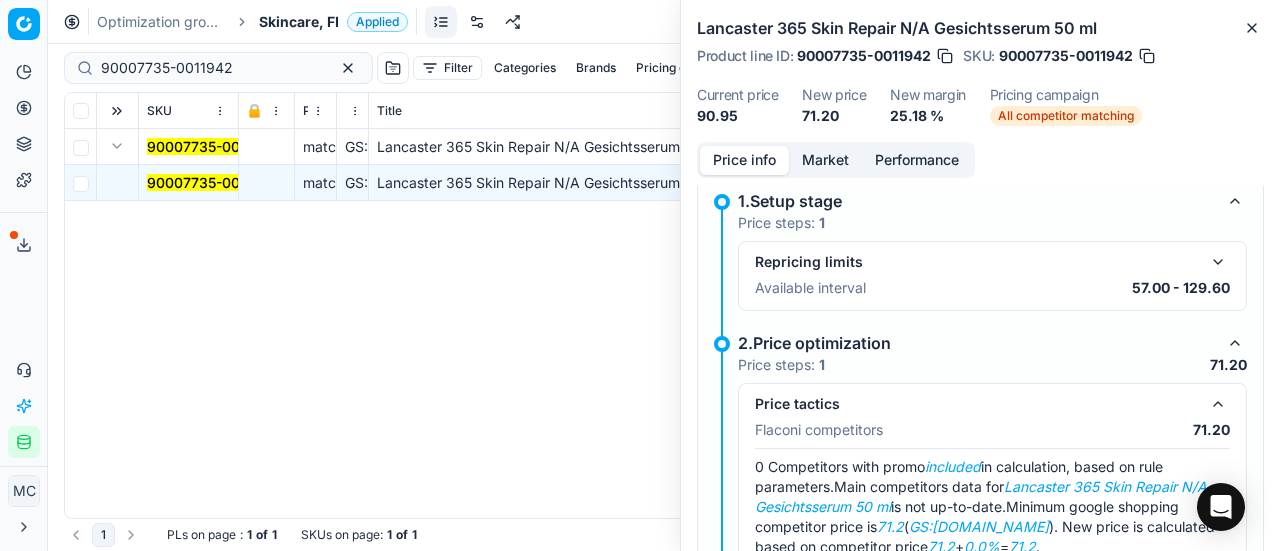 scroll, scrollTop: 135, scrollLeft: 0, axis: vertical 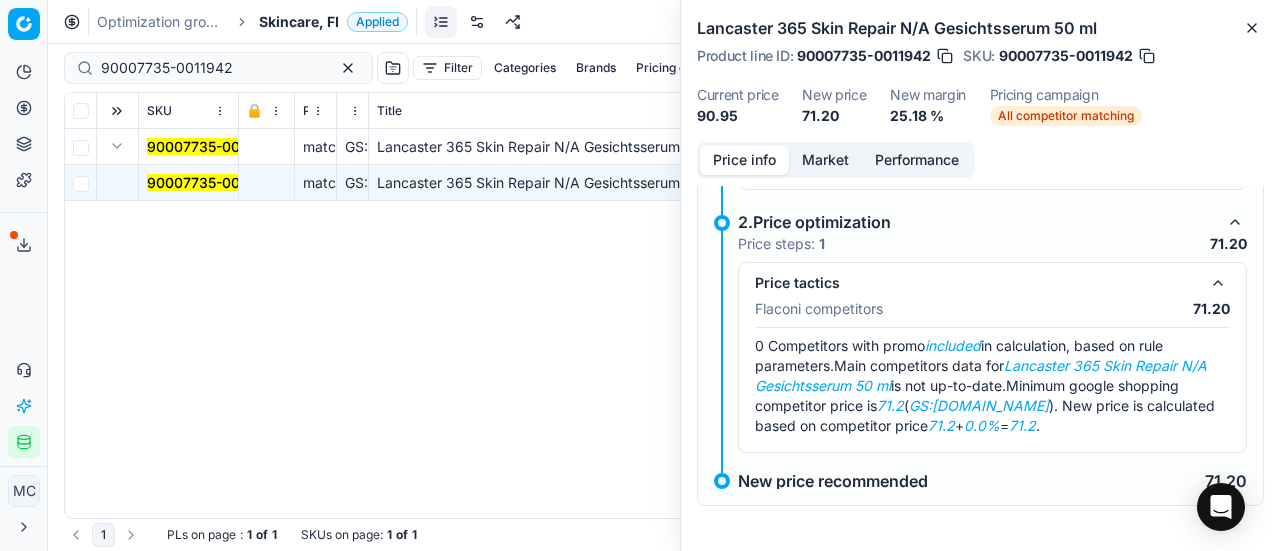 click on "Market" at bounding box center (825, 160) 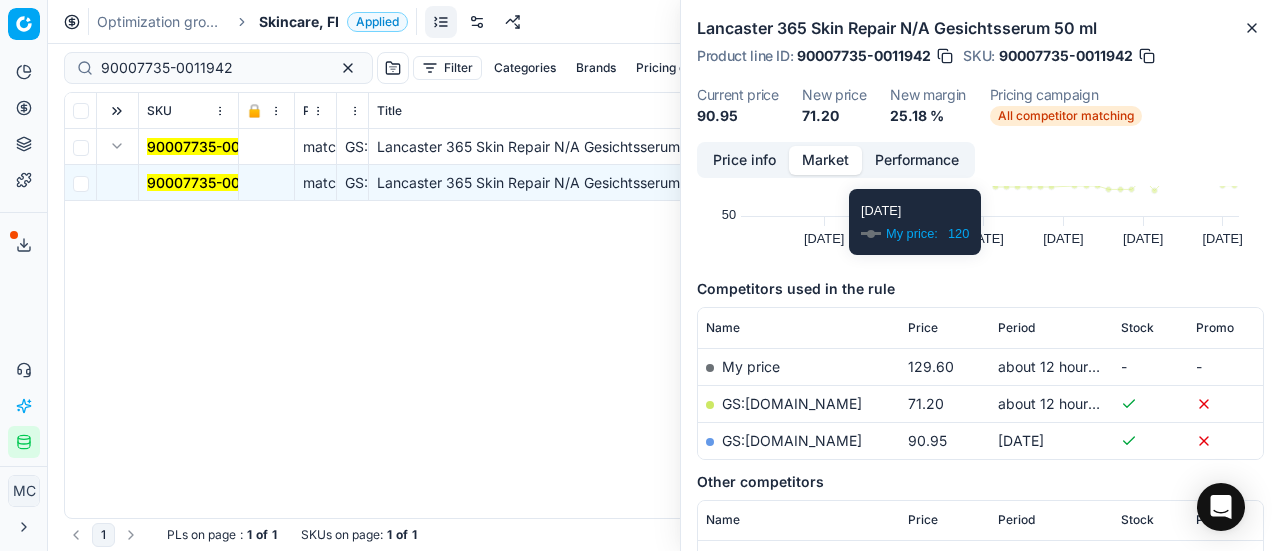 scroll, scrollTop: 300, scrollLeft: 0, axis: vertical 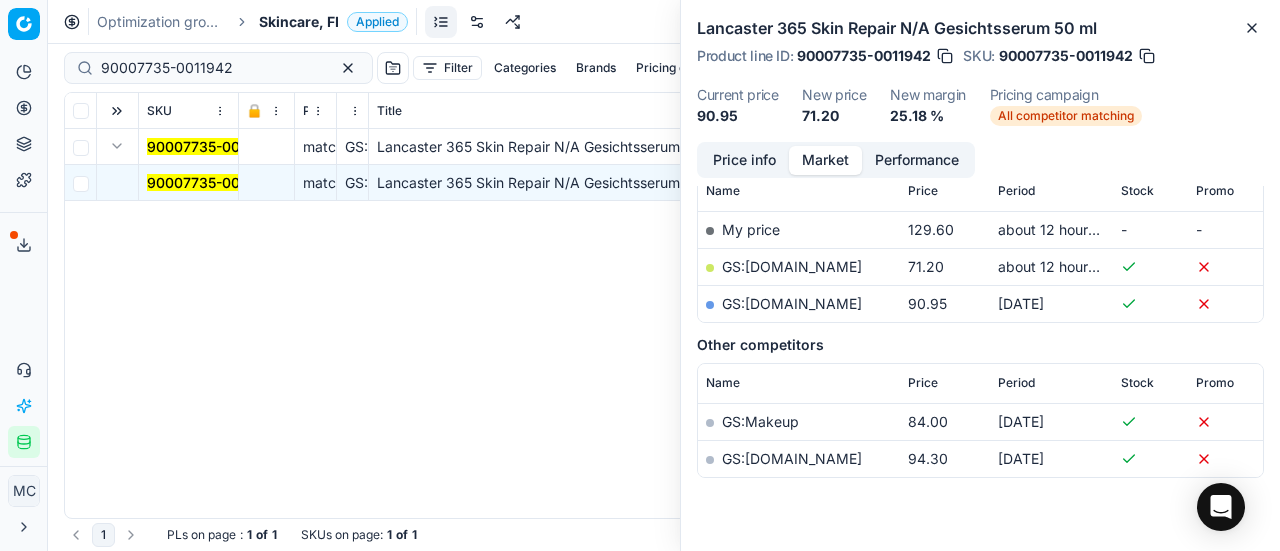 click on "GS:[DOMAIN_NAME]" at bounding box center (792, 266) 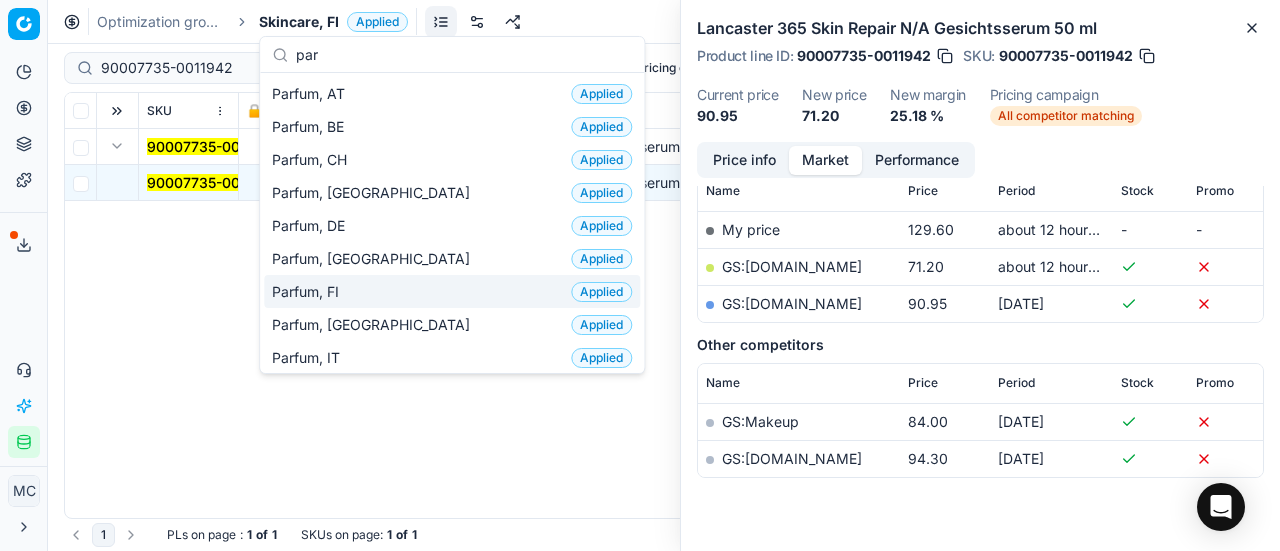 type on "par" 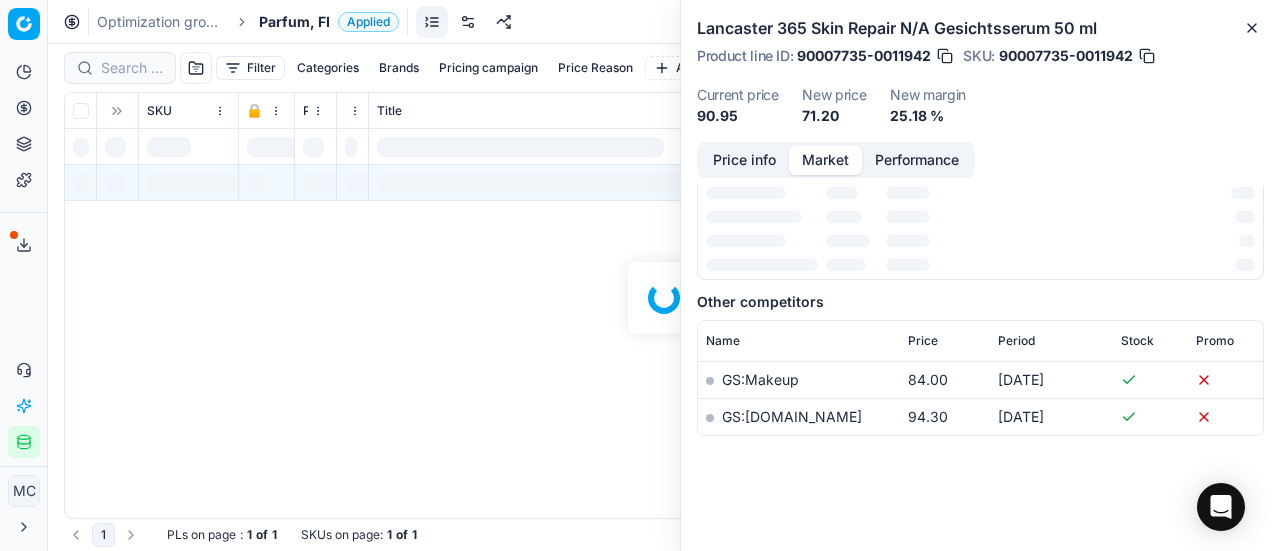 scroll, scrollTop: 300, scrollLeft: 0, axis: vertical 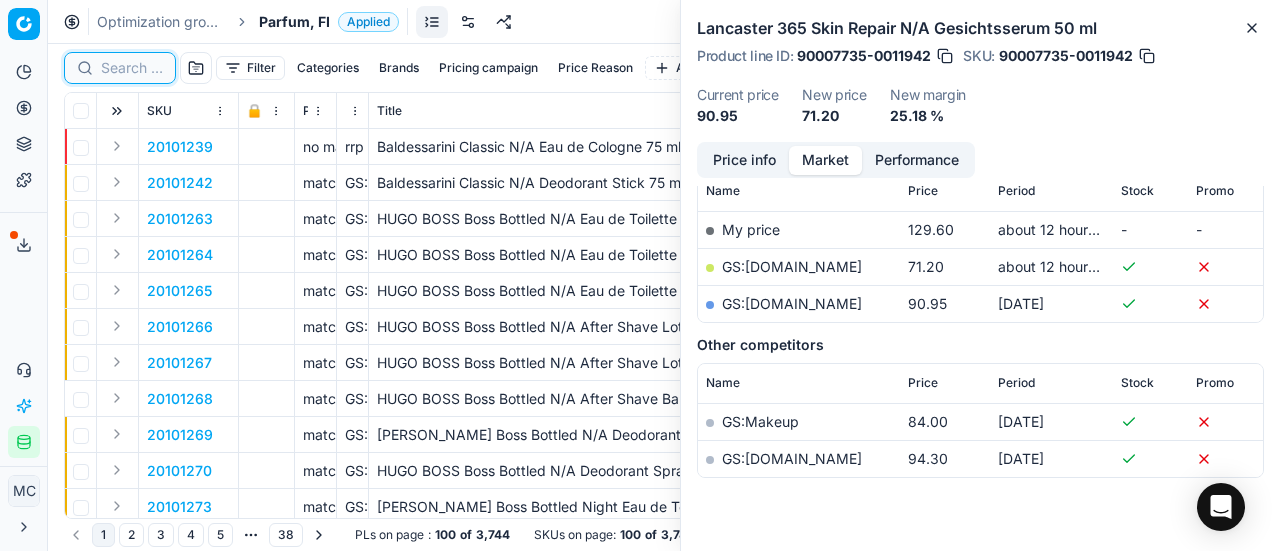 click at bounding box center [132, 68] 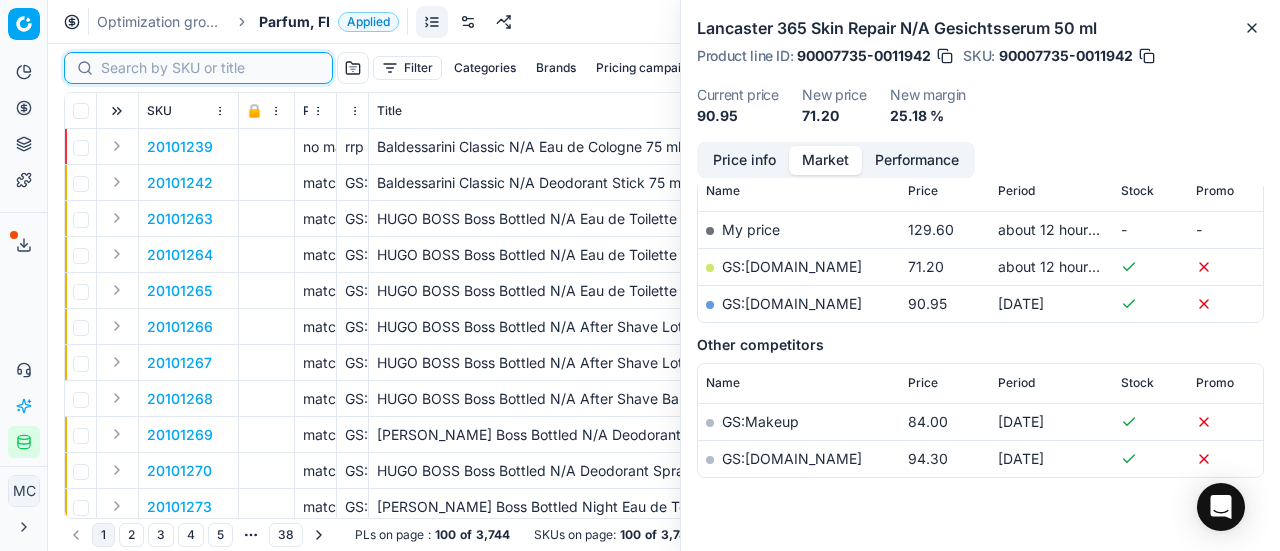 paste on "80073177-90" 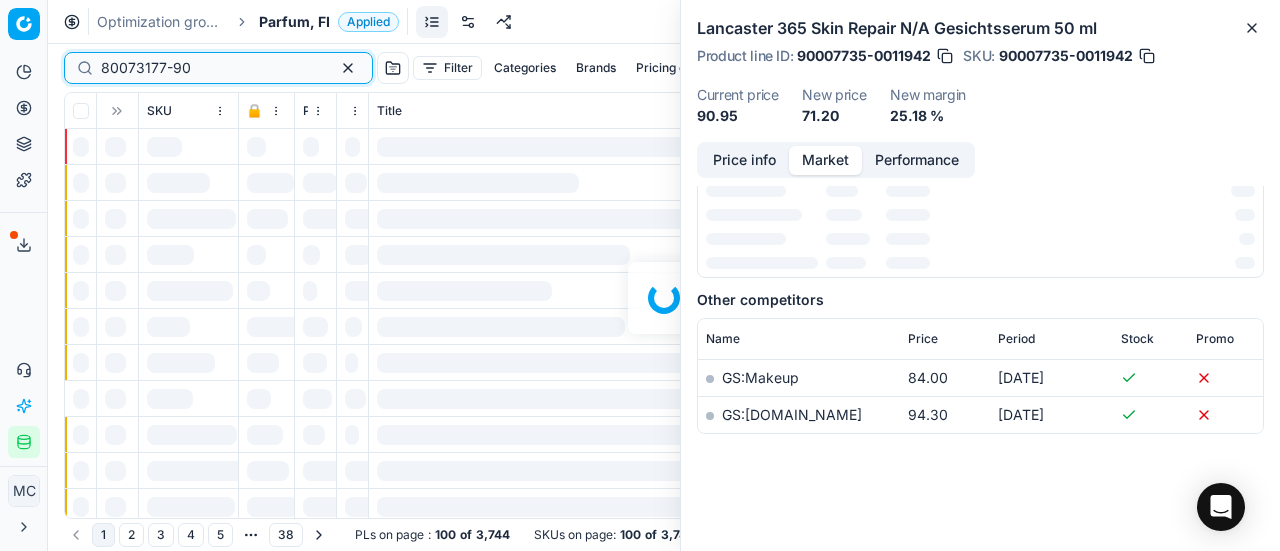scroll, scrollTop: 300, scrollLeft: 0, axis: vertical 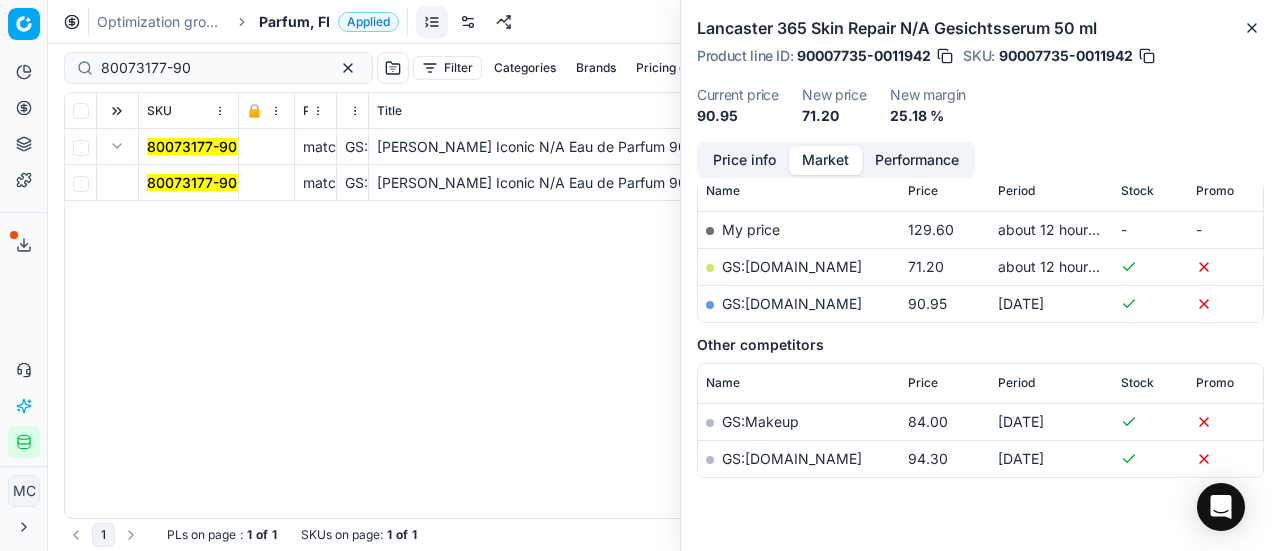 click at bounding box center (117, 146) 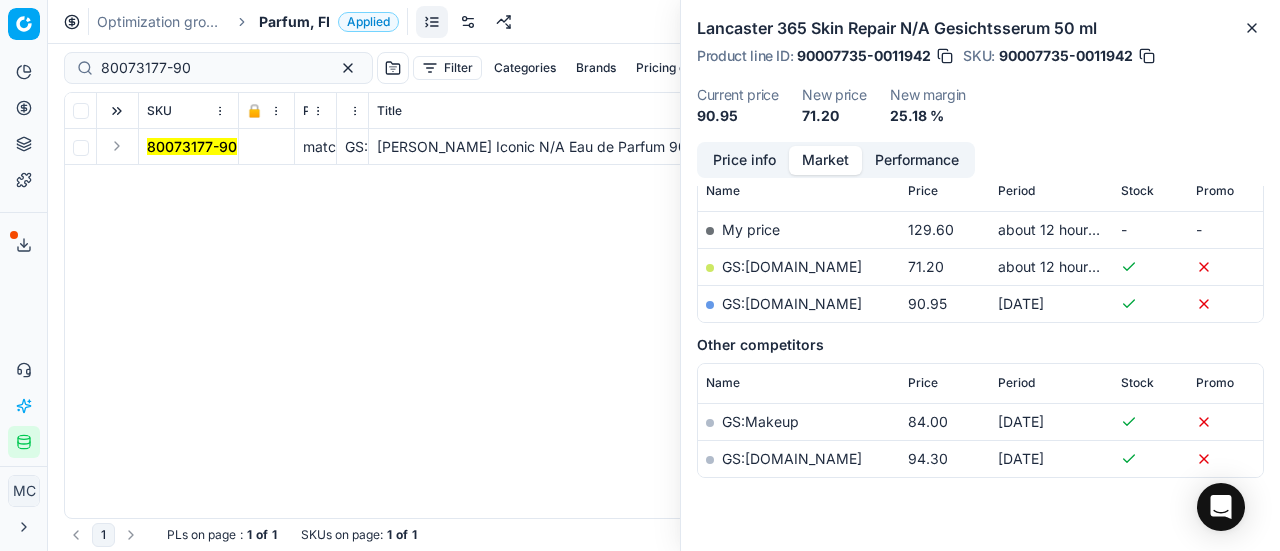 click at bounding box center (117, 146) 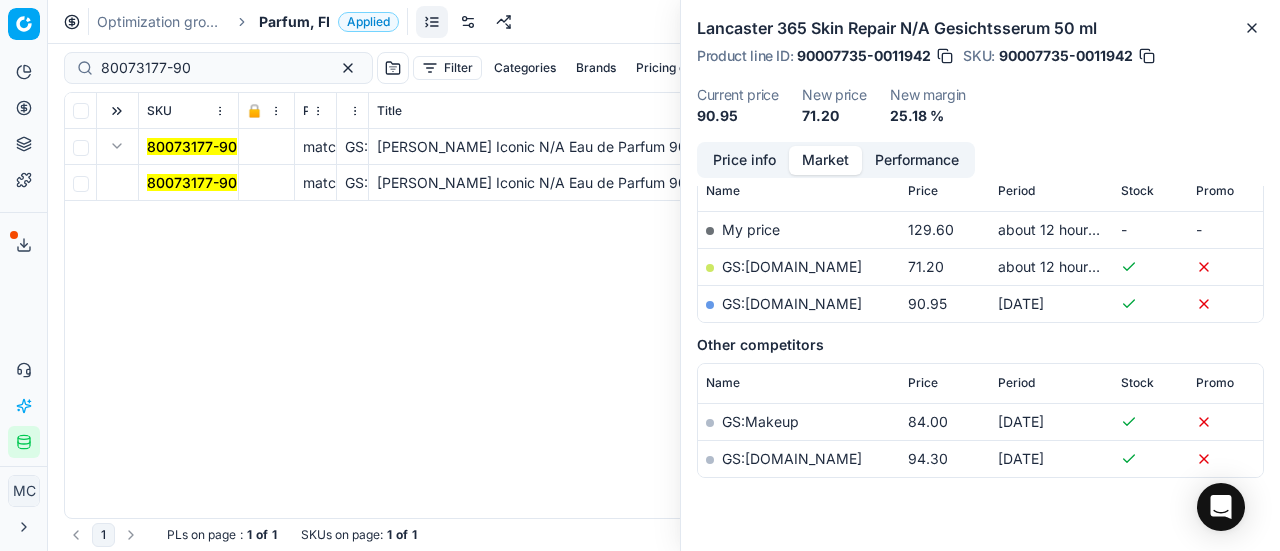 click on "80073177-90" at bounding box center (192, 182) 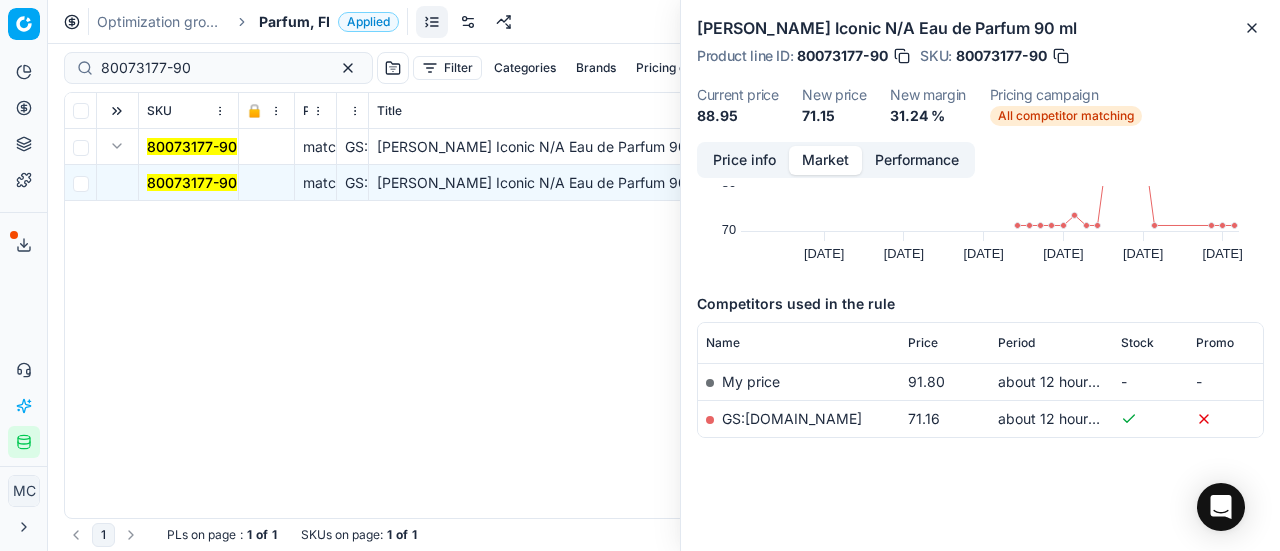 scroll, scrollTop: 0, scrollLeft: 0, axis: both 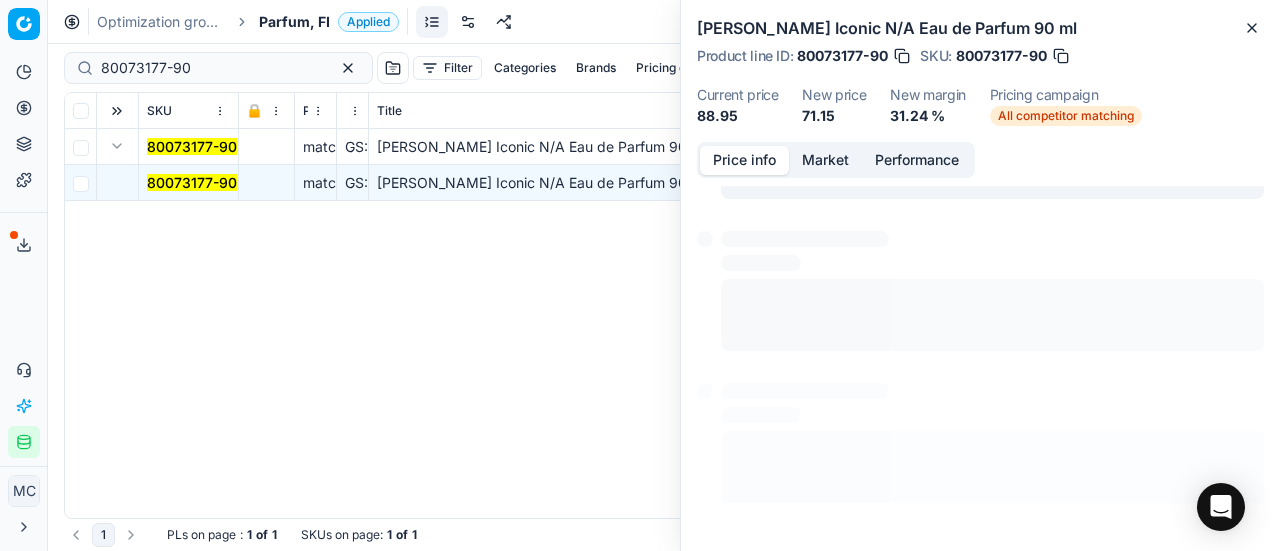 click on "Price info" at bounding box center (744, 160) 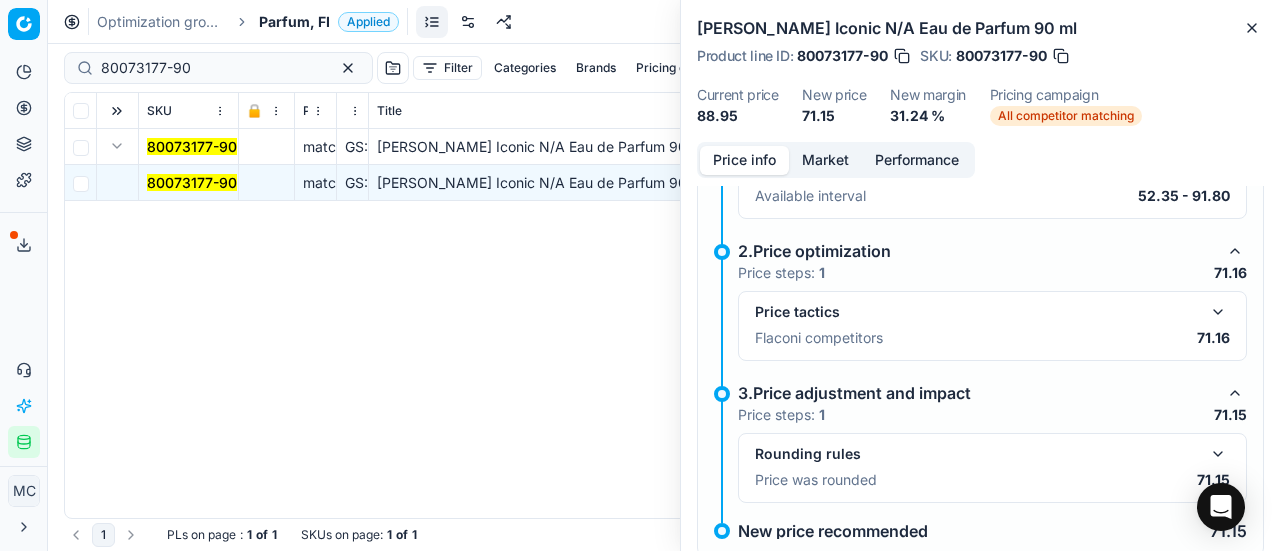 click at bounding box center (1218, 312) 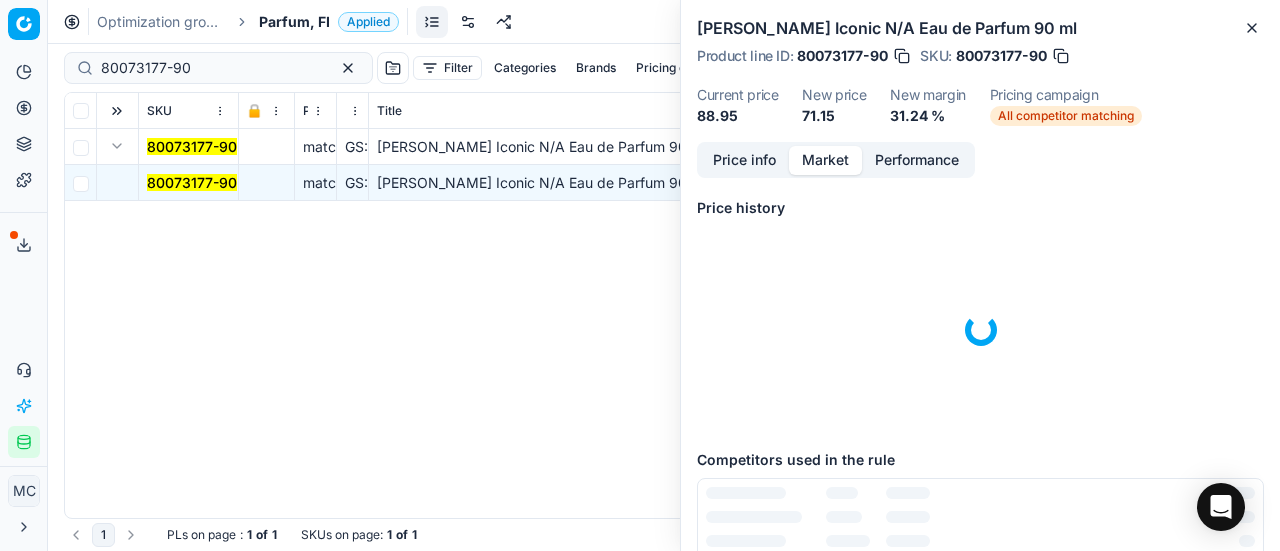 click on "Market" at bounding box center (825, 160) 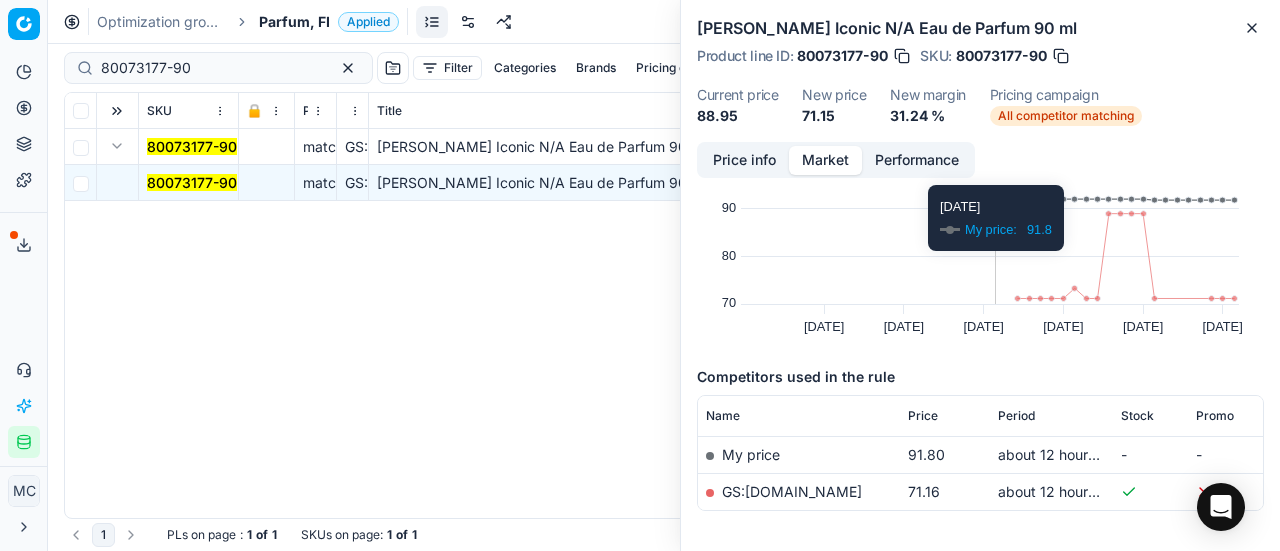 scroll, scrollTop: 153, scrollLeft: 0, axis: vertical 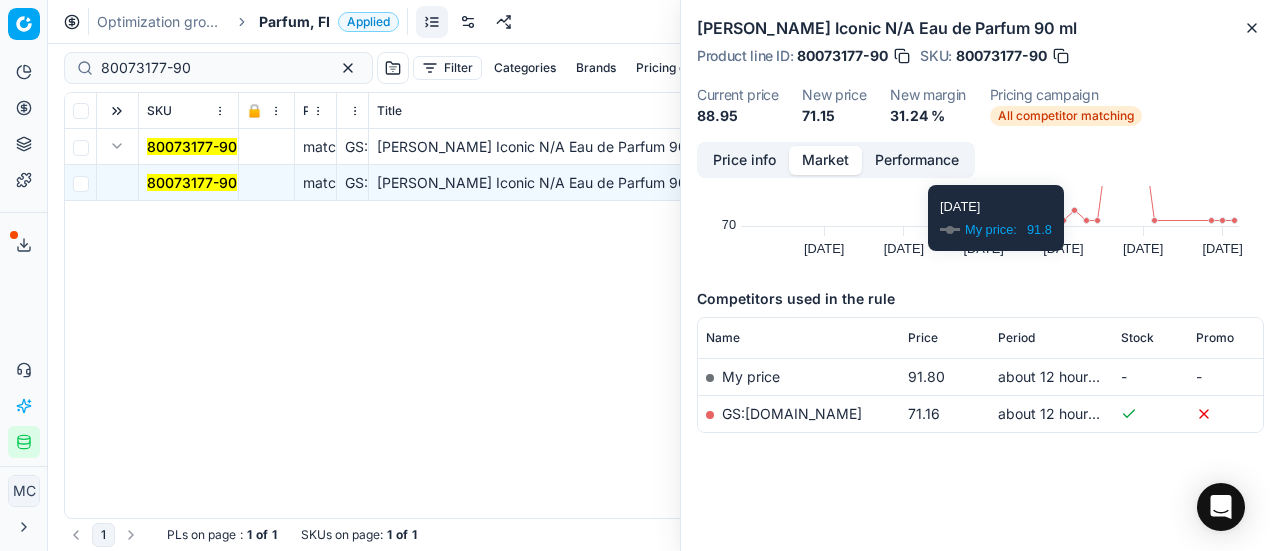 click on "GS:[DOMAIN_NAME]" at bounding box center [799, 413] 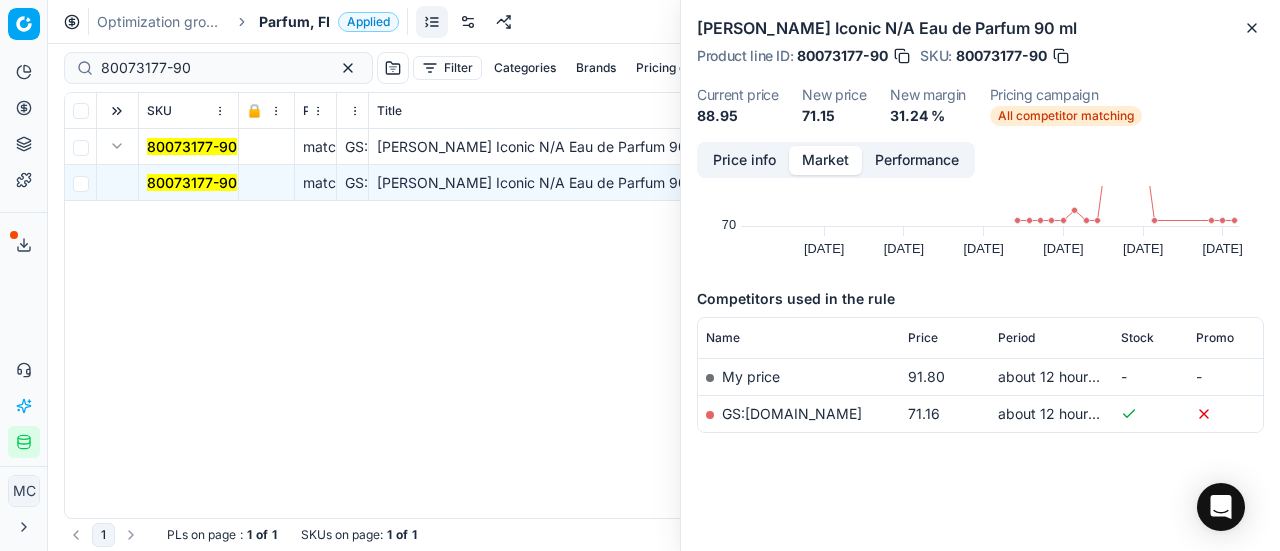 click on "GS:[DOMAIN_NAME]" at bounding box center [792, 413] 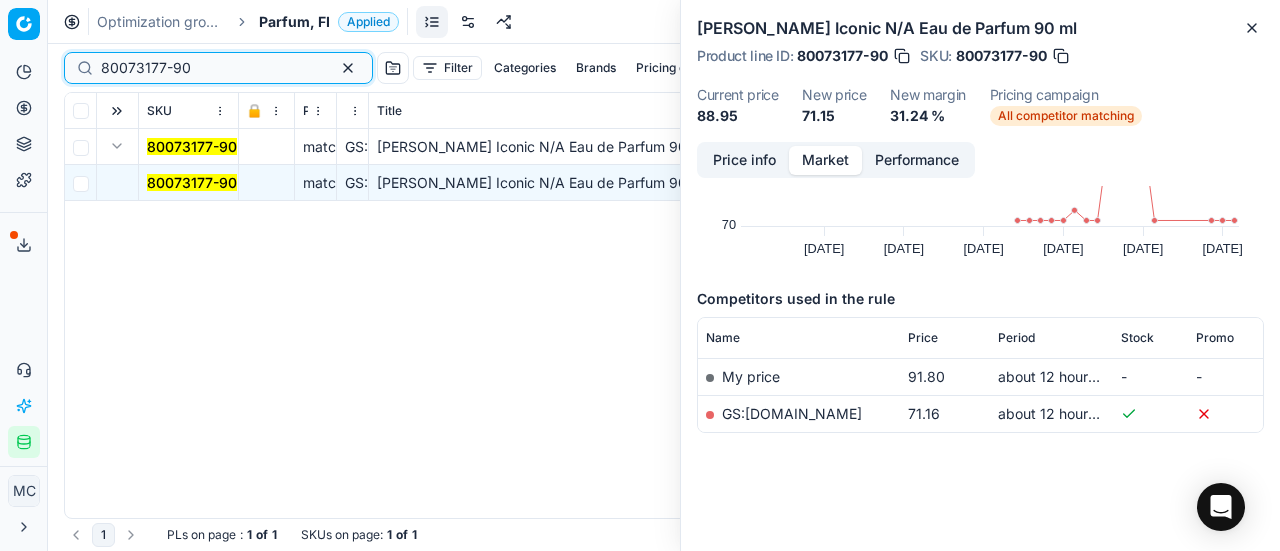 drag, startPoint x: 223, startPoint y: 71, endPoint x: 0, endPoint y: 31, distance: 226.55904 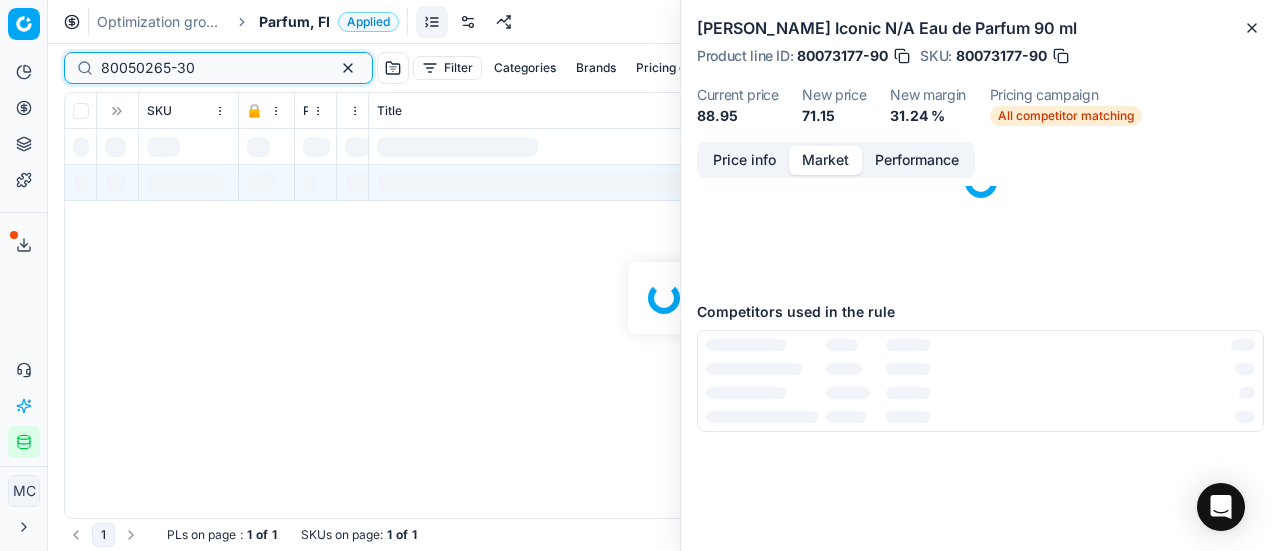 scroll, scrollTop: 0, scrollLeft: 0, axis: both 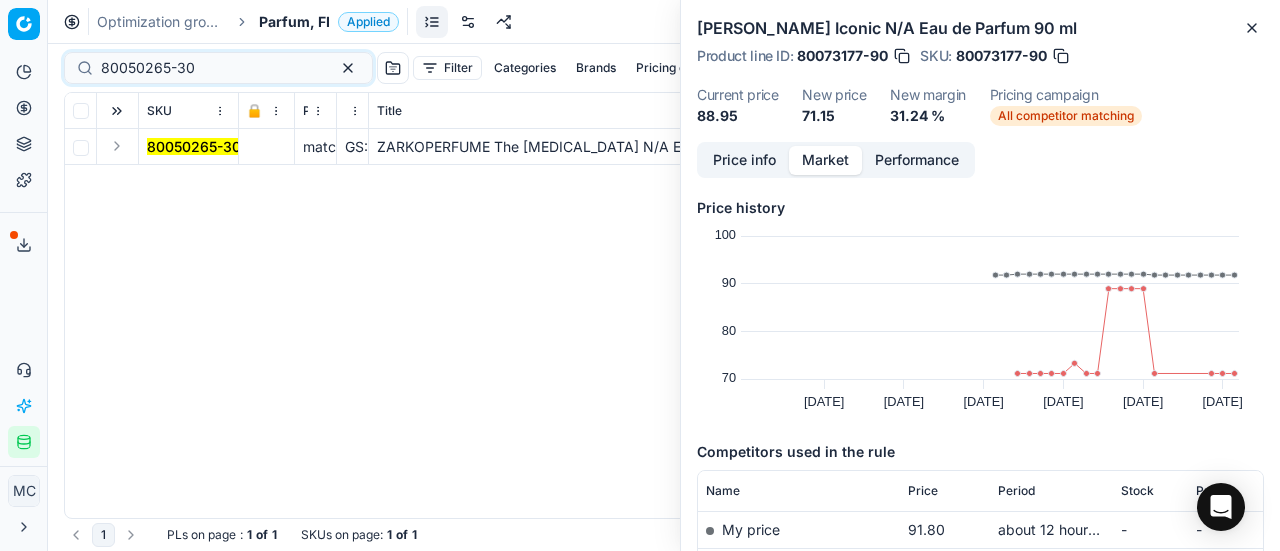 drag, startPoint x: 109, startPoint y: 155, endPoint x: 124, endPoint y: 163, distance: 17 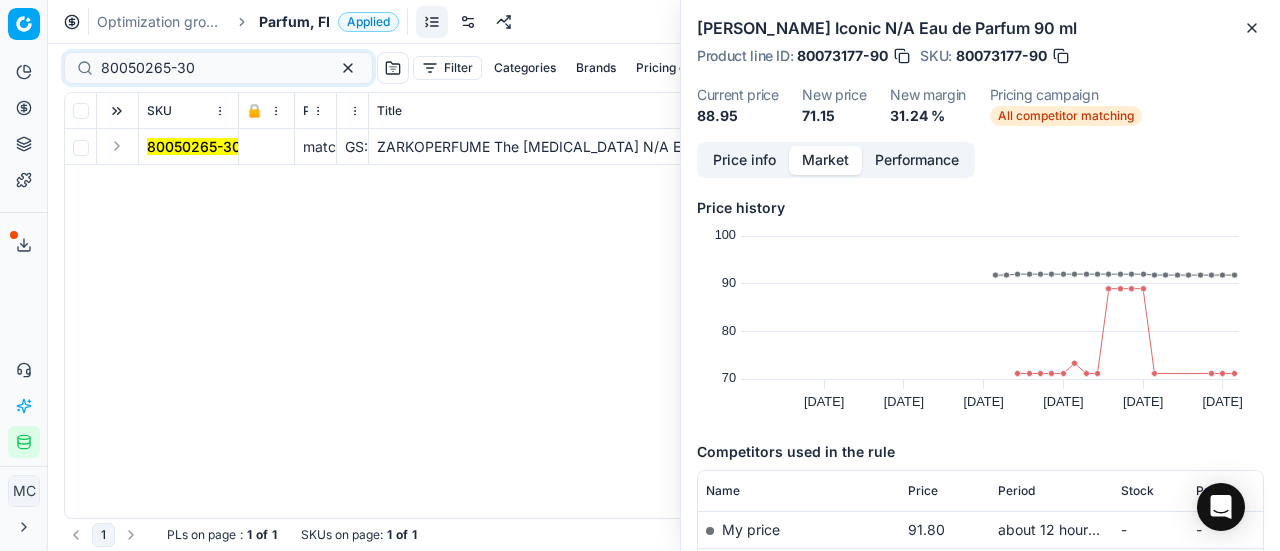 click at bounding box center [117, 146] 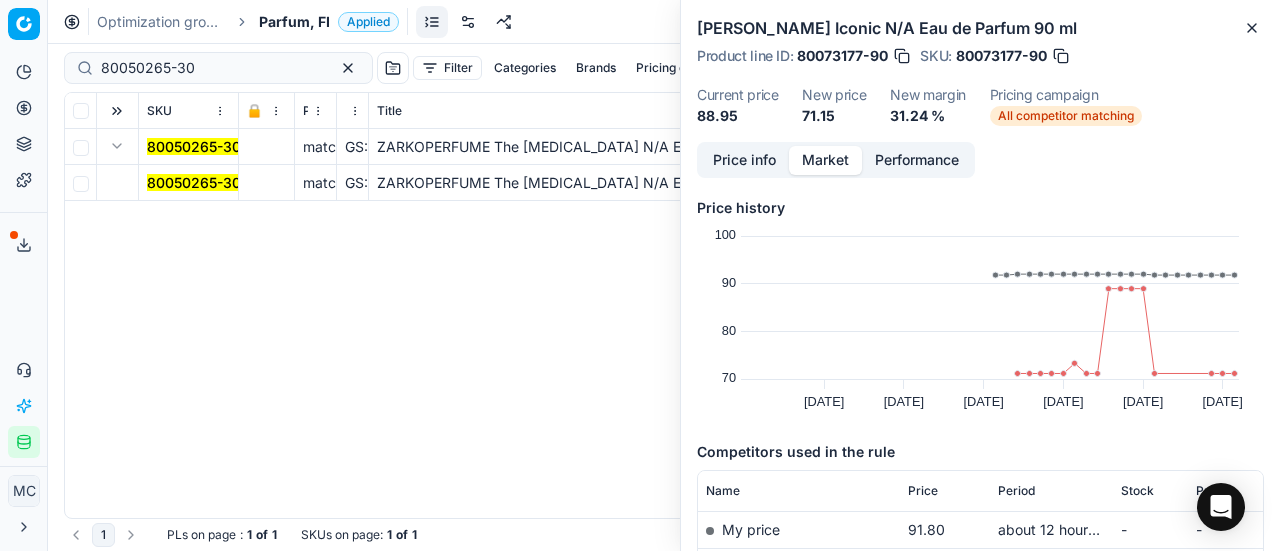 click on "80050265-30" at bounding box center (194, 182) 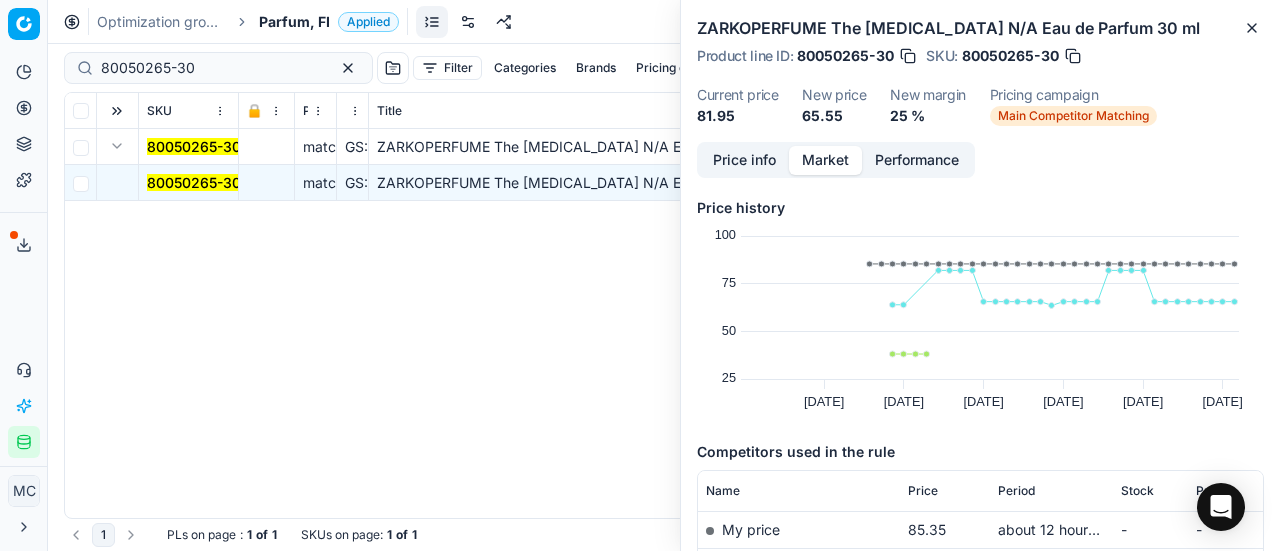click on "80050265-30" at bounding box center (189, 183) 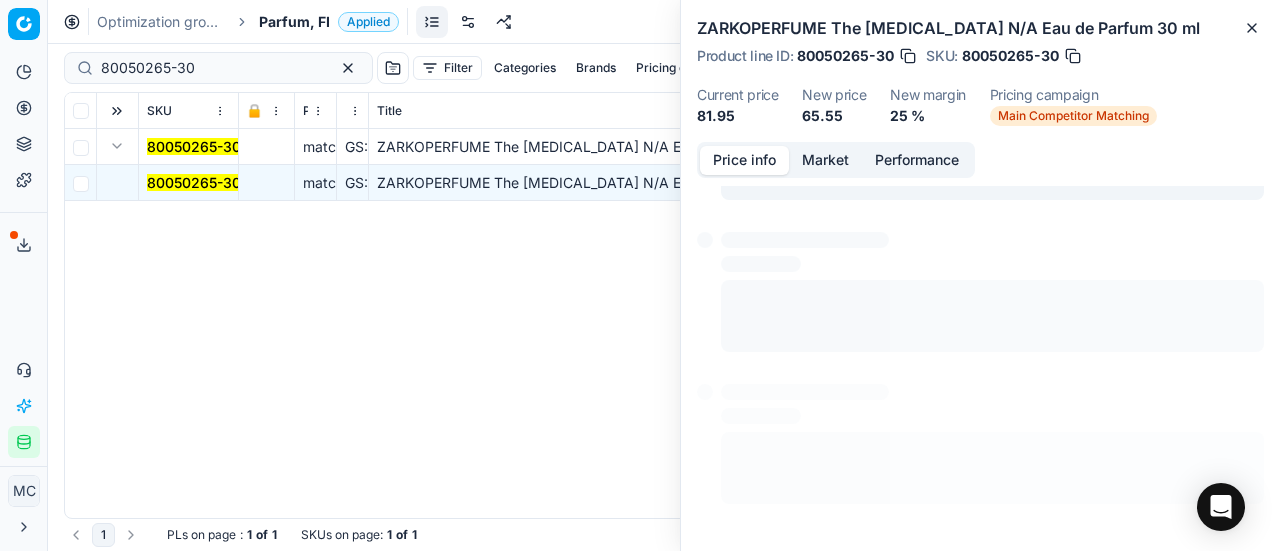 click on "Price info" at bounding box center [744, 160] 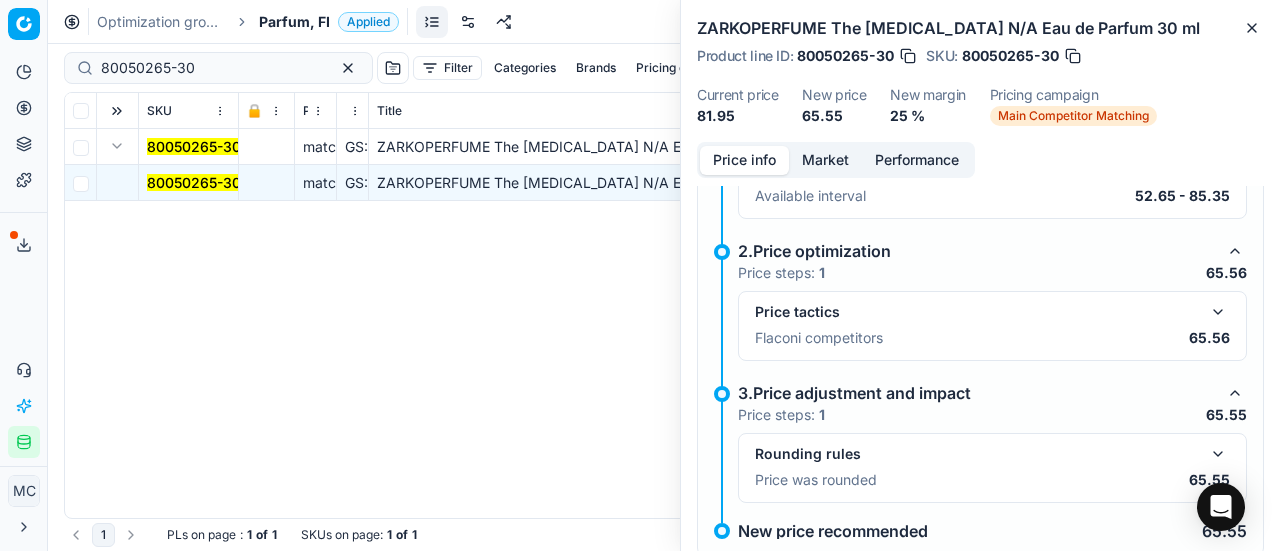 click on "80050265-30" at bounding box center [194, 182] 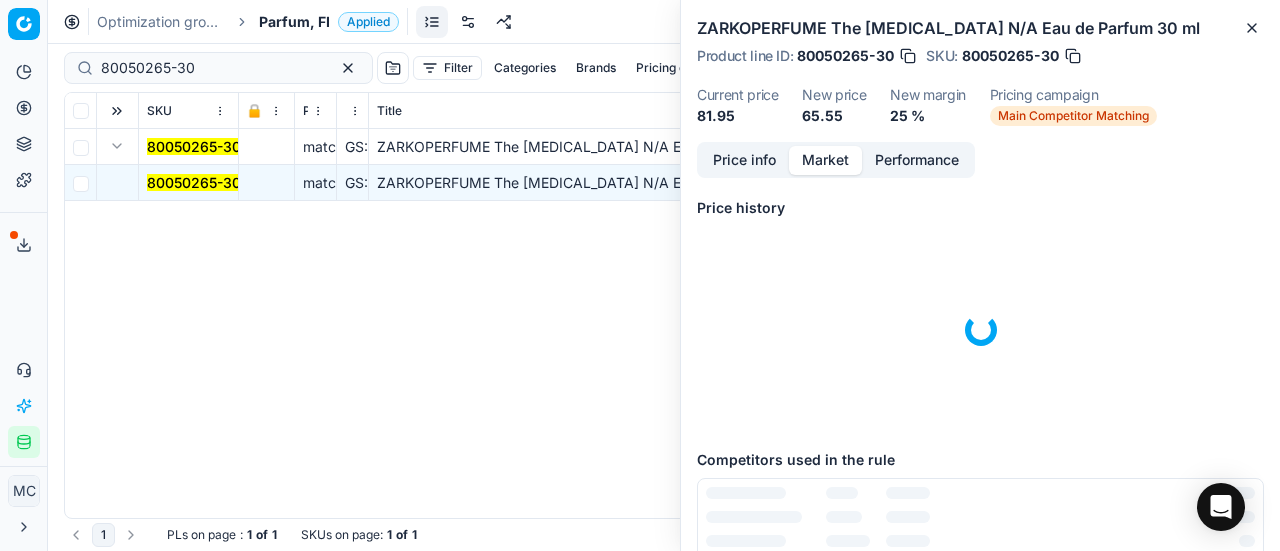 click on "Market" at bounding box center [825, 160] 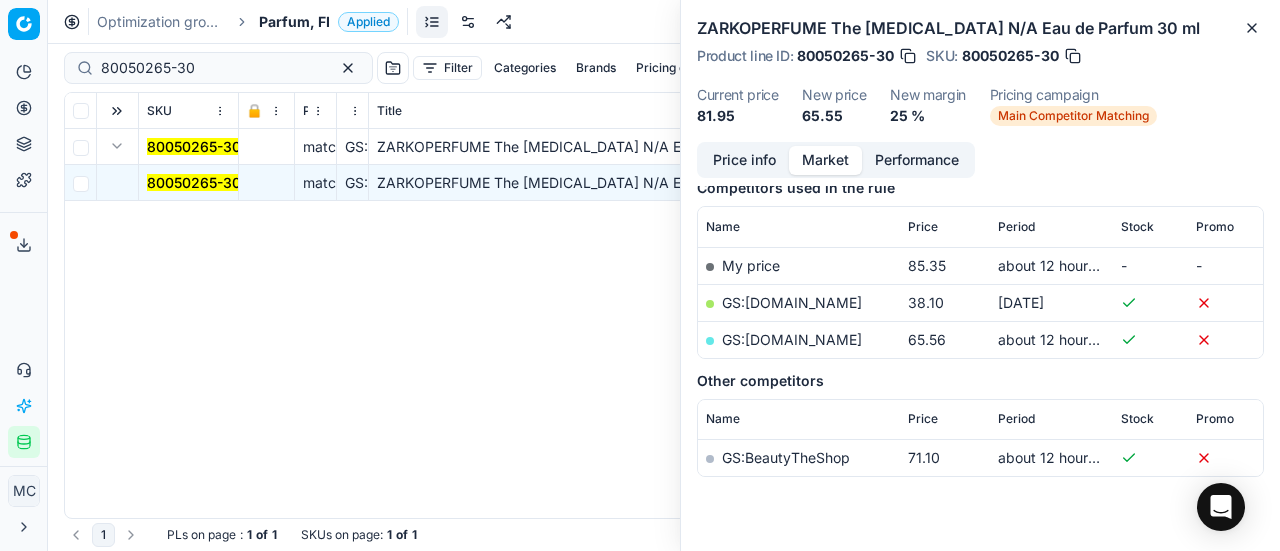 scroll, scrollTop: 300, scrollLeft: 0, axis: vertical 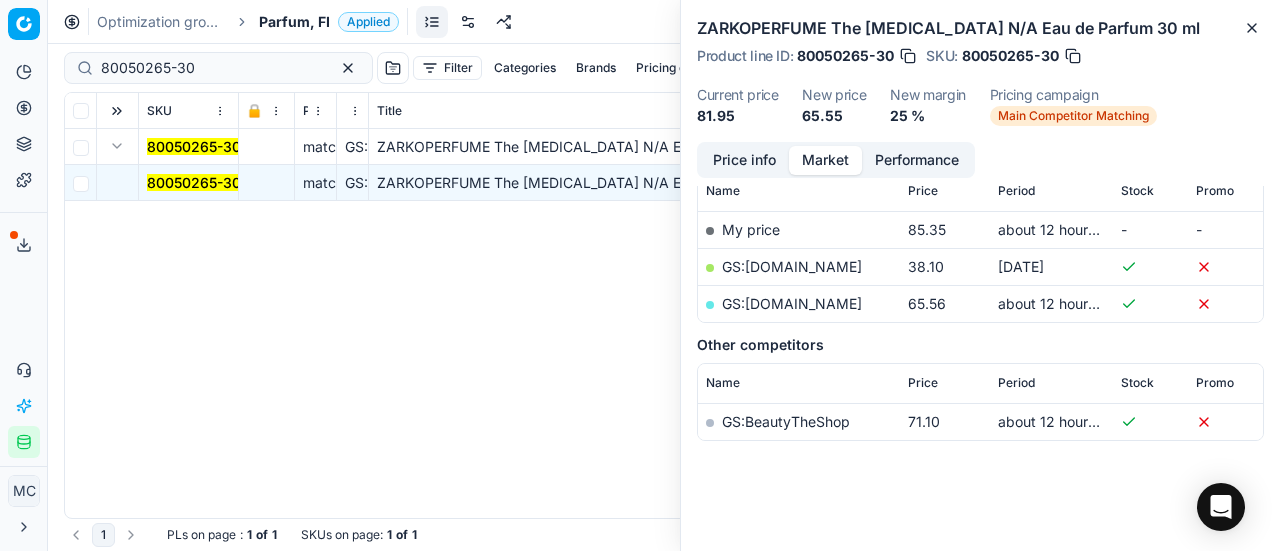 click on "GS:[DOMAIN_NAME]" at bounding box center [792, 303] 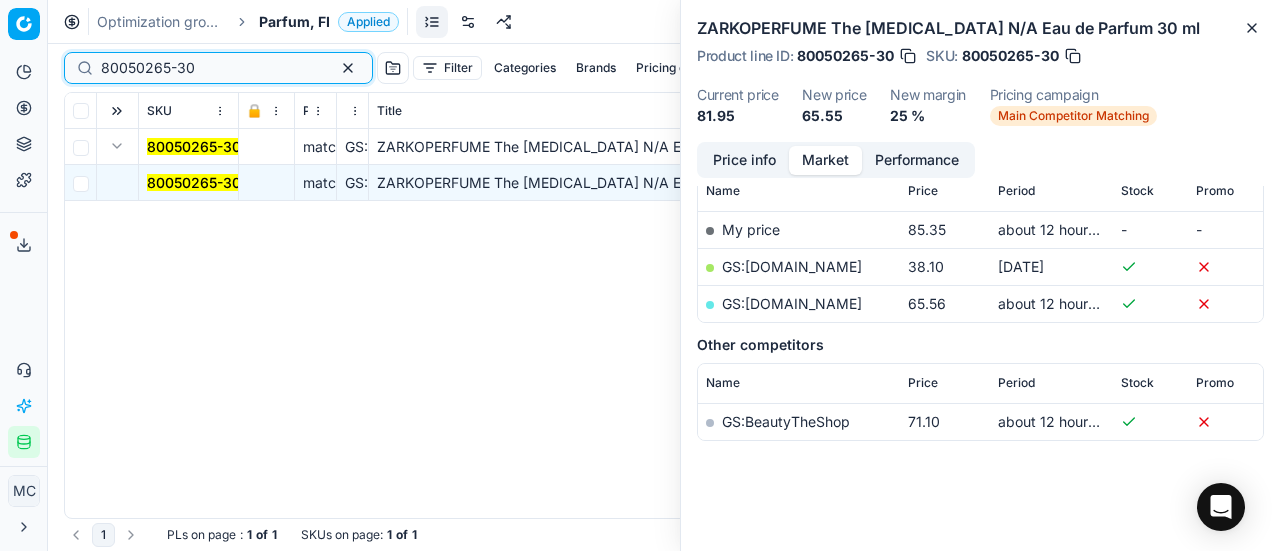 drag, startPoint x: 231, startPoint y: 69, endPoint x: 0, endPoint y: 6, distance: 239.43684 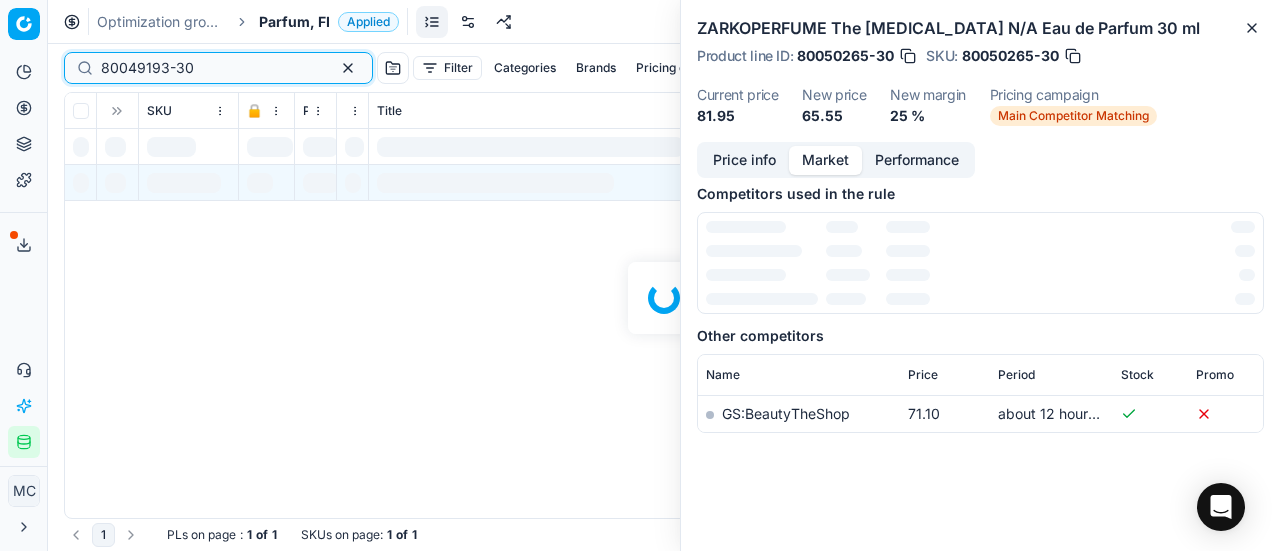 scroll, scrollTop: 300, scrollLeft: 0, axis: vertical 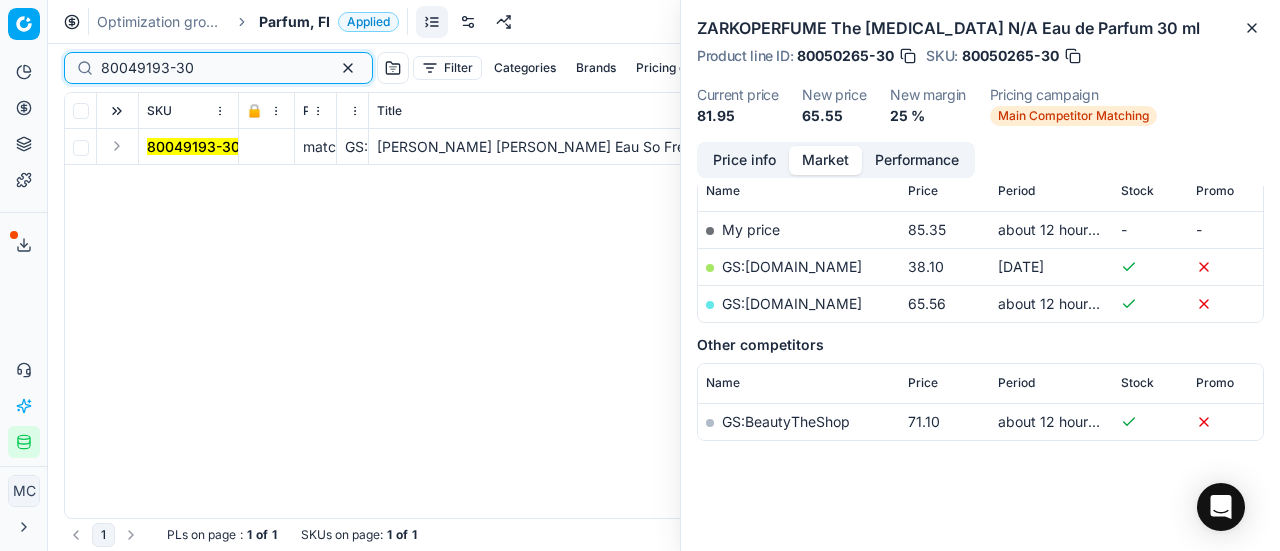 type on "80049193-30" 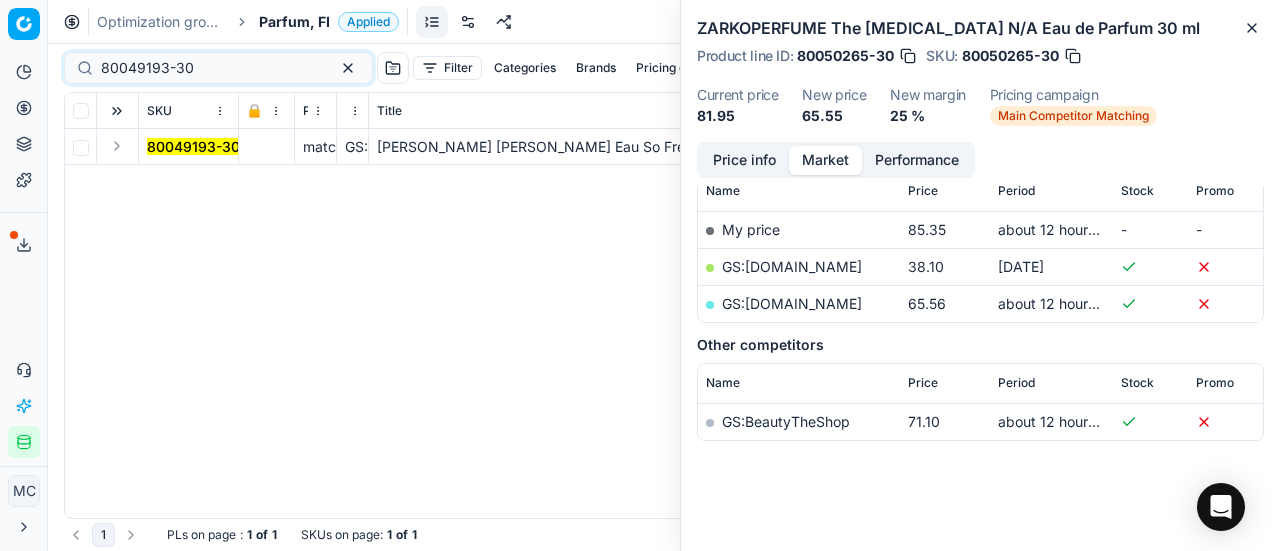 click at bounding box center (117, 146) 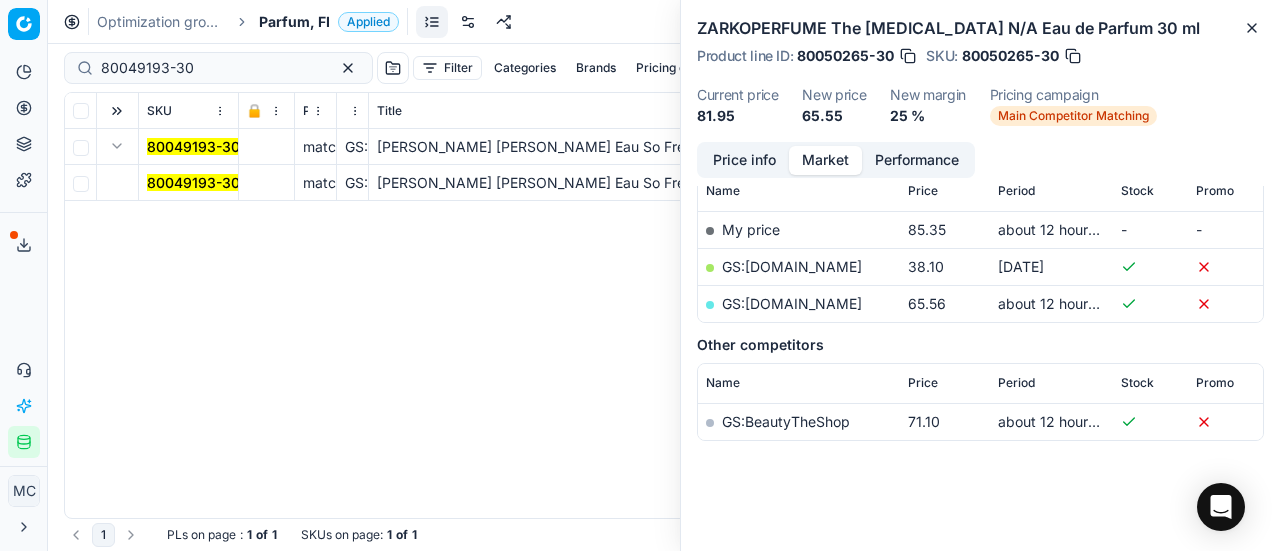 click on "80049193-30" at bounding box center (193, 182) 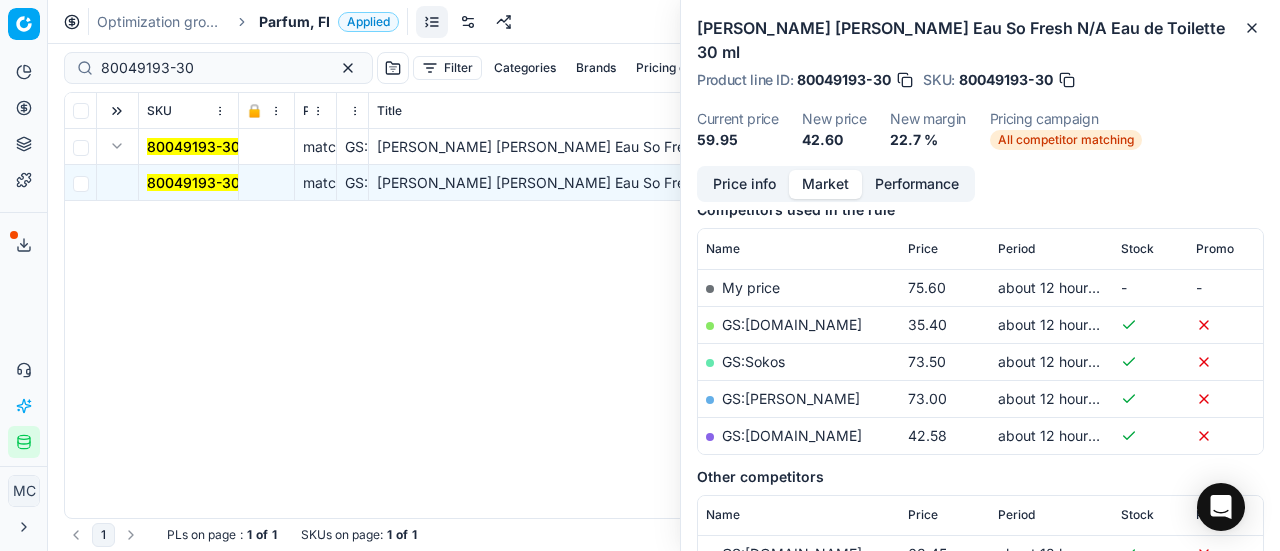 scroll, scrollTop: 300, scrollLeft: 0, axis: vertical 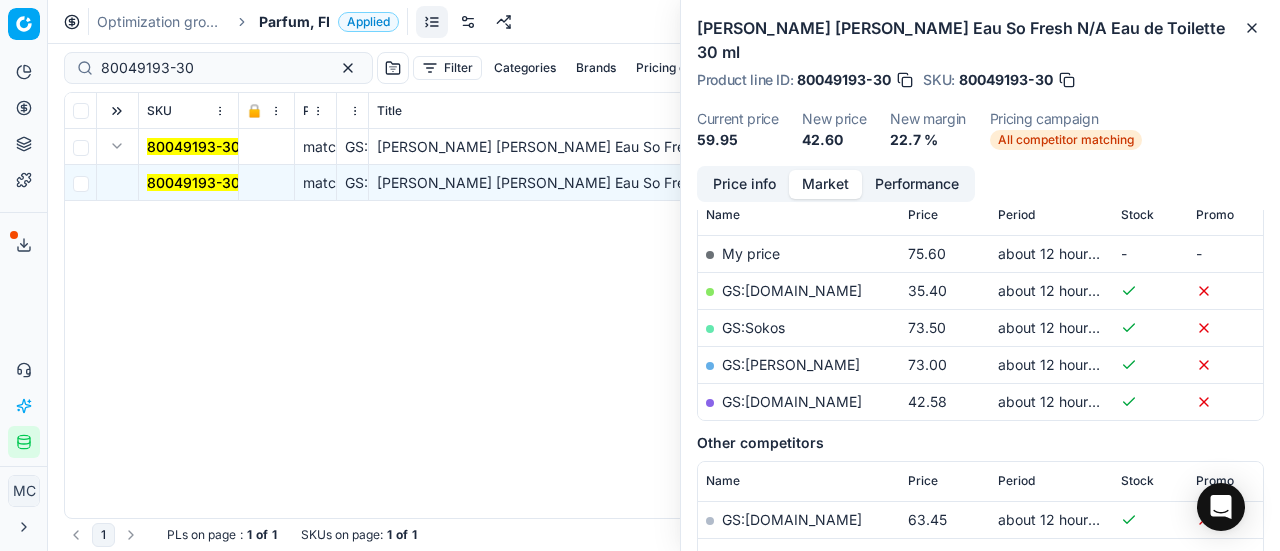 click on "Price info" at bounding box center [744, 184] 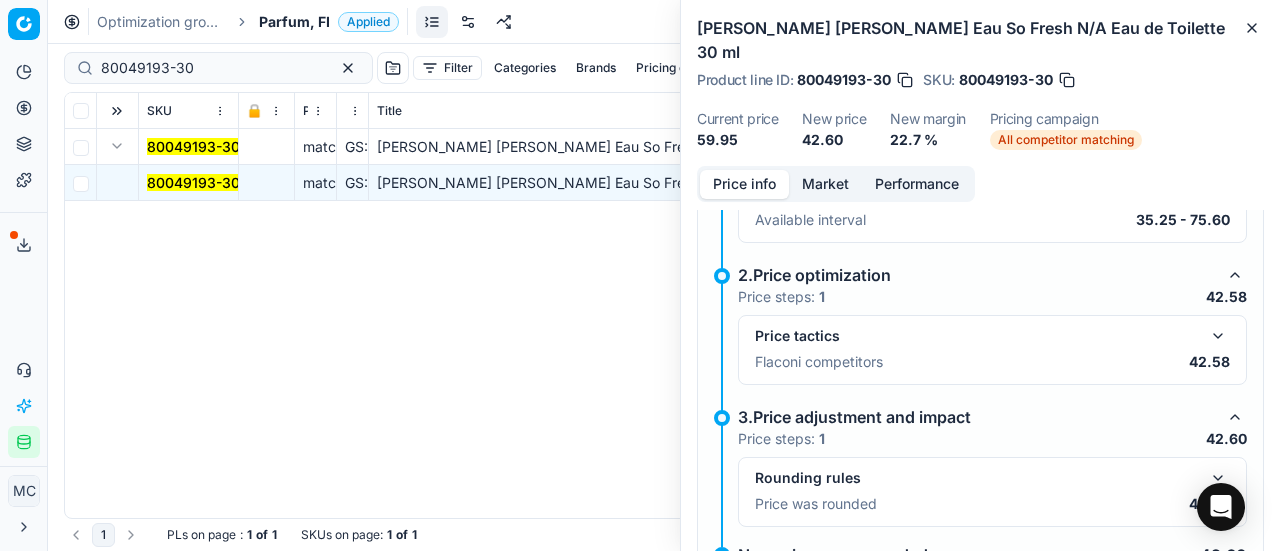 click at bounding box center [1218, 336] 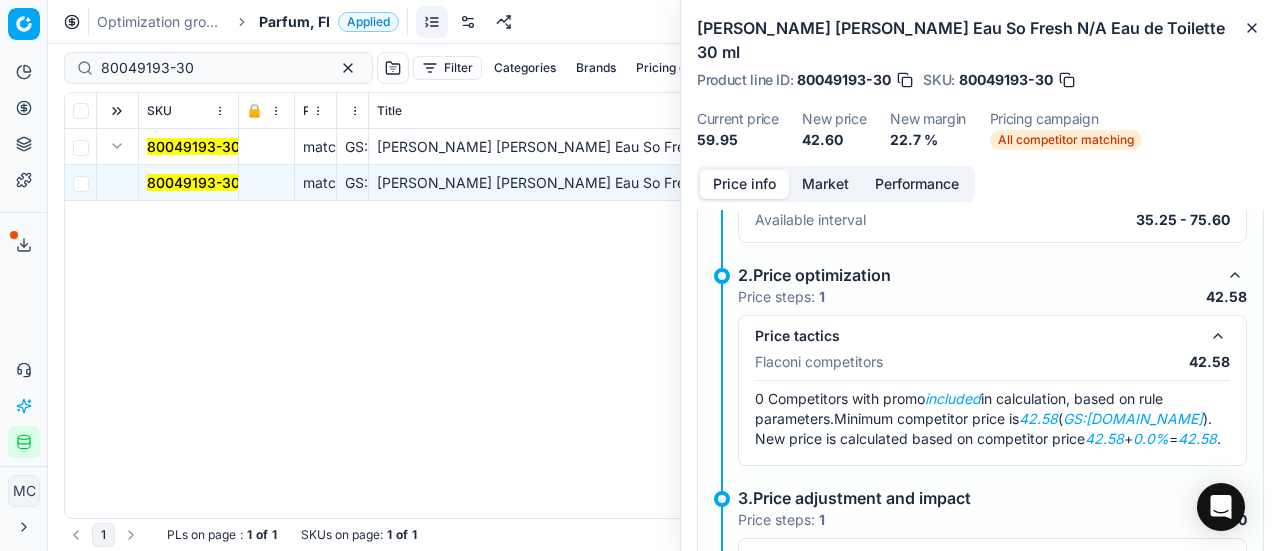 click on "Market" at bounding box center (825, 184) 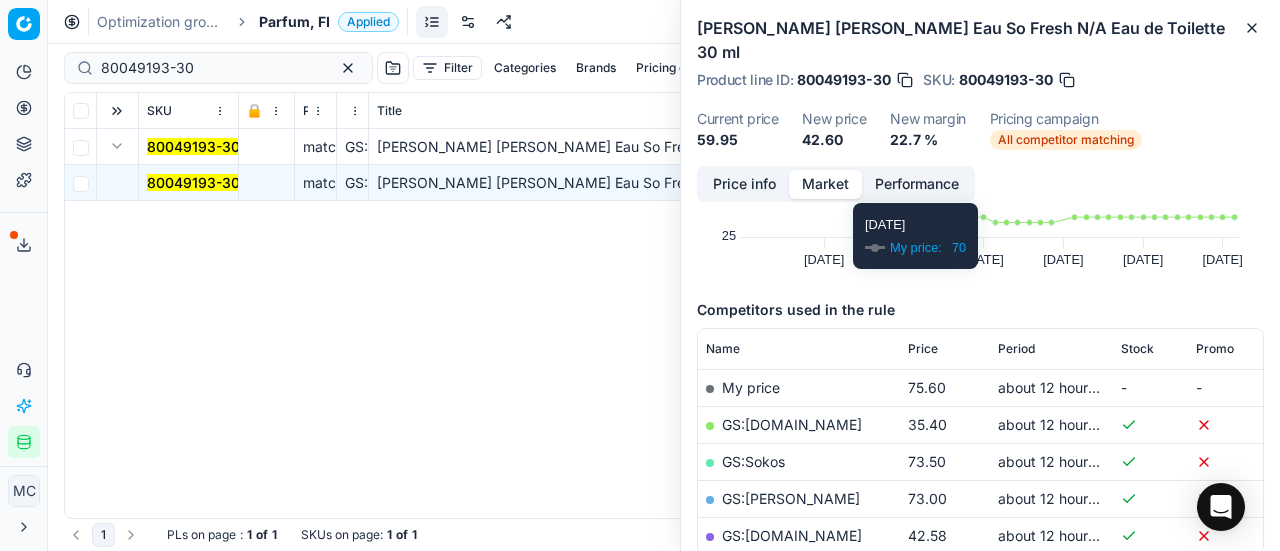 scroll, scrollTop: 300, scrollLeft: 0, axis: vertical 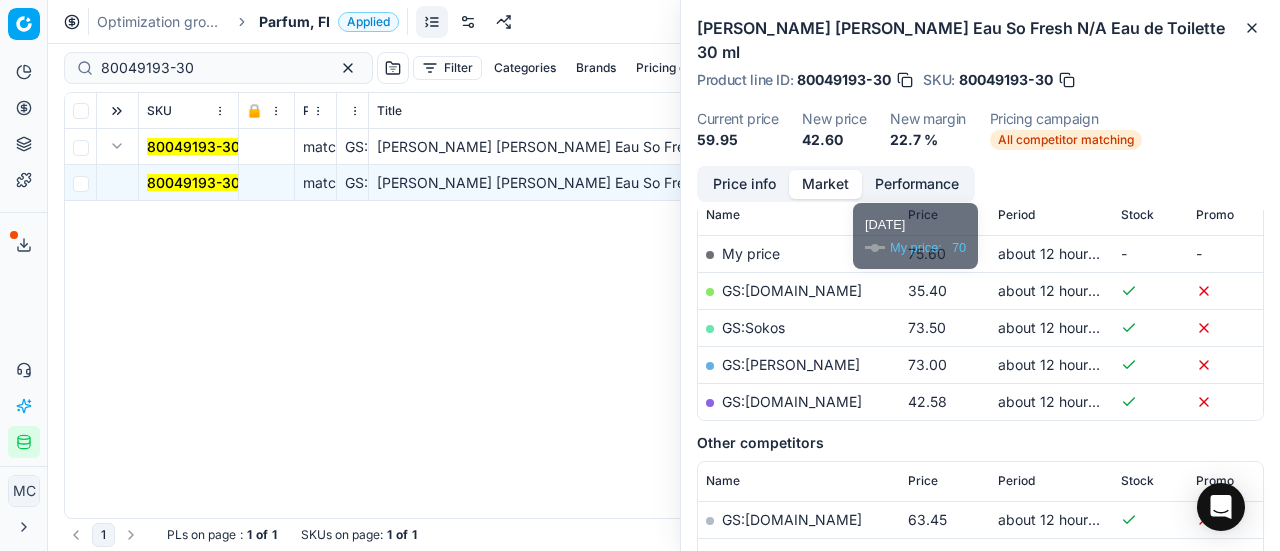 click on "GS:[DOMAIN_NAME]" at bounding box center [792, 401] 